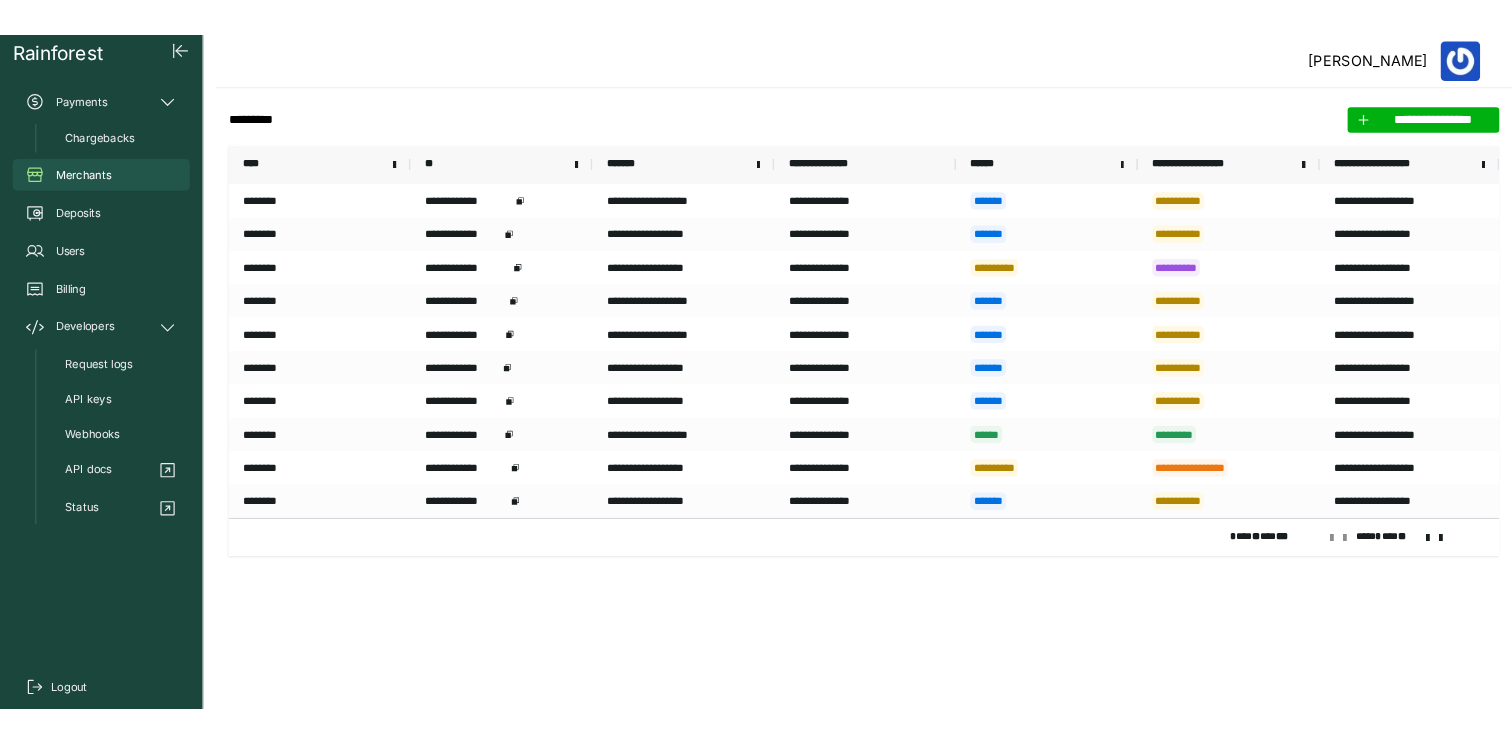 scroll, scrollTop: 0, scrollLeft: 0, axis: both 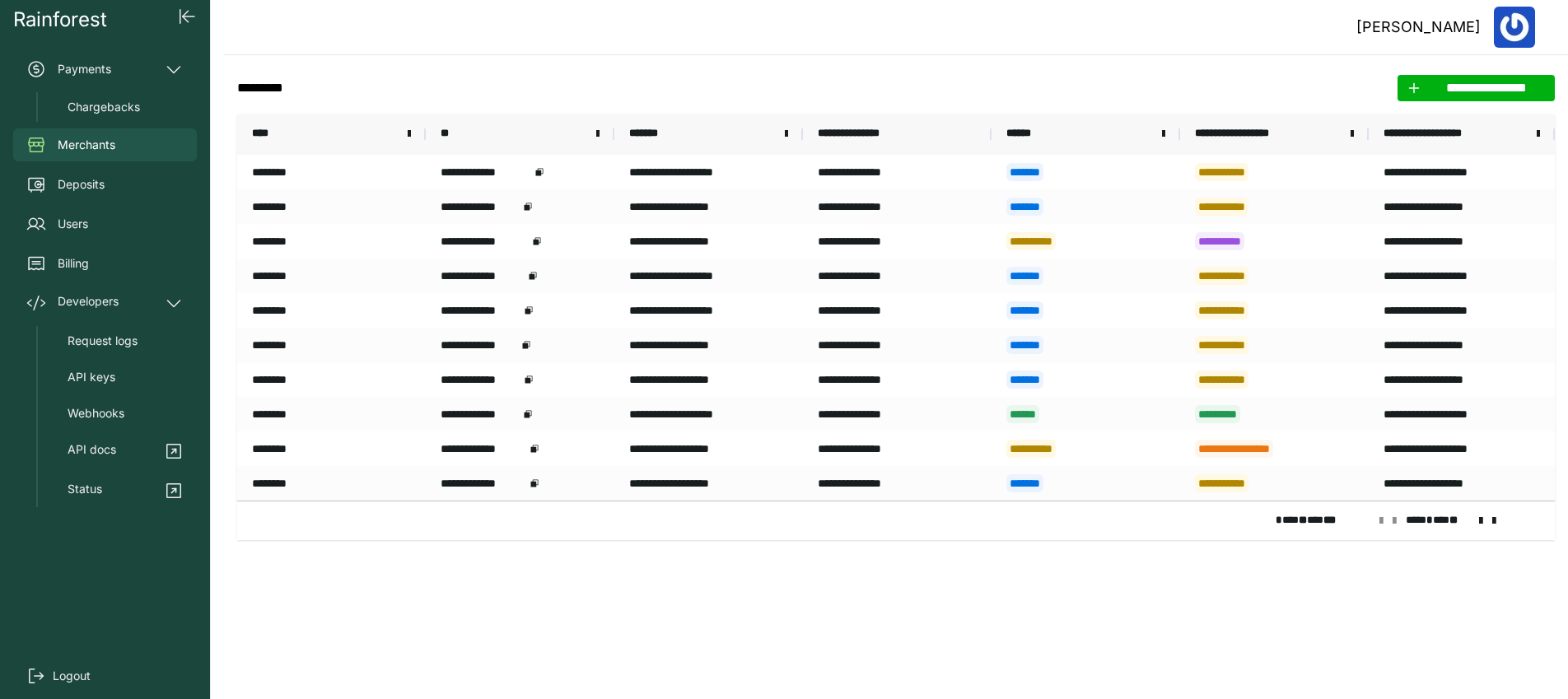 click on "Chargebacks" at bounding box center (104, 107) 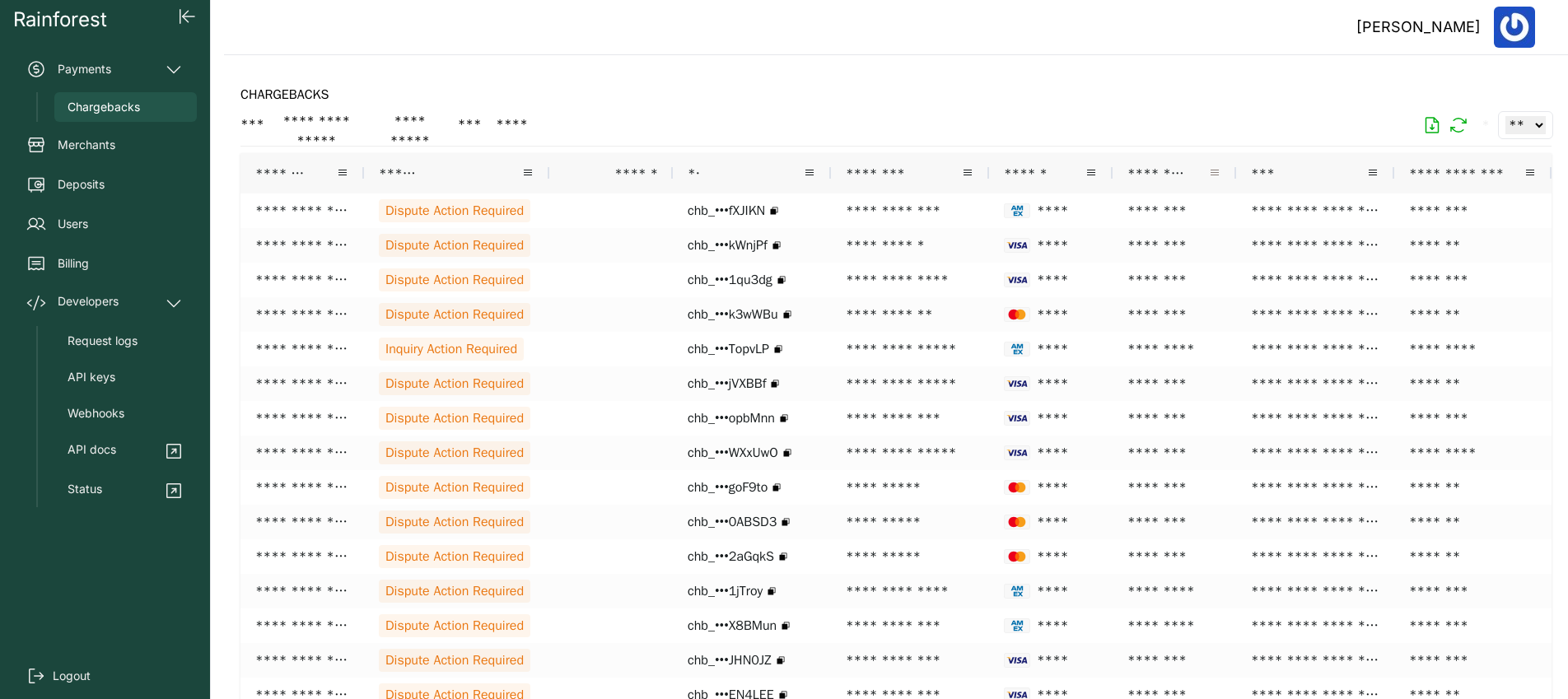 click at bounding box center (1215, 173) 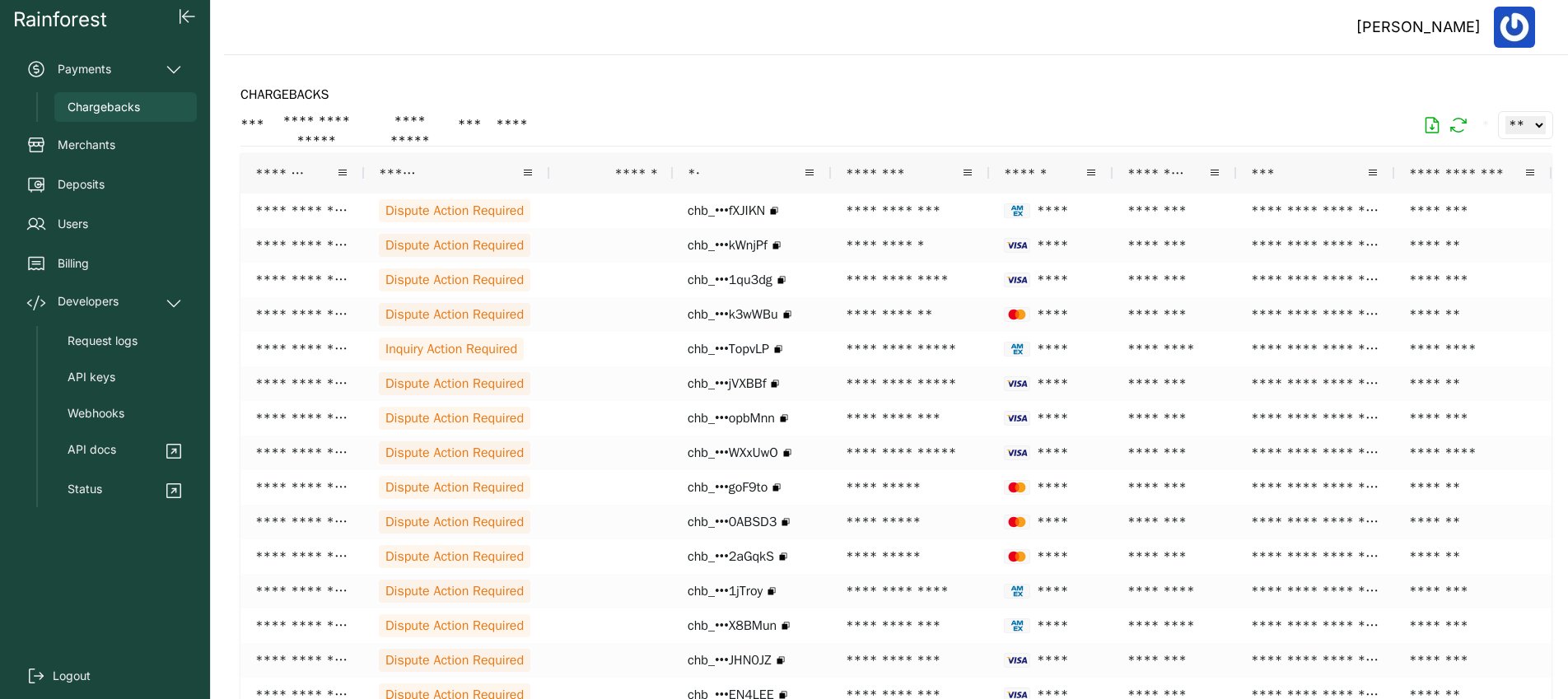 click on "********" at bounding box center (1168, 173) 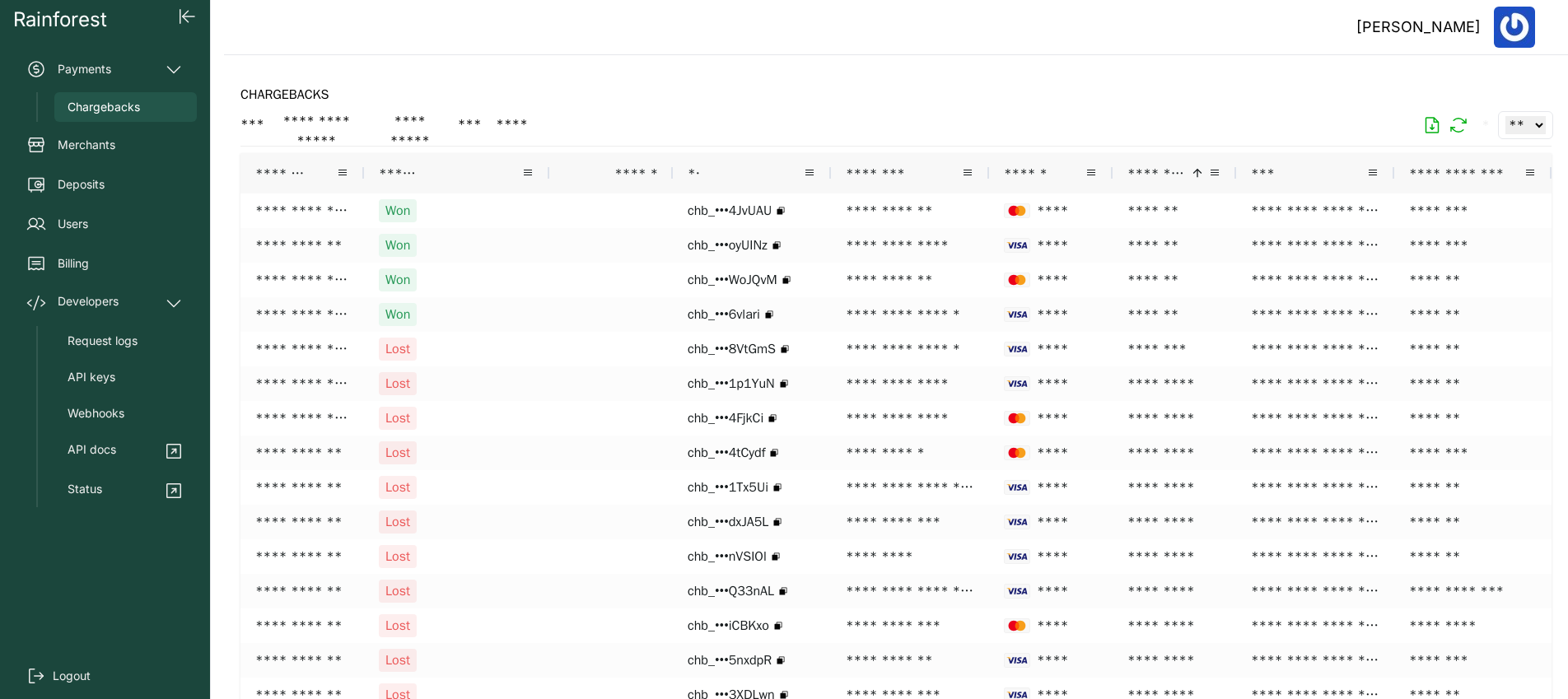 click on "********" at bounding box center [1156, 173] 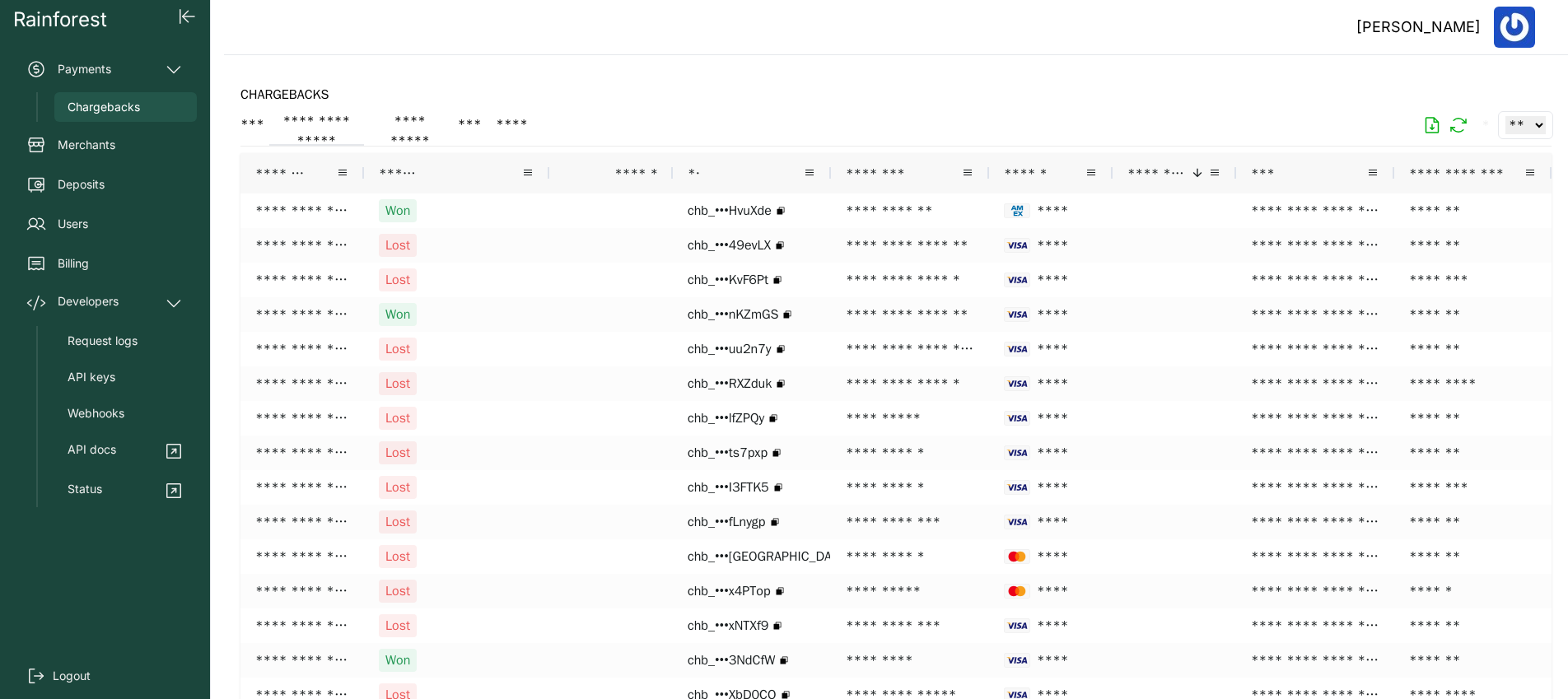 click on "**********" 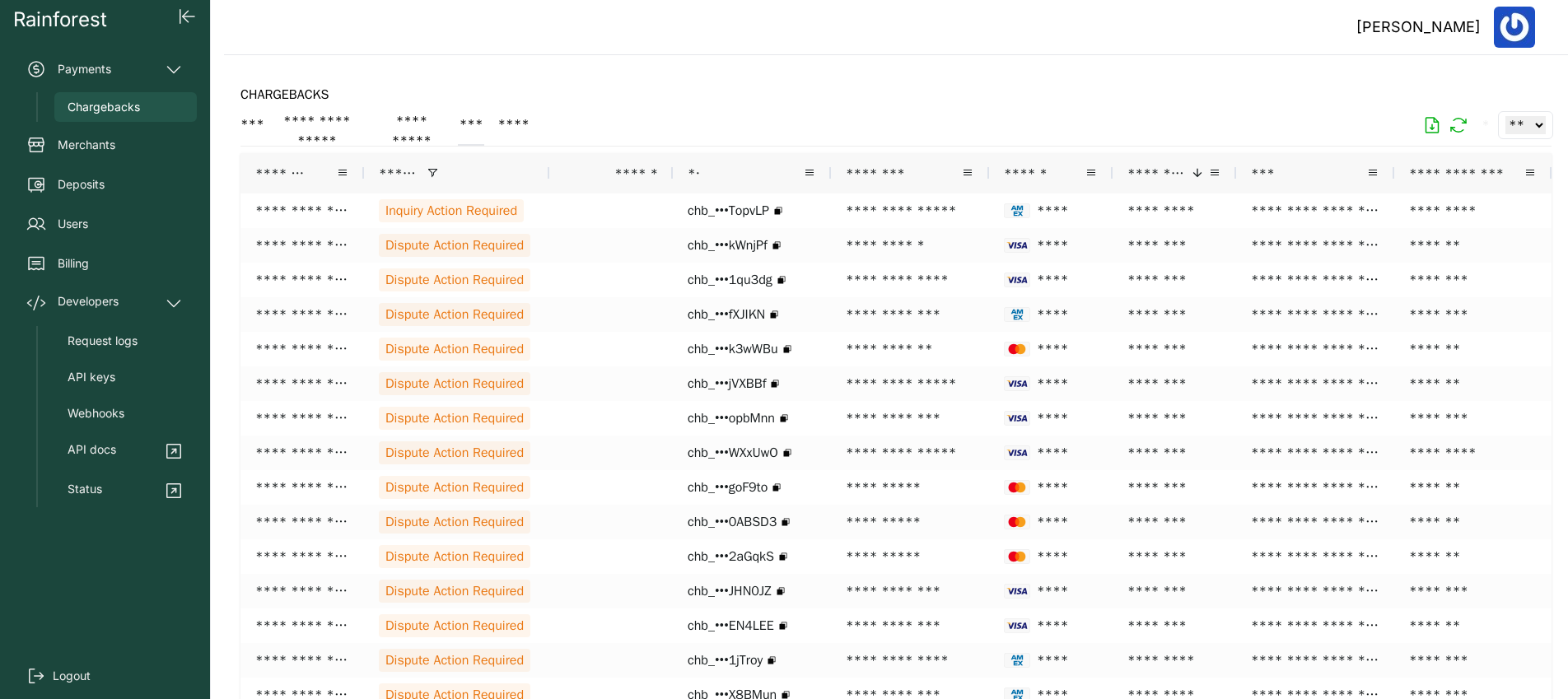 click on "***" 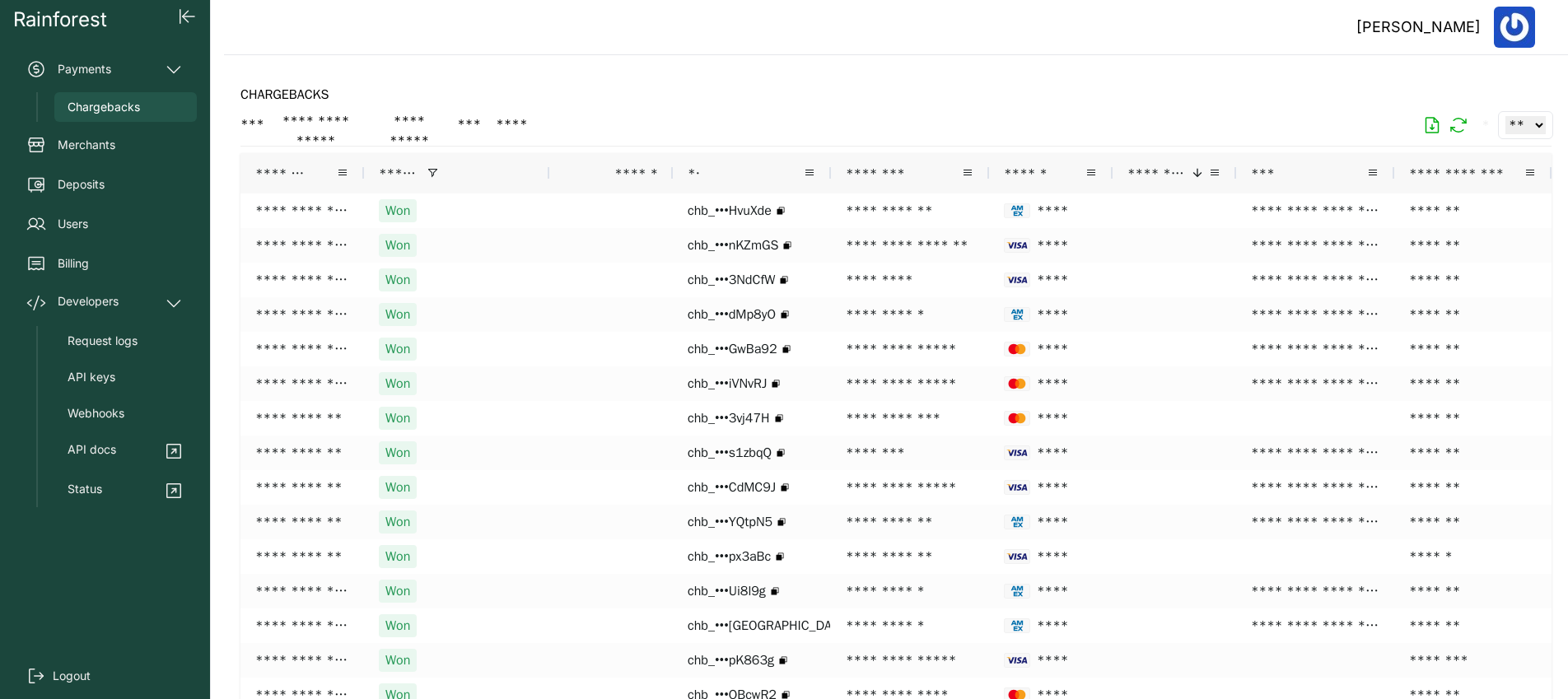 click on "*******" at bounding box center [296, 173] 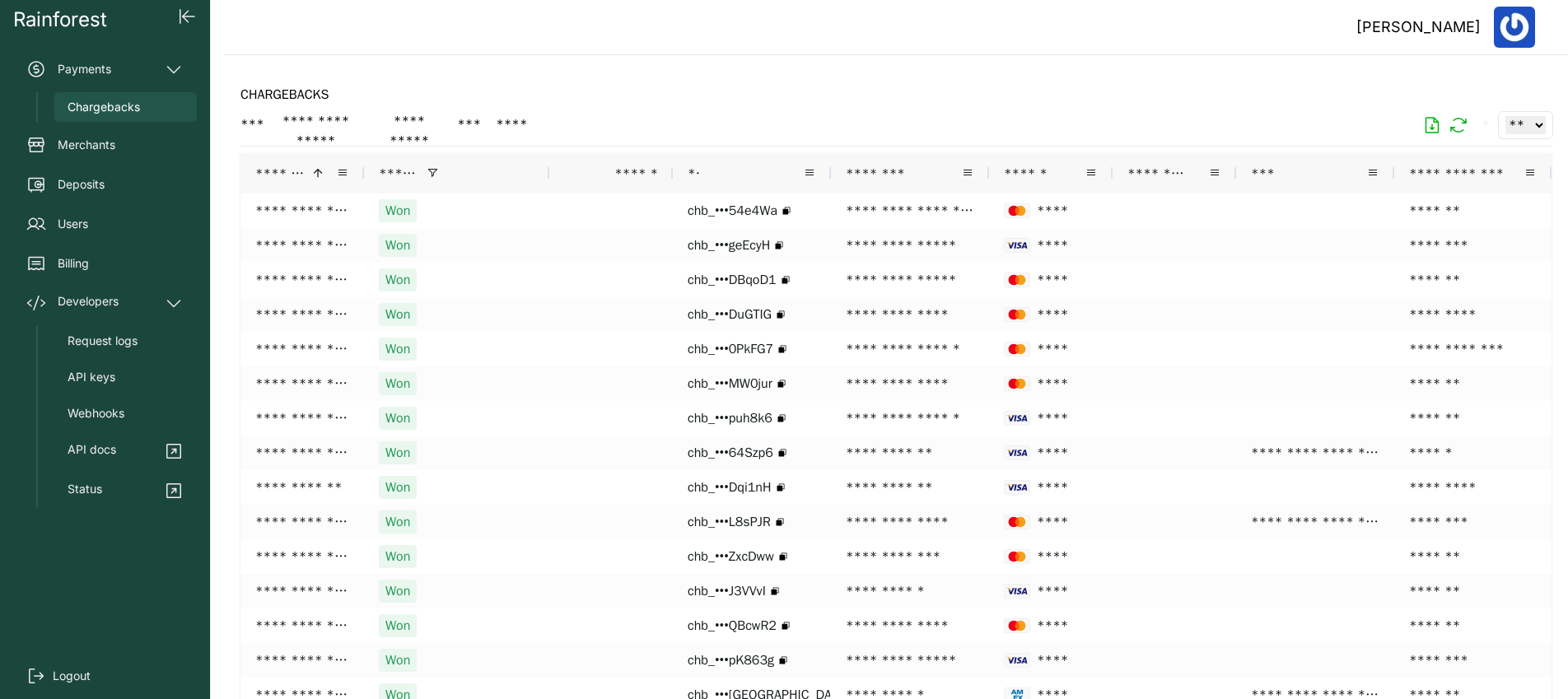 click on "*******" at bounding box center (281, 173) 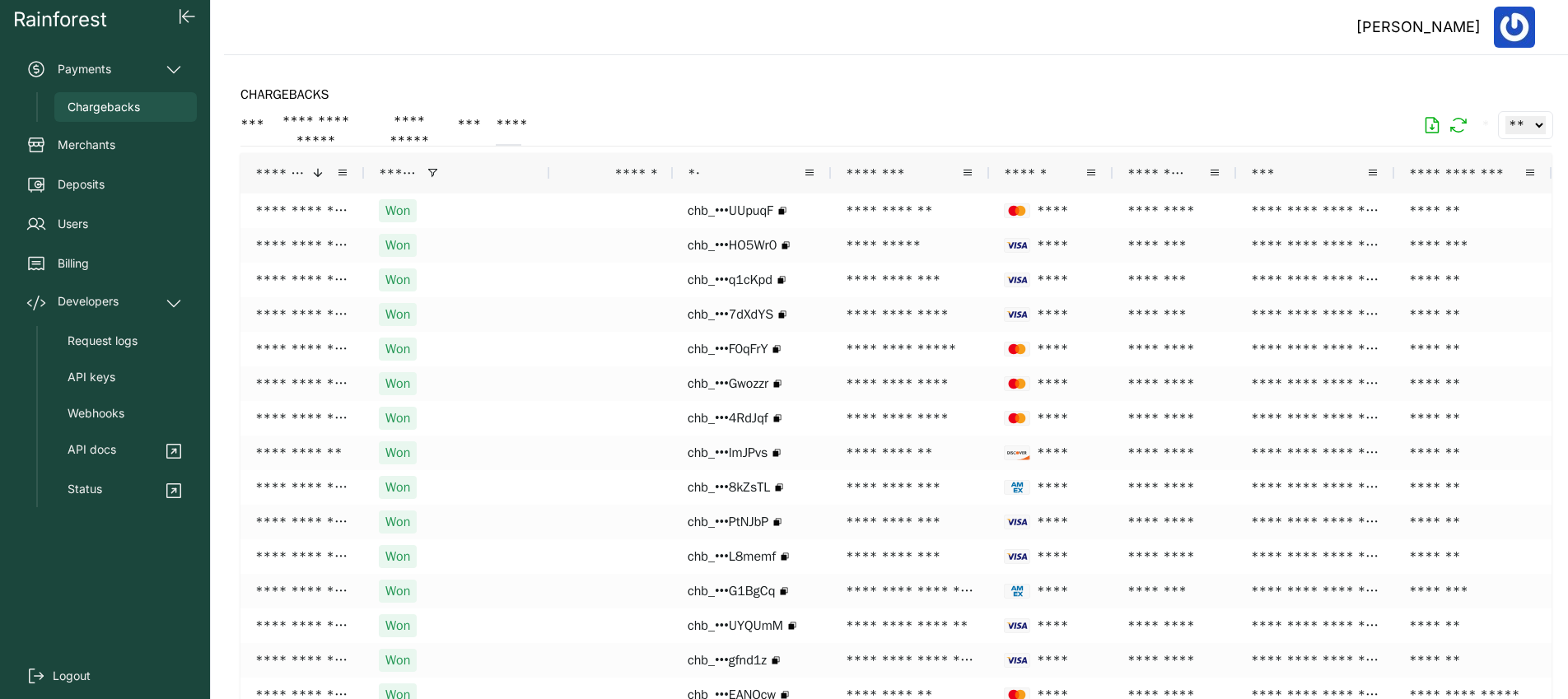 click on "****" 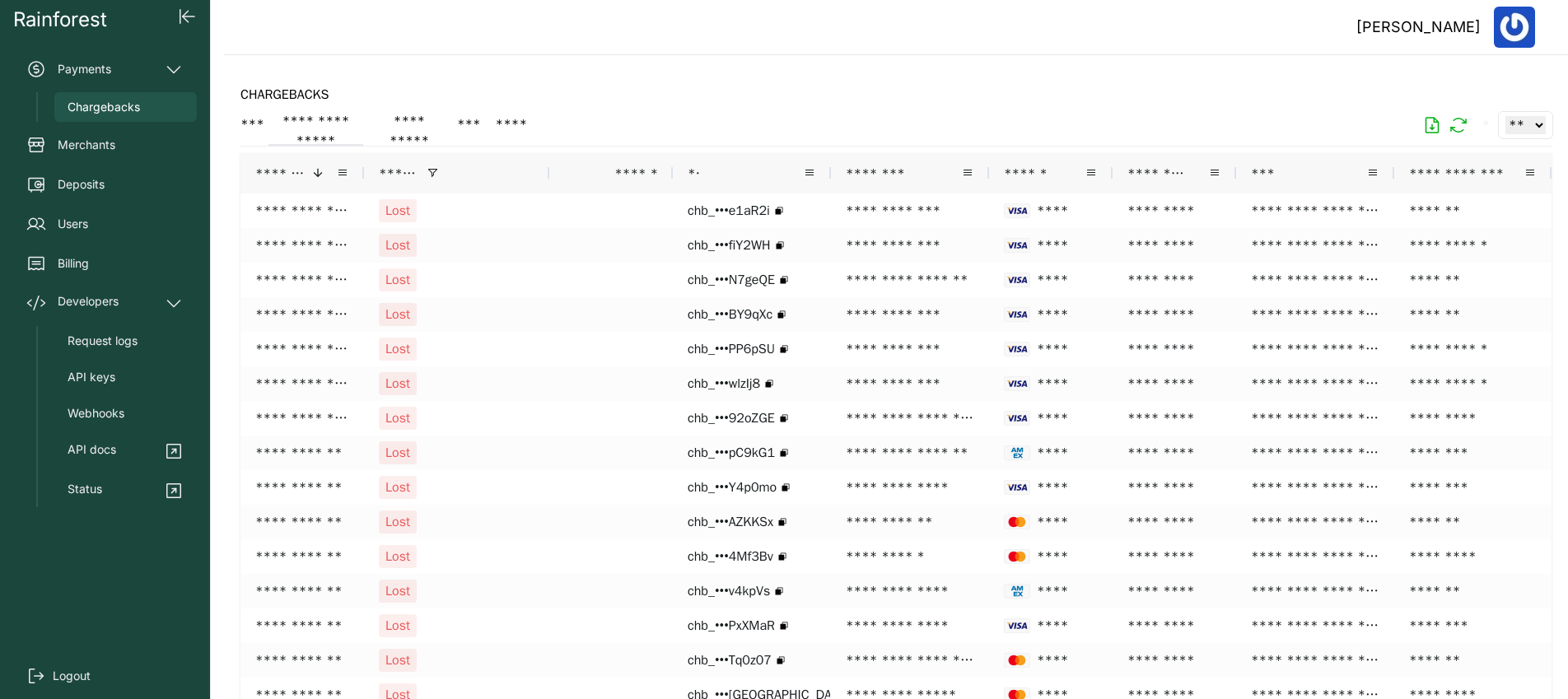 click on "**********" 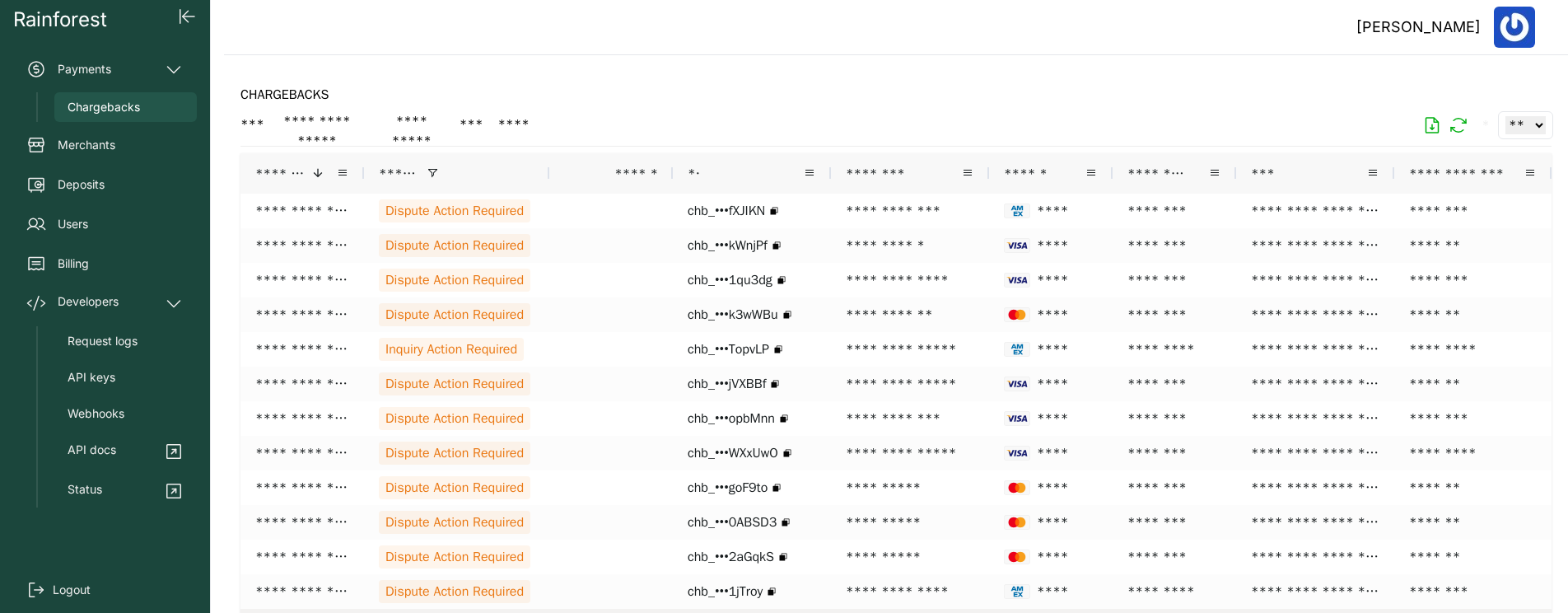 click on "chb_•••X8BMun" at bounding box center (752, 626) 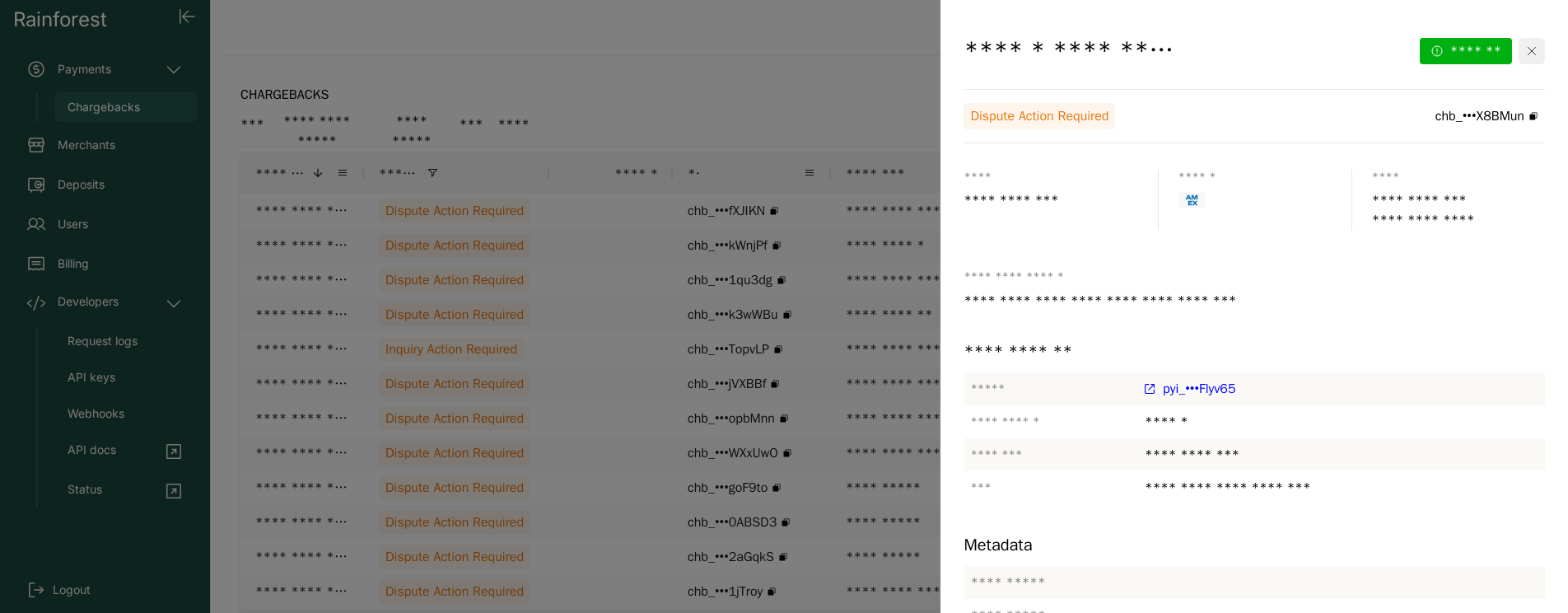 click 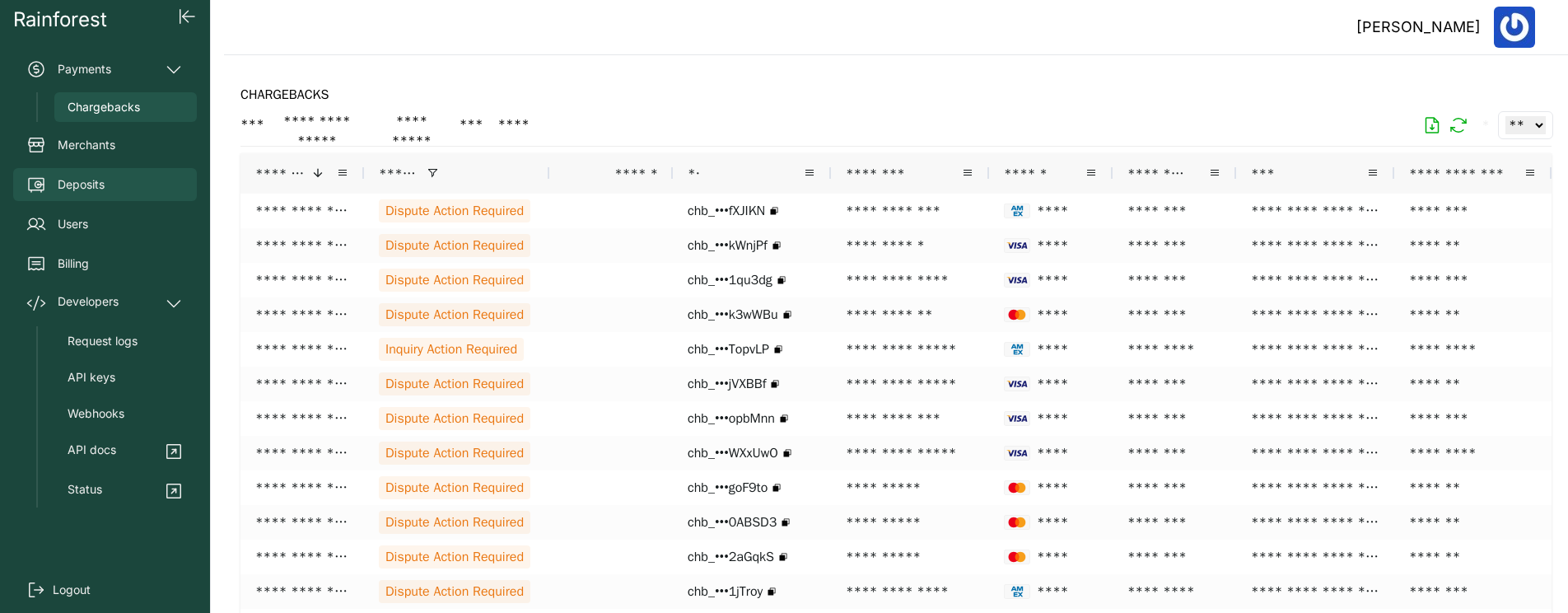 click on "Deposits" at bounding box center [105, 185] 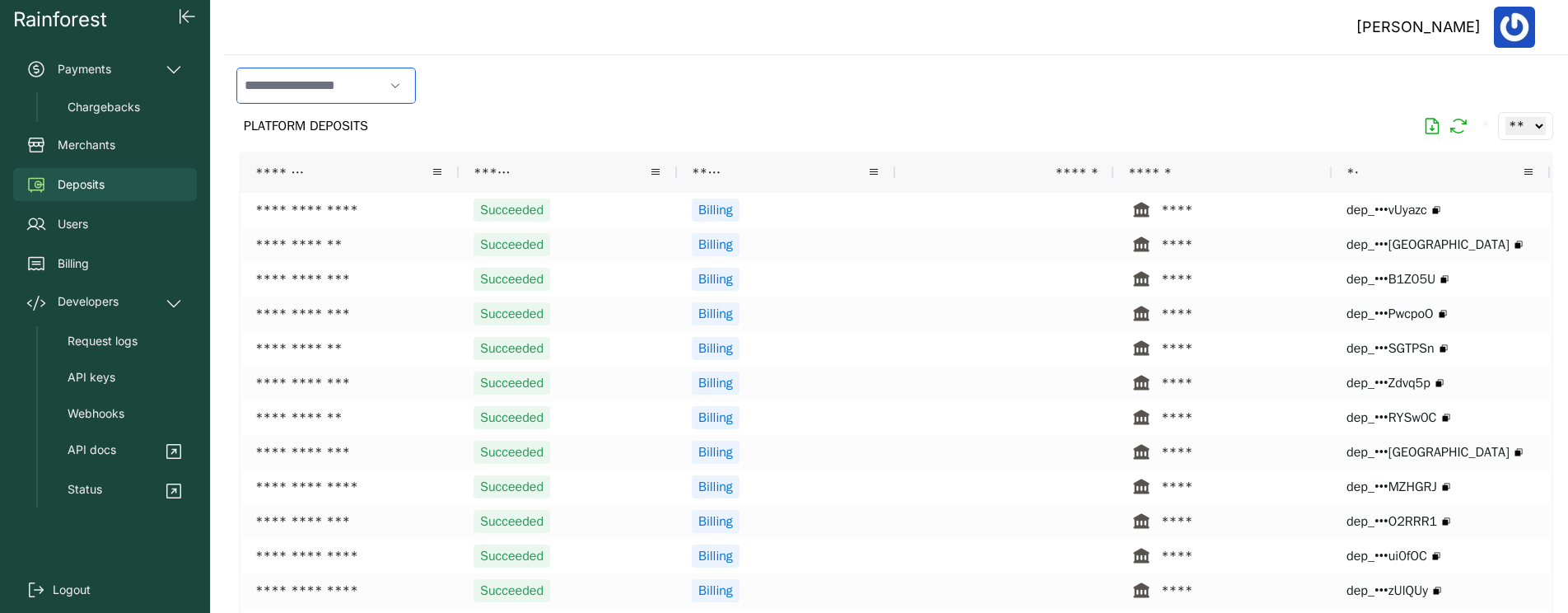click at bounding box center (310, 86) 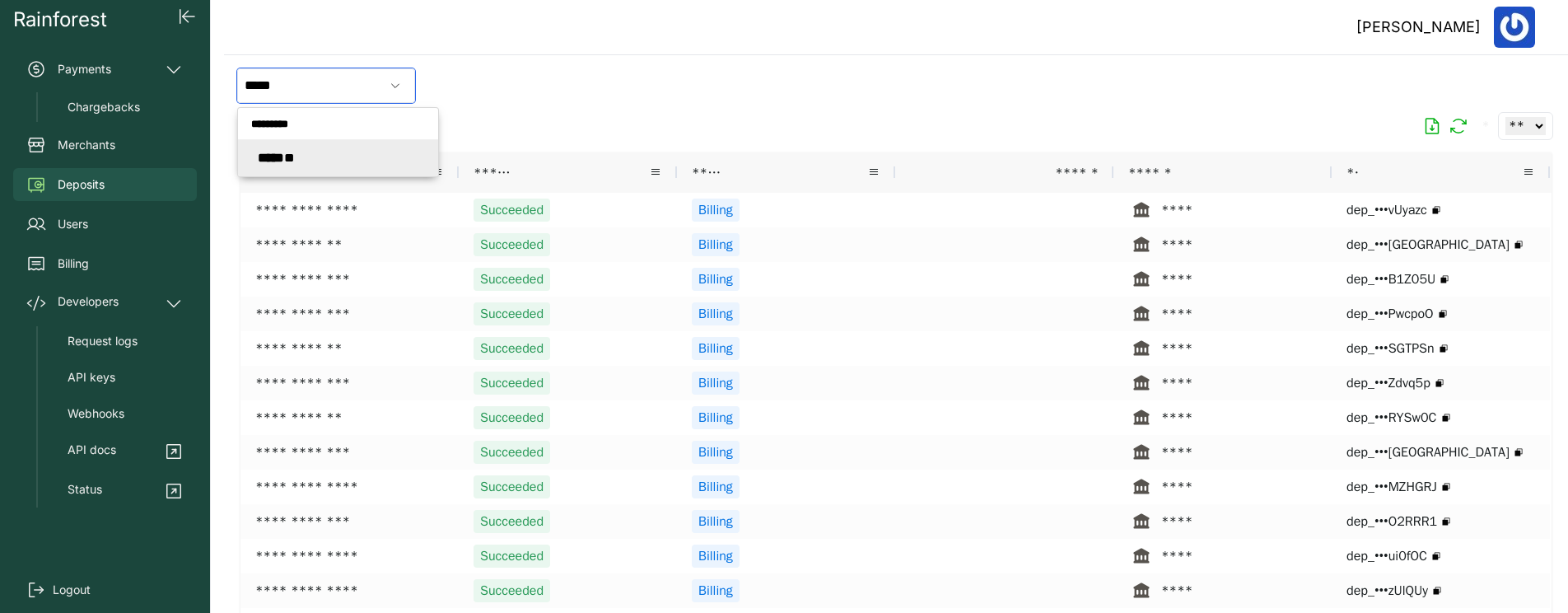 click on "***** **" 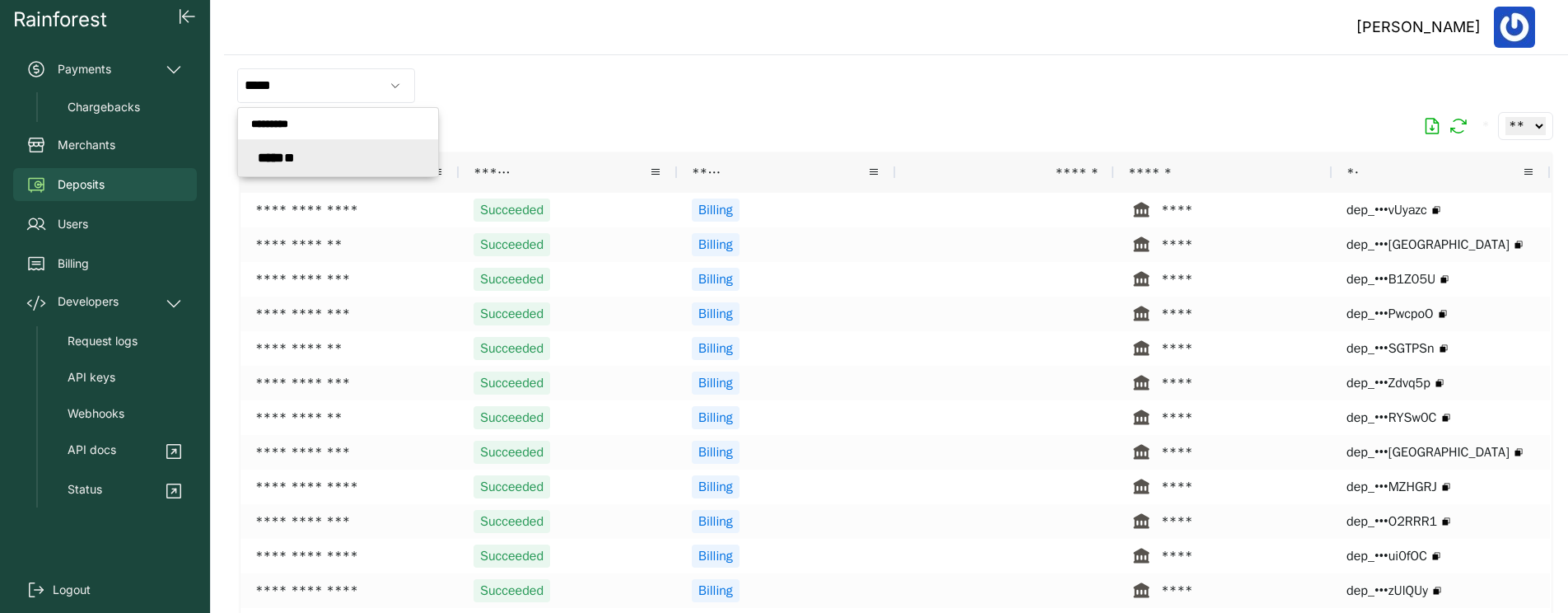 type on "*******" 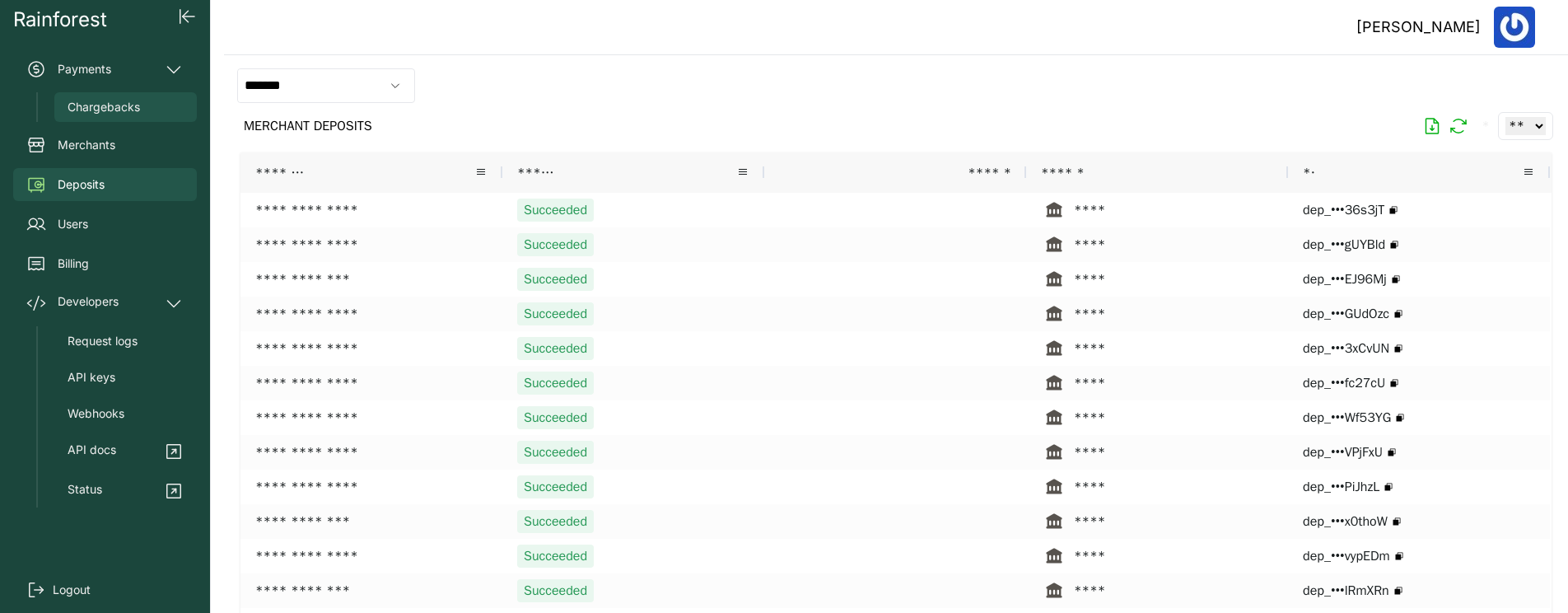 click on "Chargebacks" at bounding box center [104, 107] 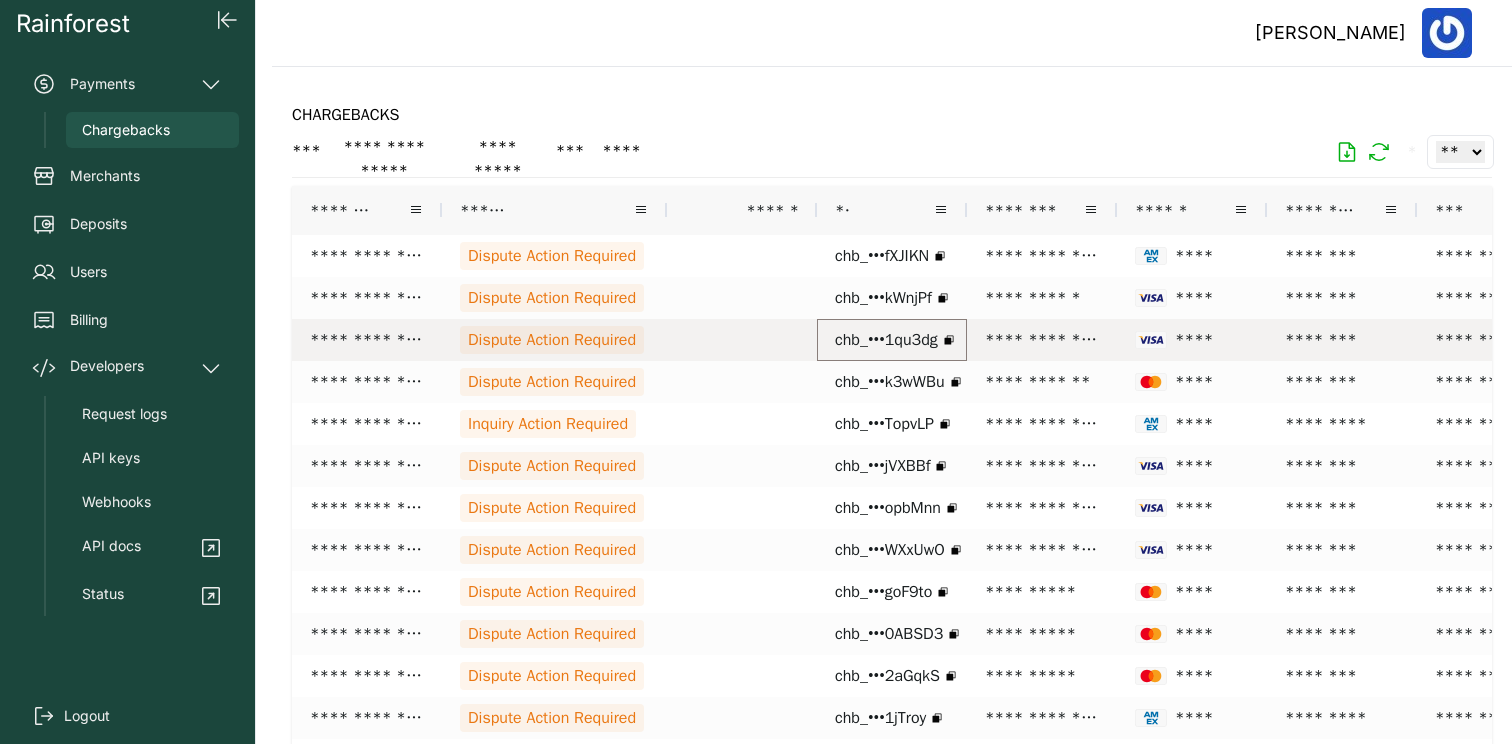 click on "chb_•••1qu3dg" at bounding box center (886, 340) 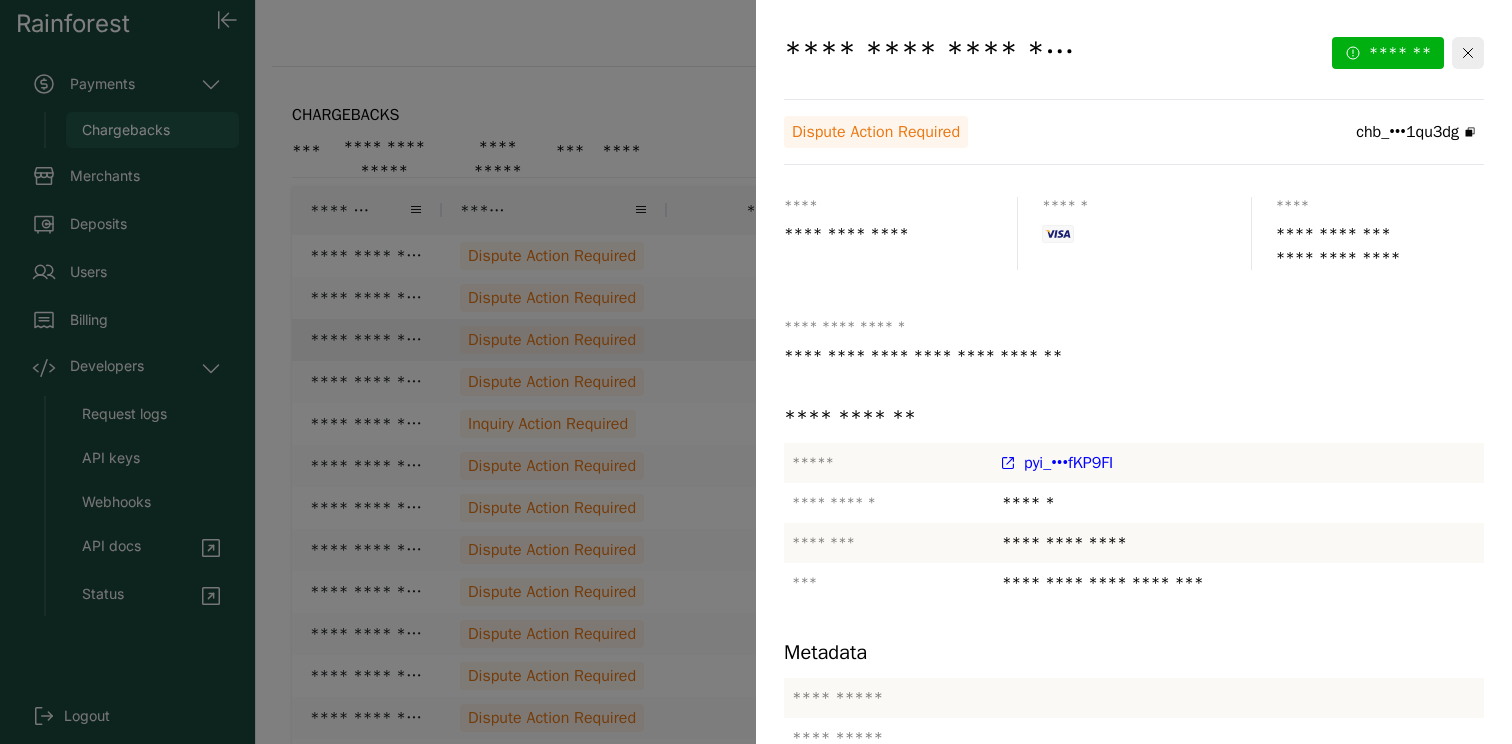 scroll, scrollTop: 0, scrollLeft: 0, axis: both 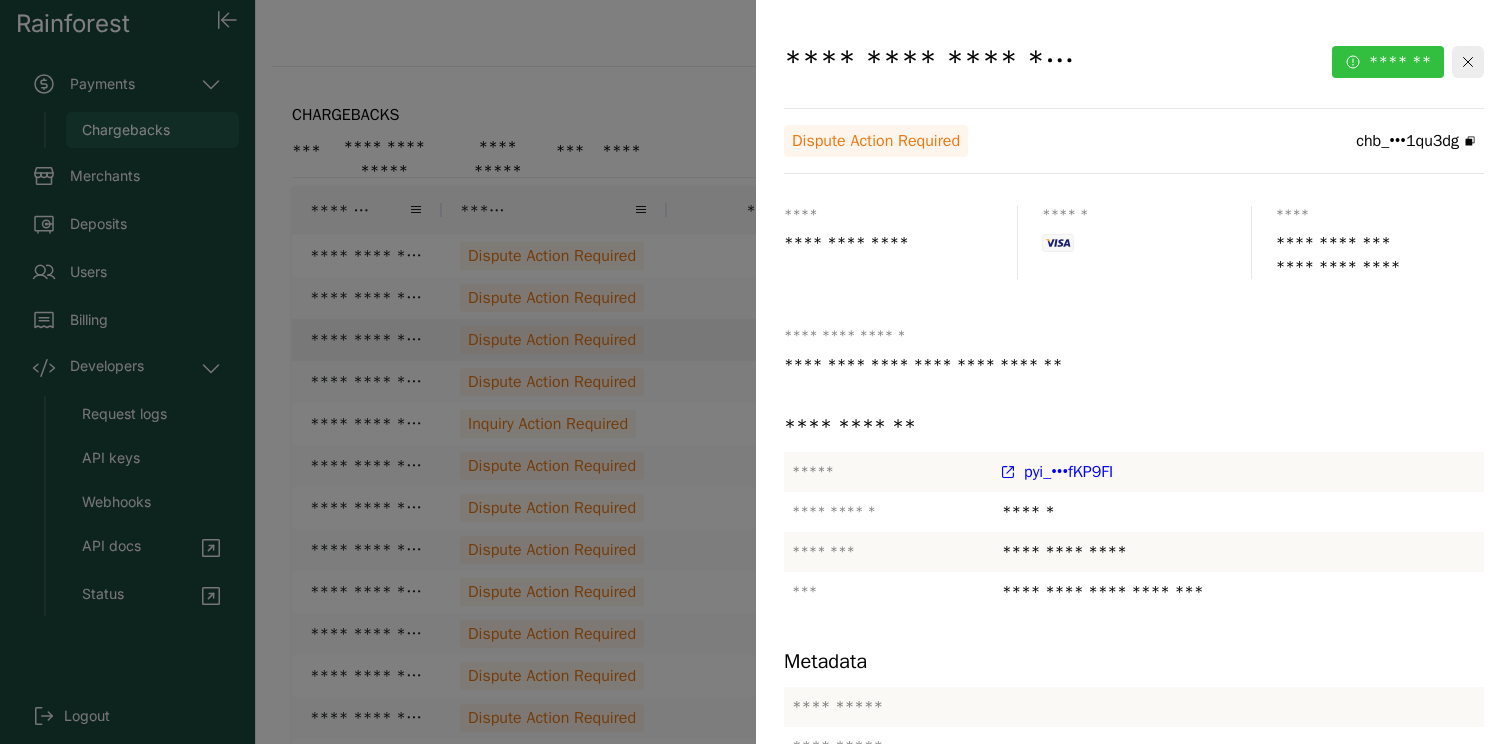 click on "*******" 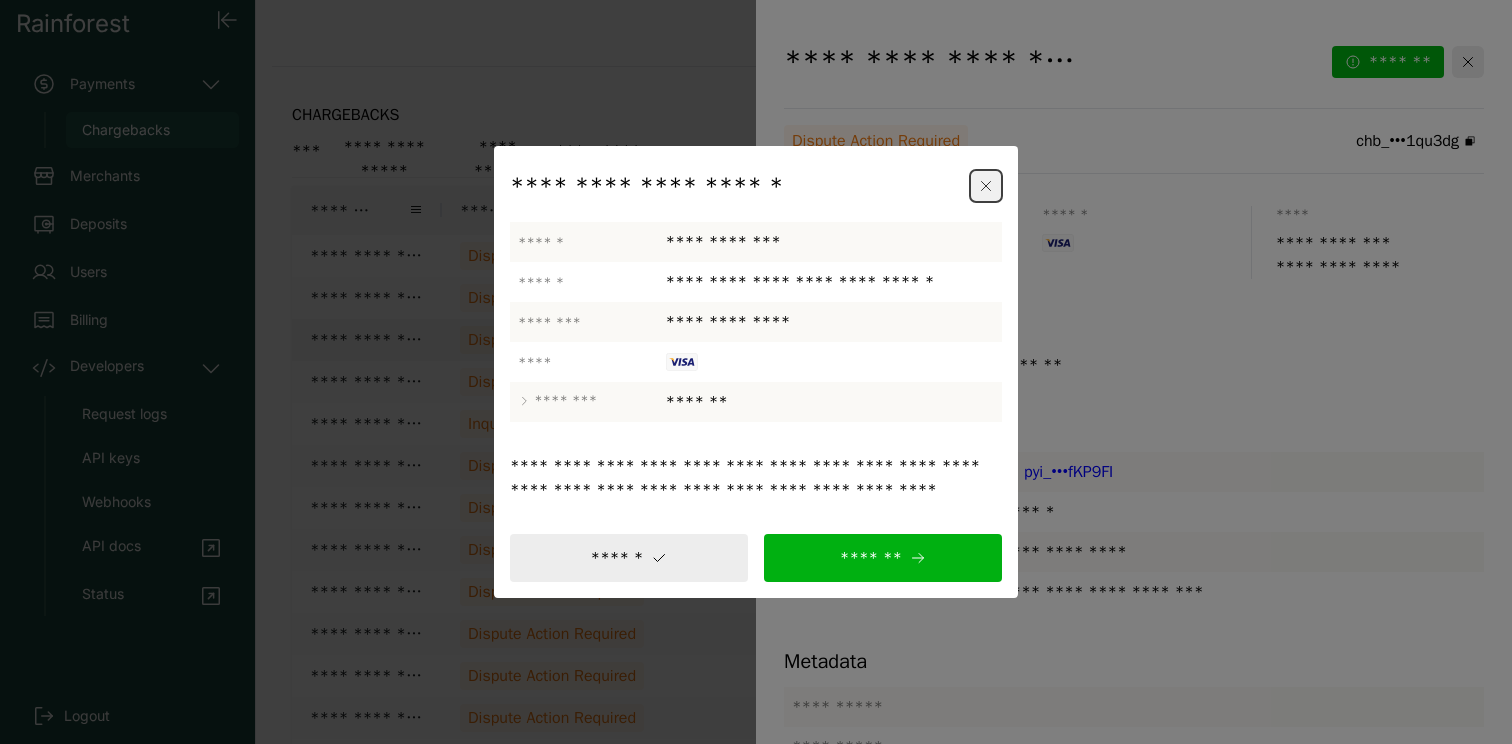 click at bounding box center (986, 186) 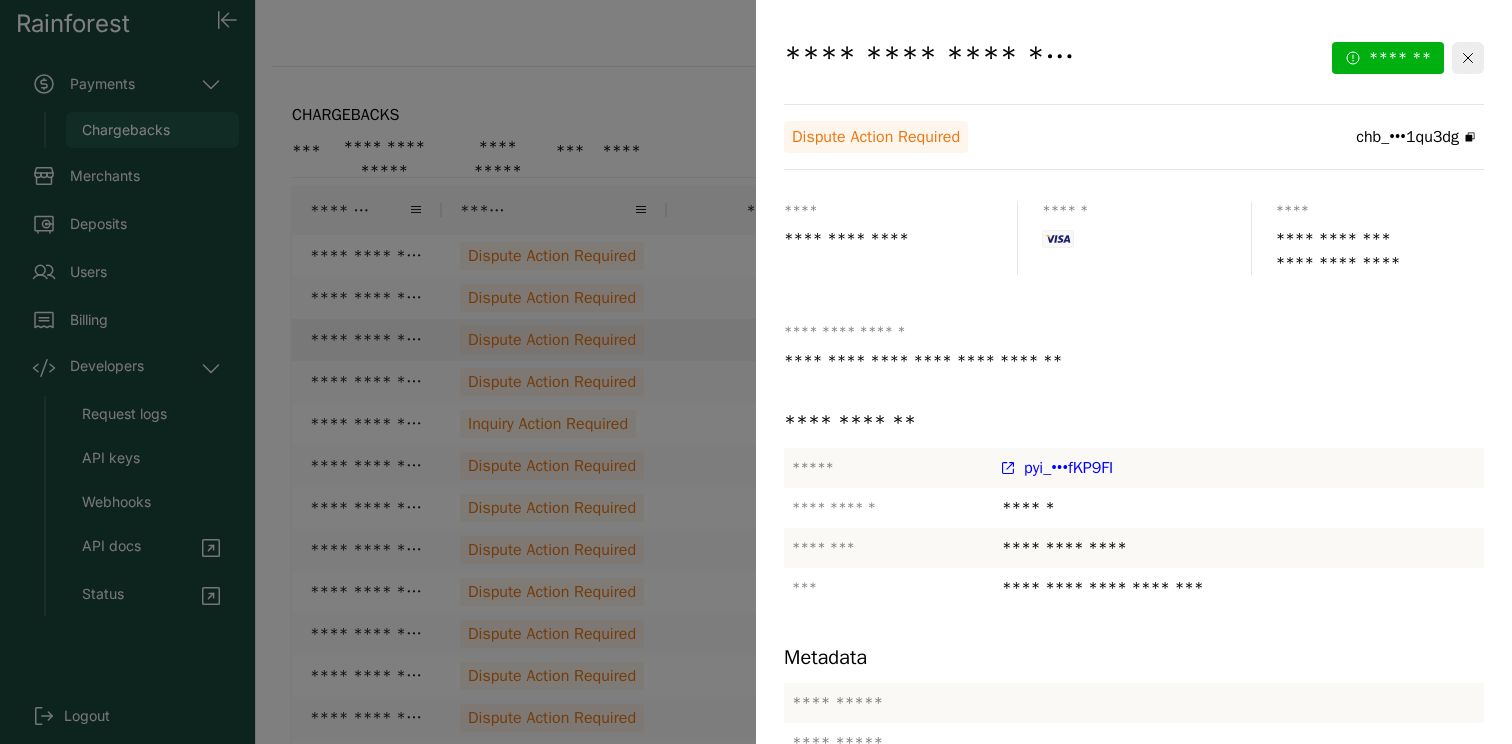 scroll, scrollTop: 1, scrollLeft: 0, axis: vertical 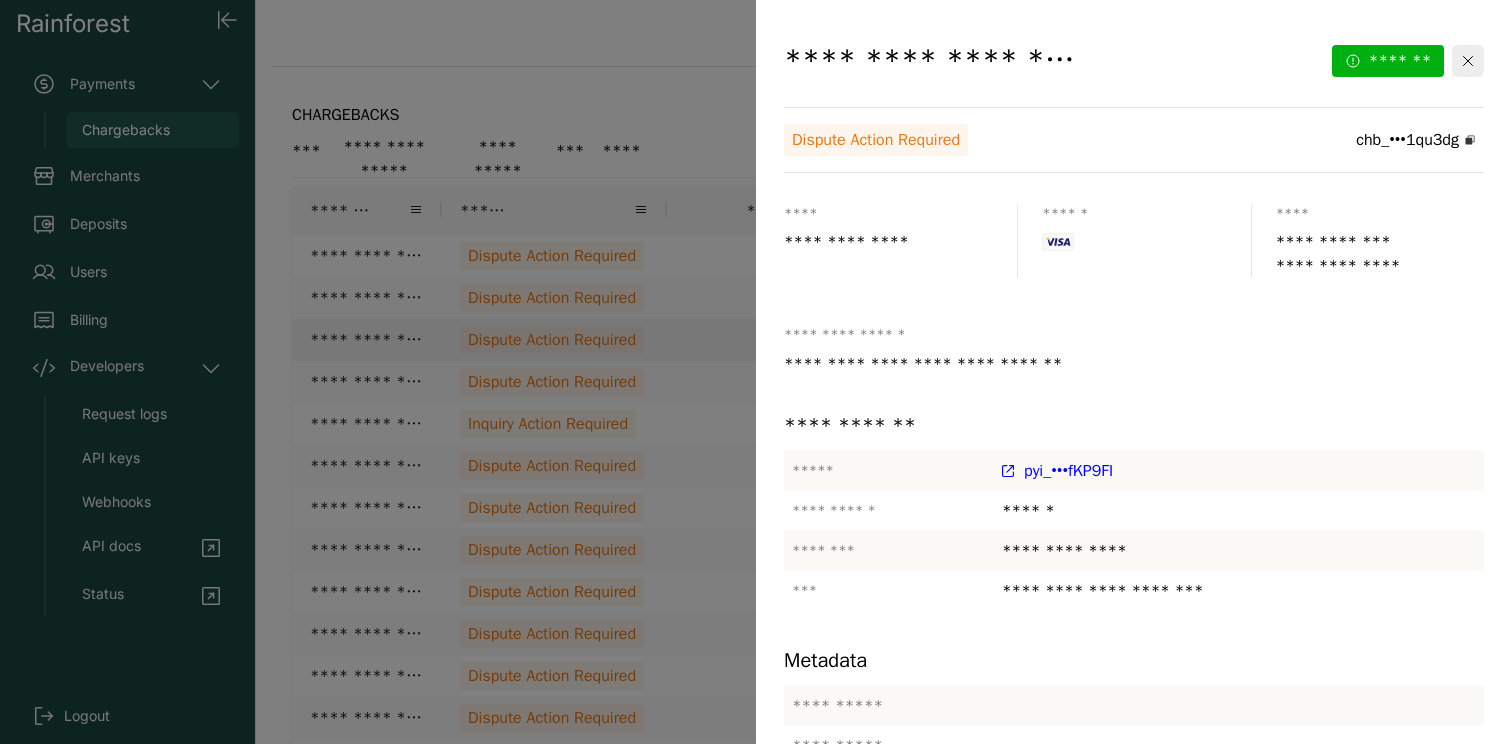 click 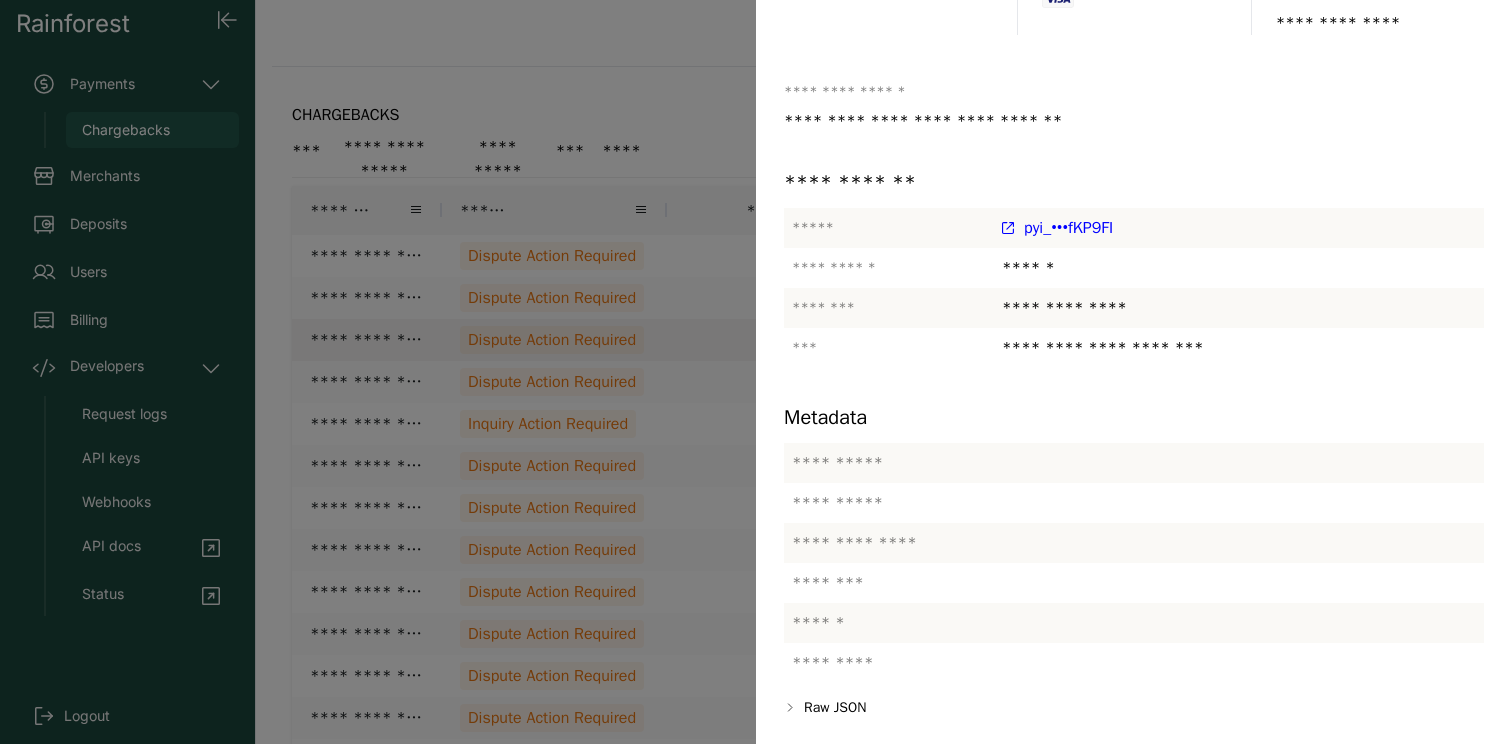 scroll, scrollTop: 0, scrollLeft: 0, axis: both 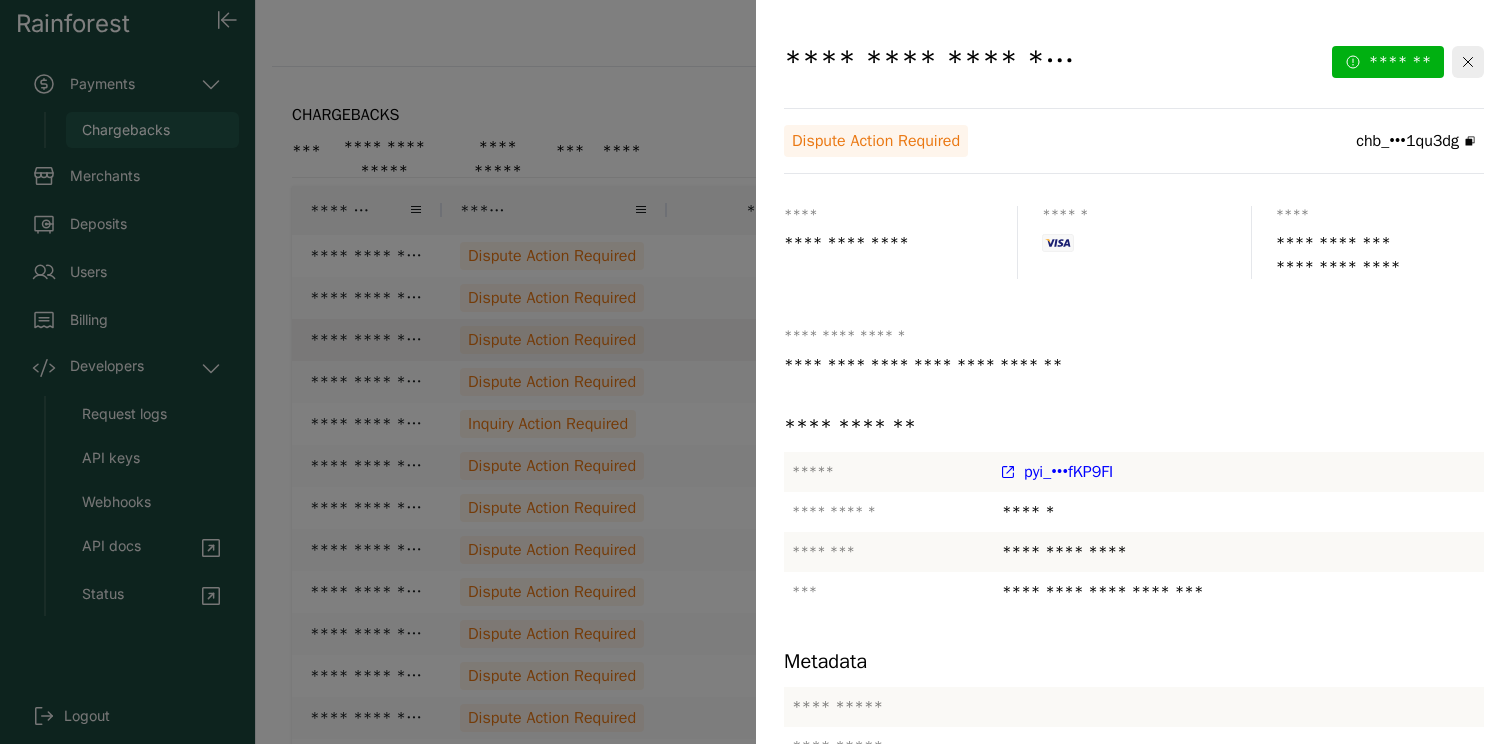 click on "pyi_•••fKP9FI" at bounding box center [1068, 472] 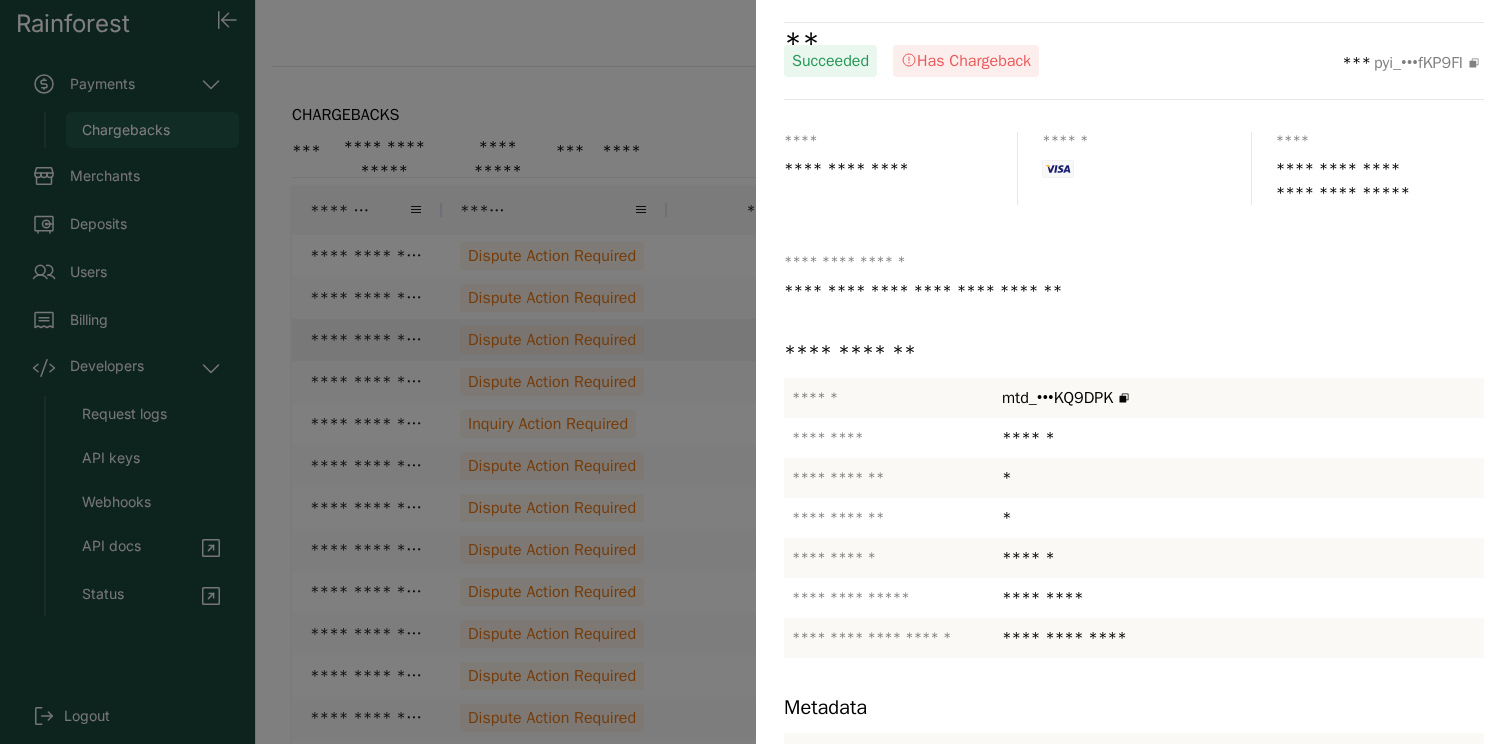 scroll, scrollTop: 0, scrollLeft: 0, axis: both 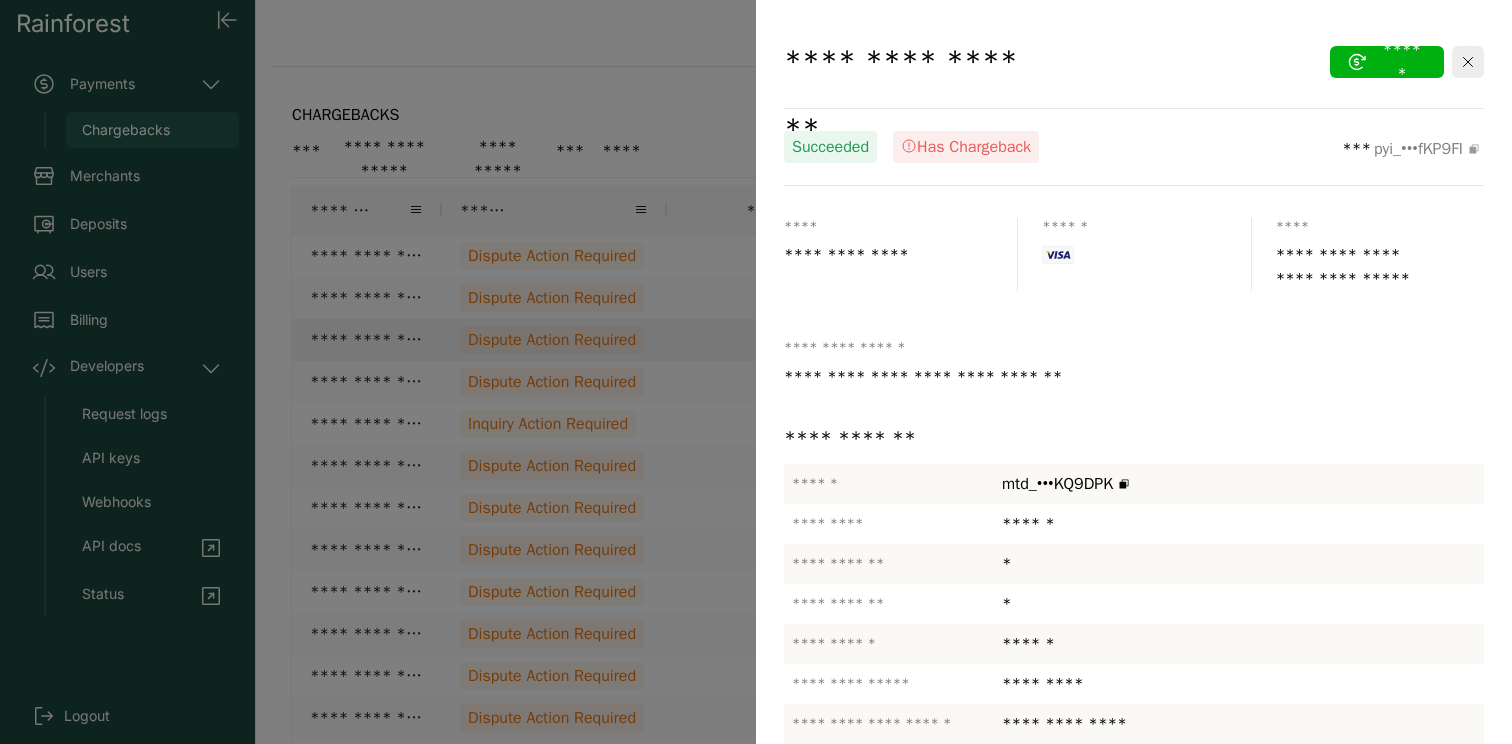 click 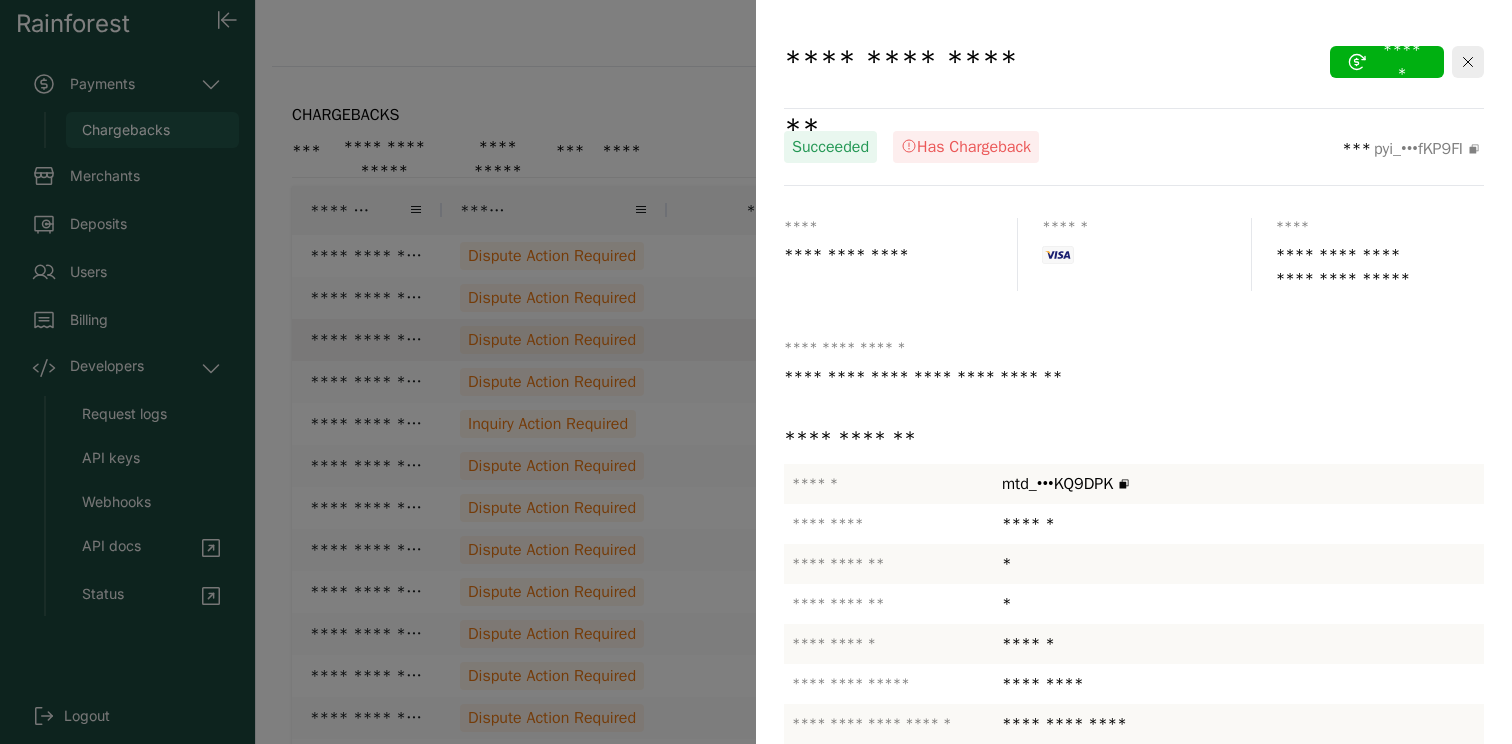 scroll, scrollTop: 698, scrollLeft: 0, axis: vertical 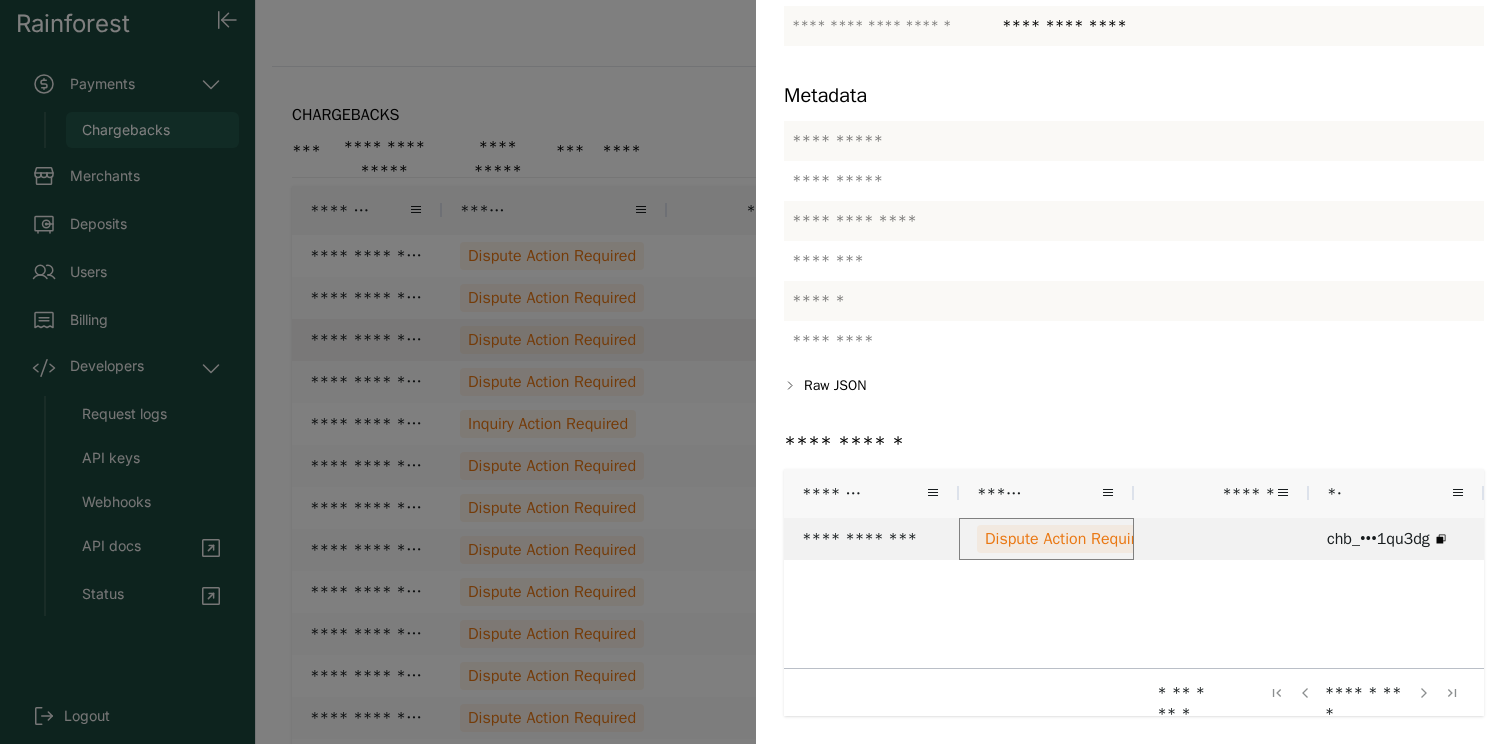 click on "Dispute Action Required" at bounding box center [1069, 539] 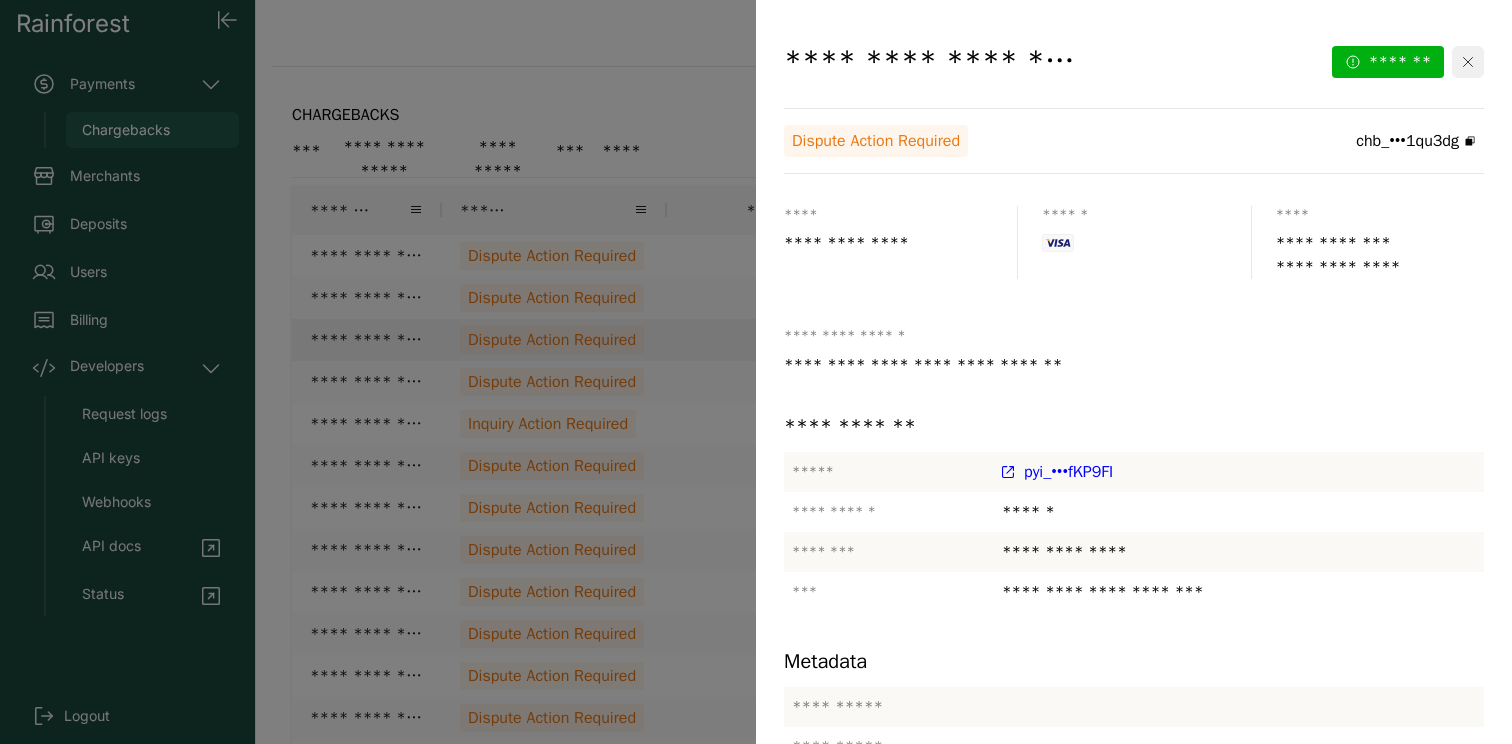 click 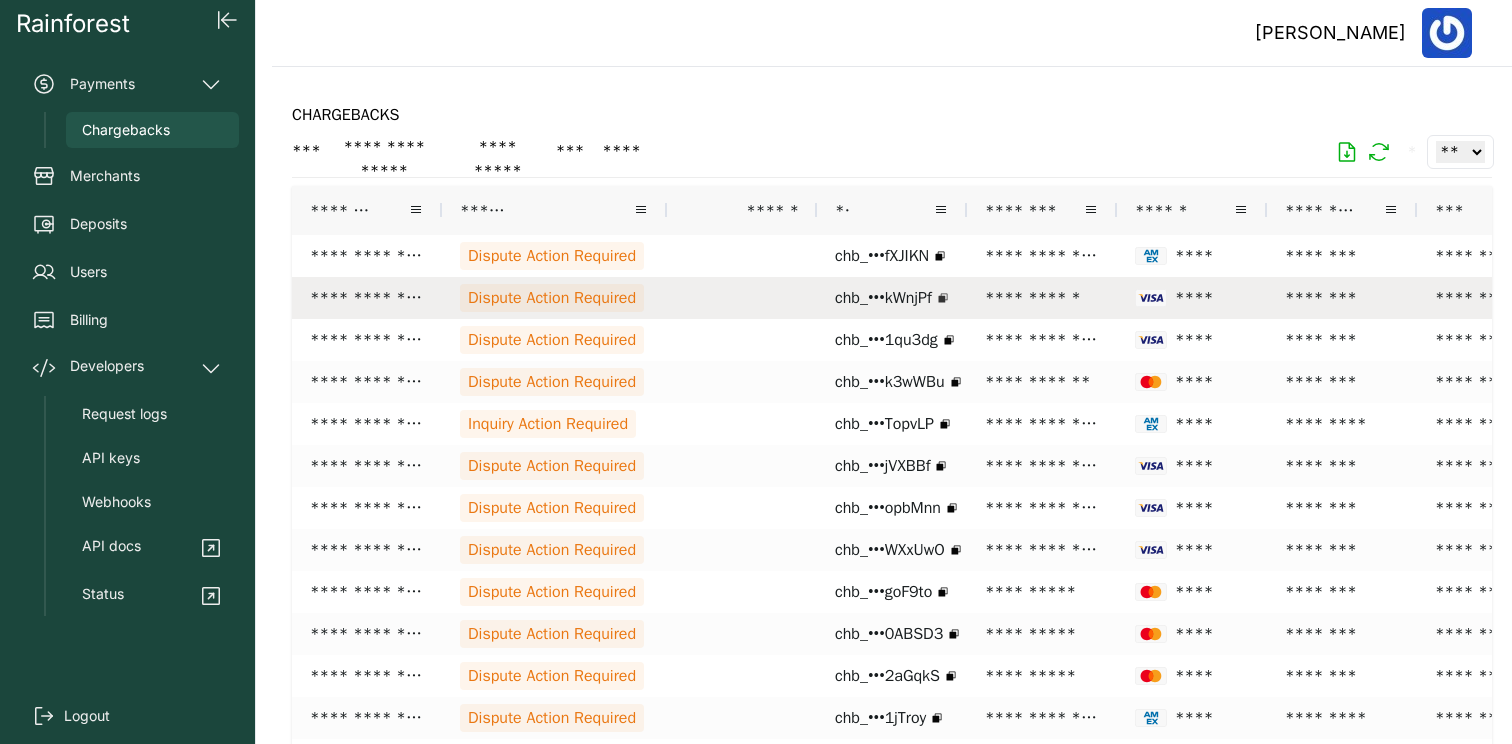 click 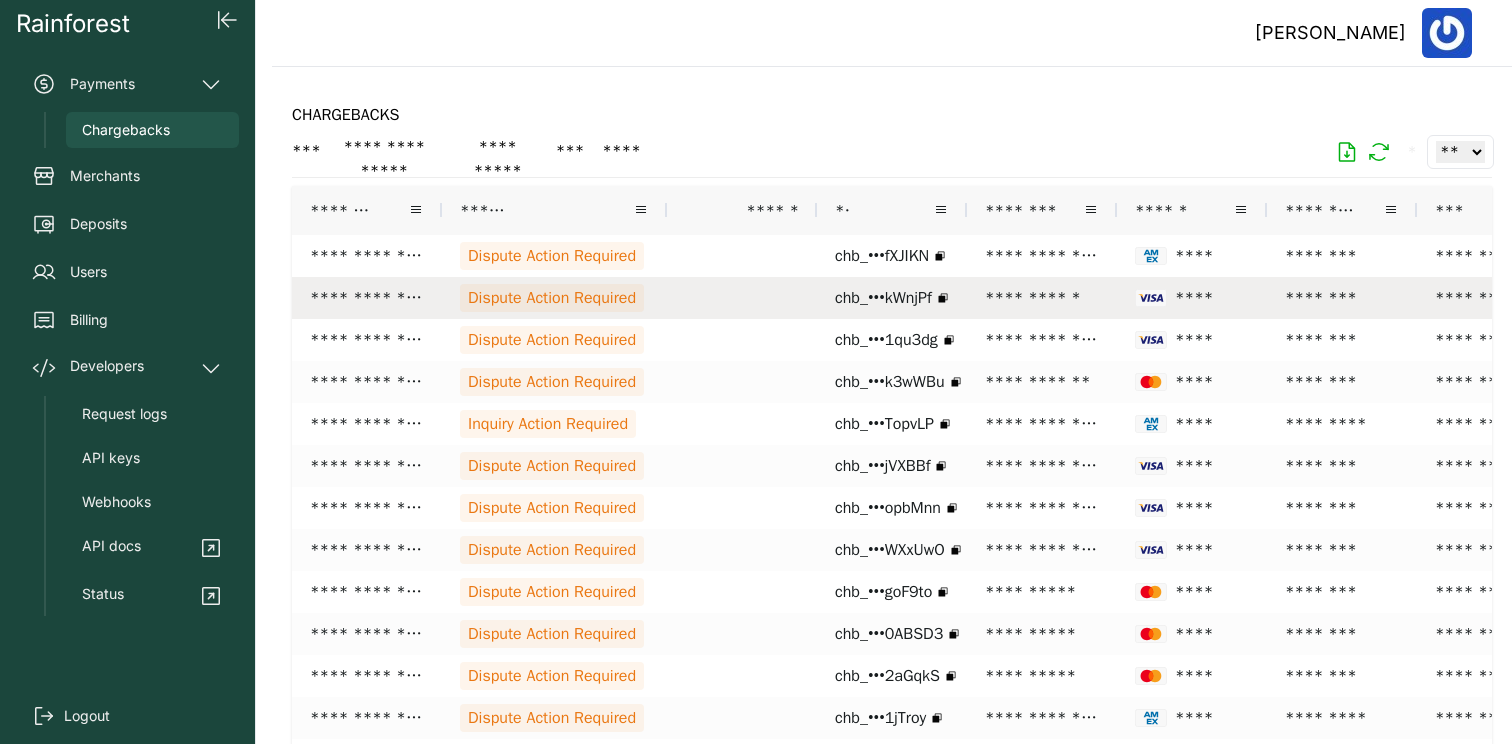 click on "**********" at bounding box center (1042, 298) 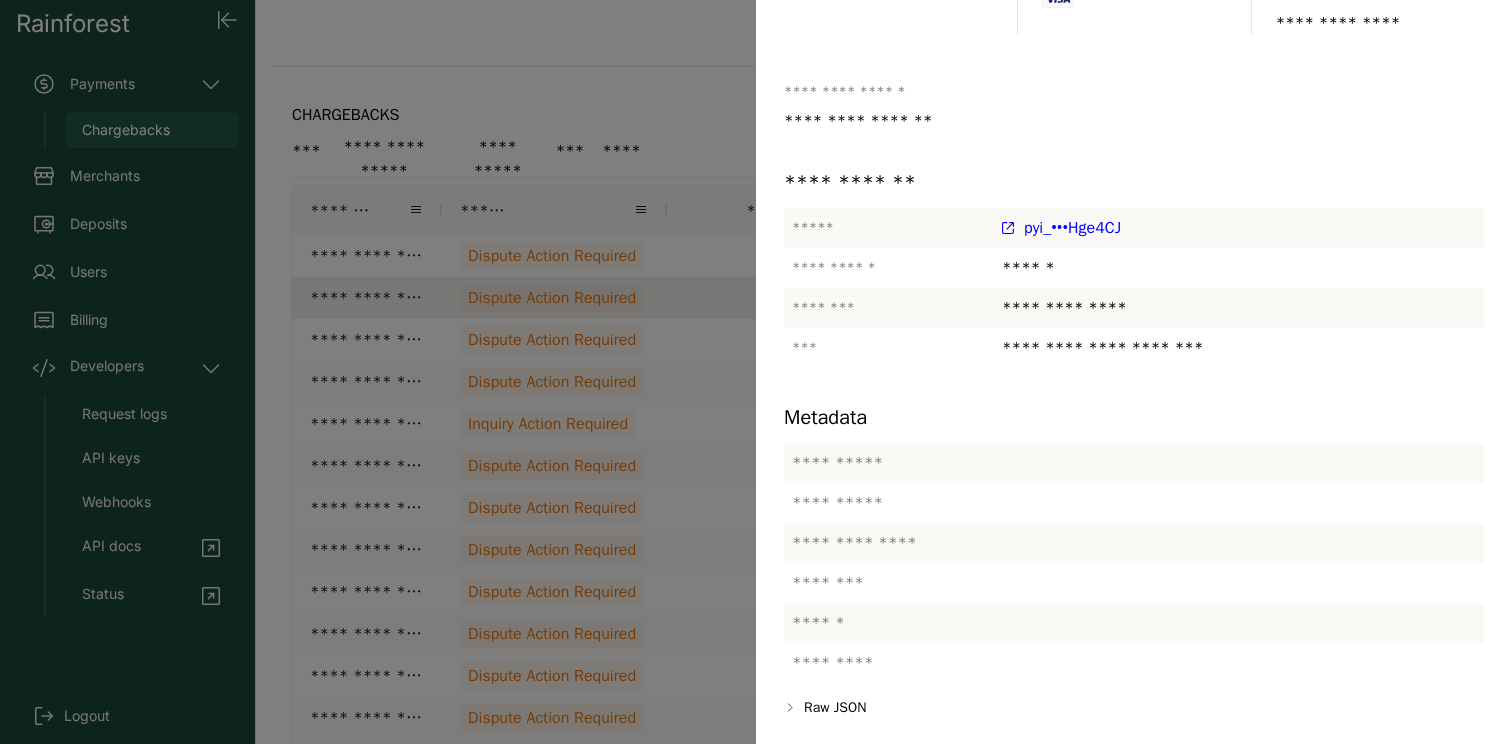 scroll, scrollTop: 0, scrollLeft: 0, axis: both 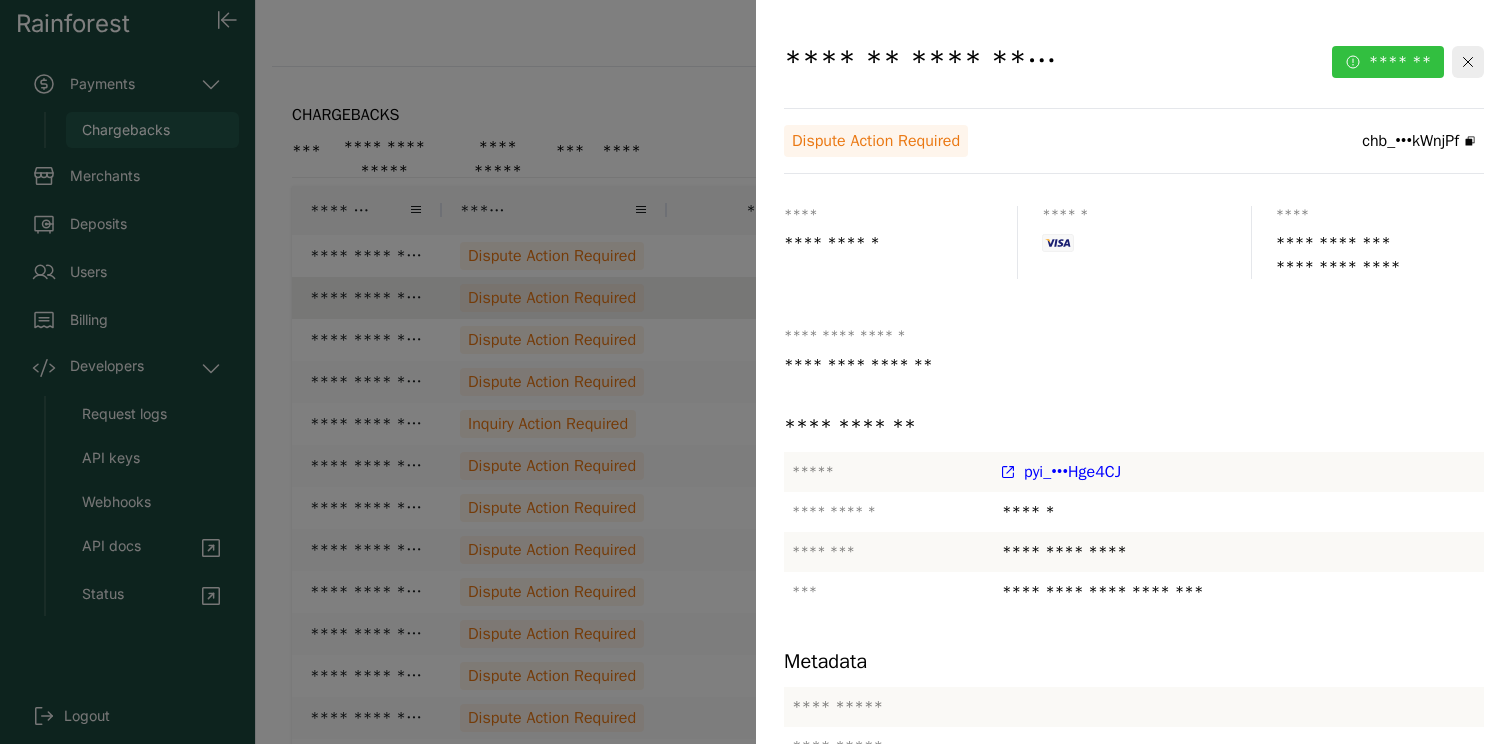 click on "*******" 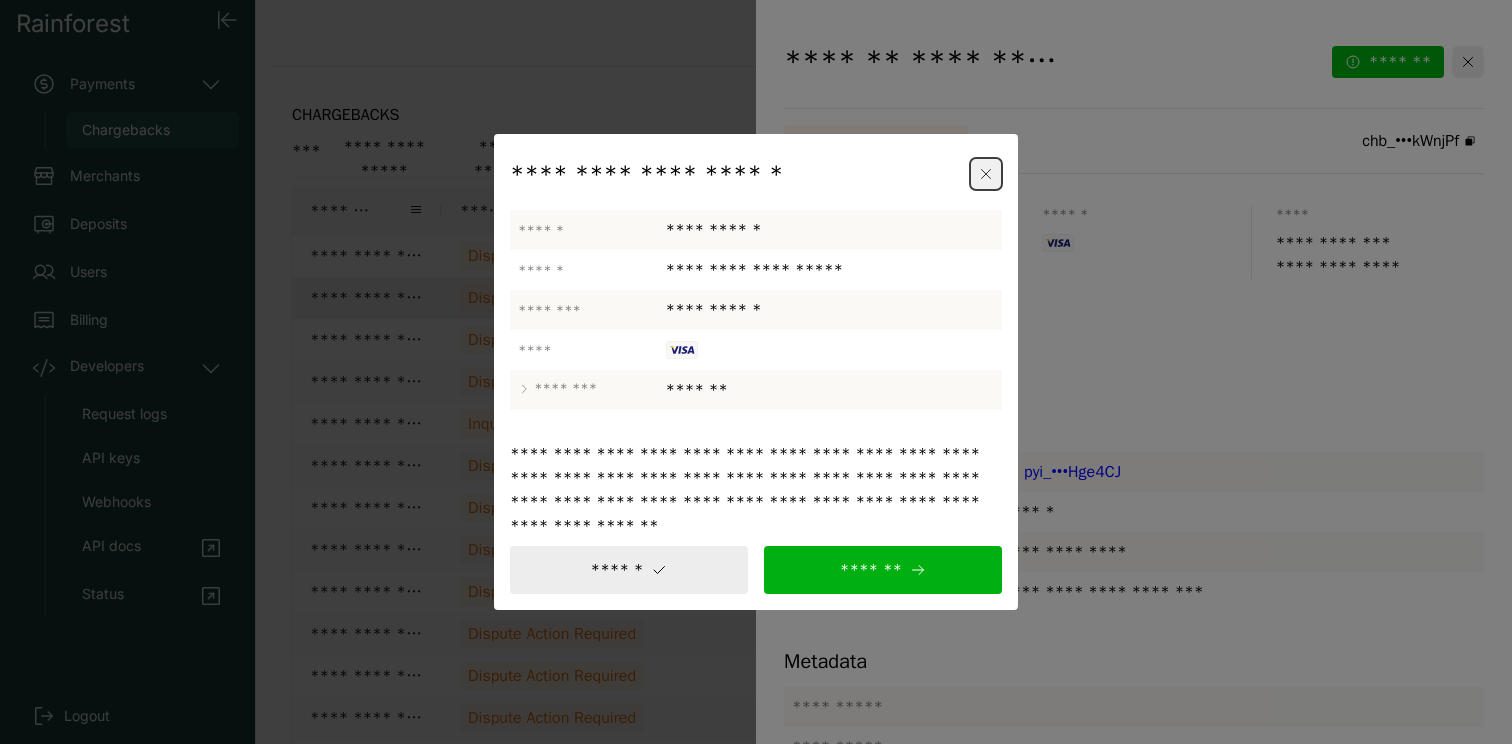 click 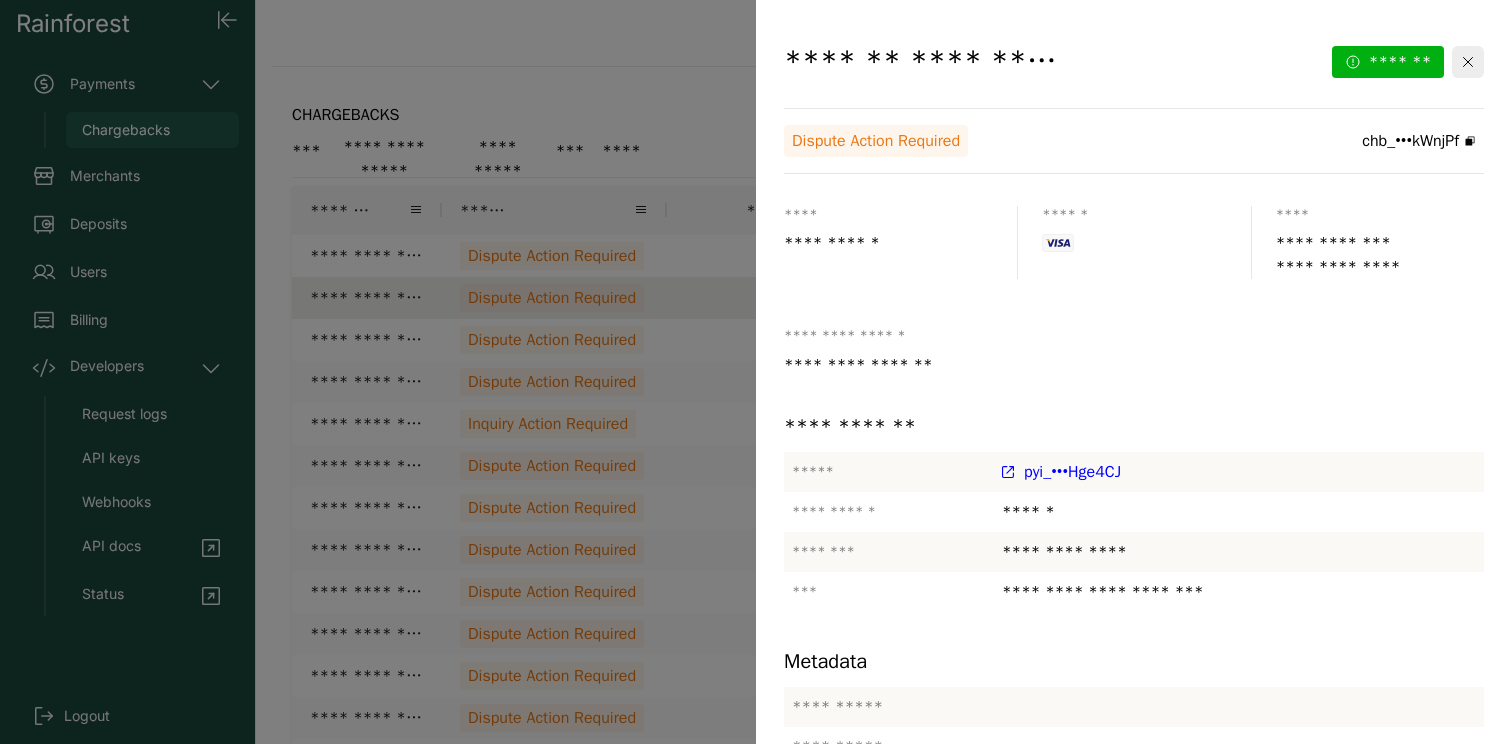 scroll, scrollTop: 244, scrollLeft: 0, axis: vertical 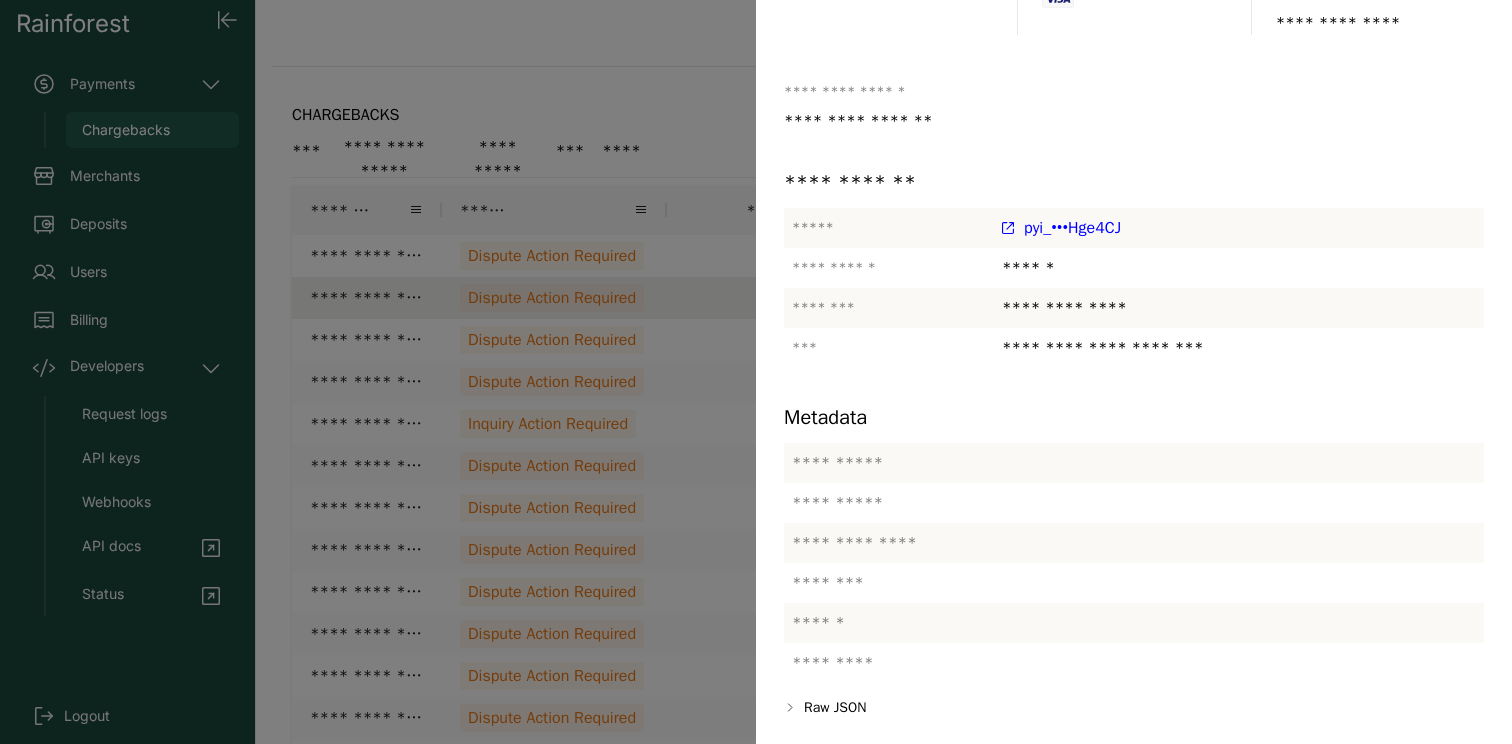 click on "pyi_•••Hge4CJ" at bounding box center (1072, 228) 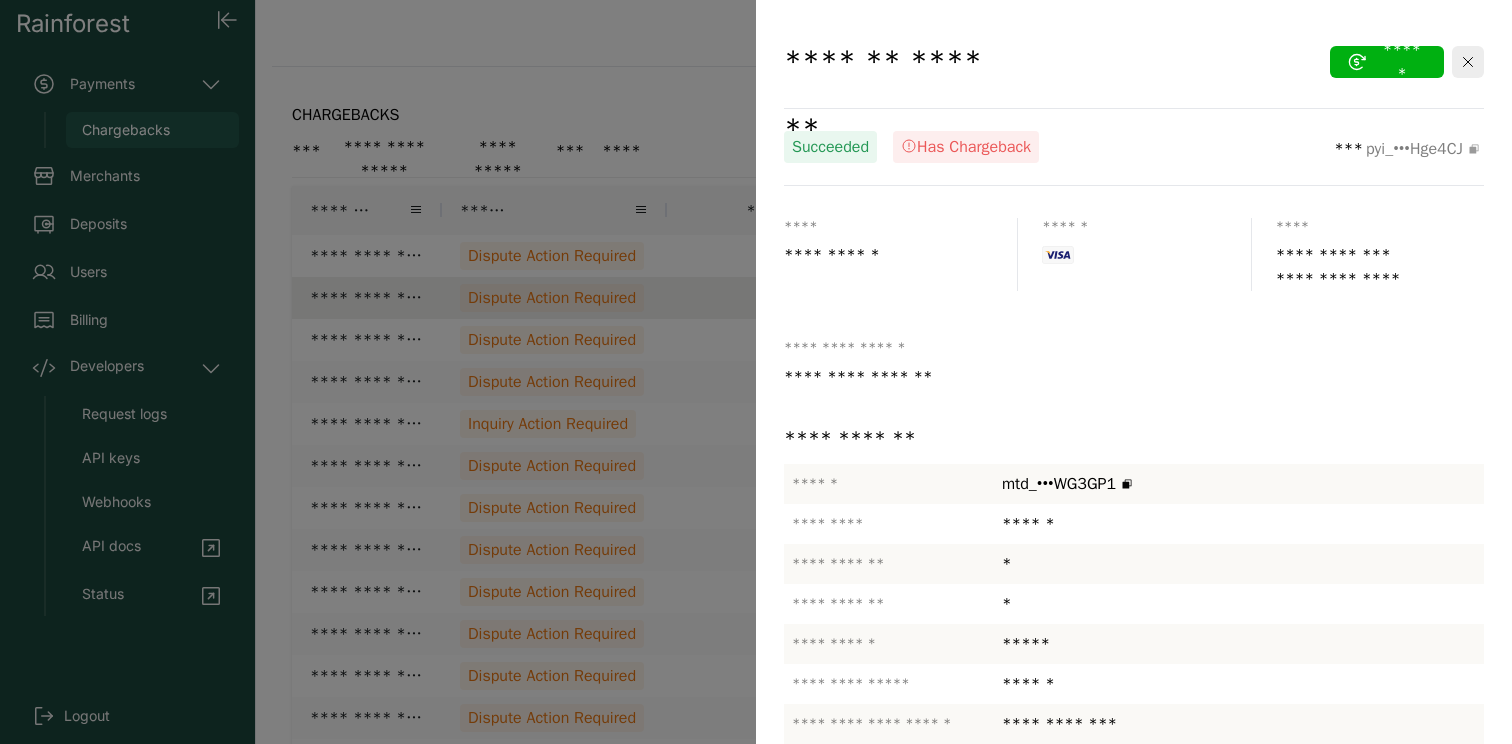click 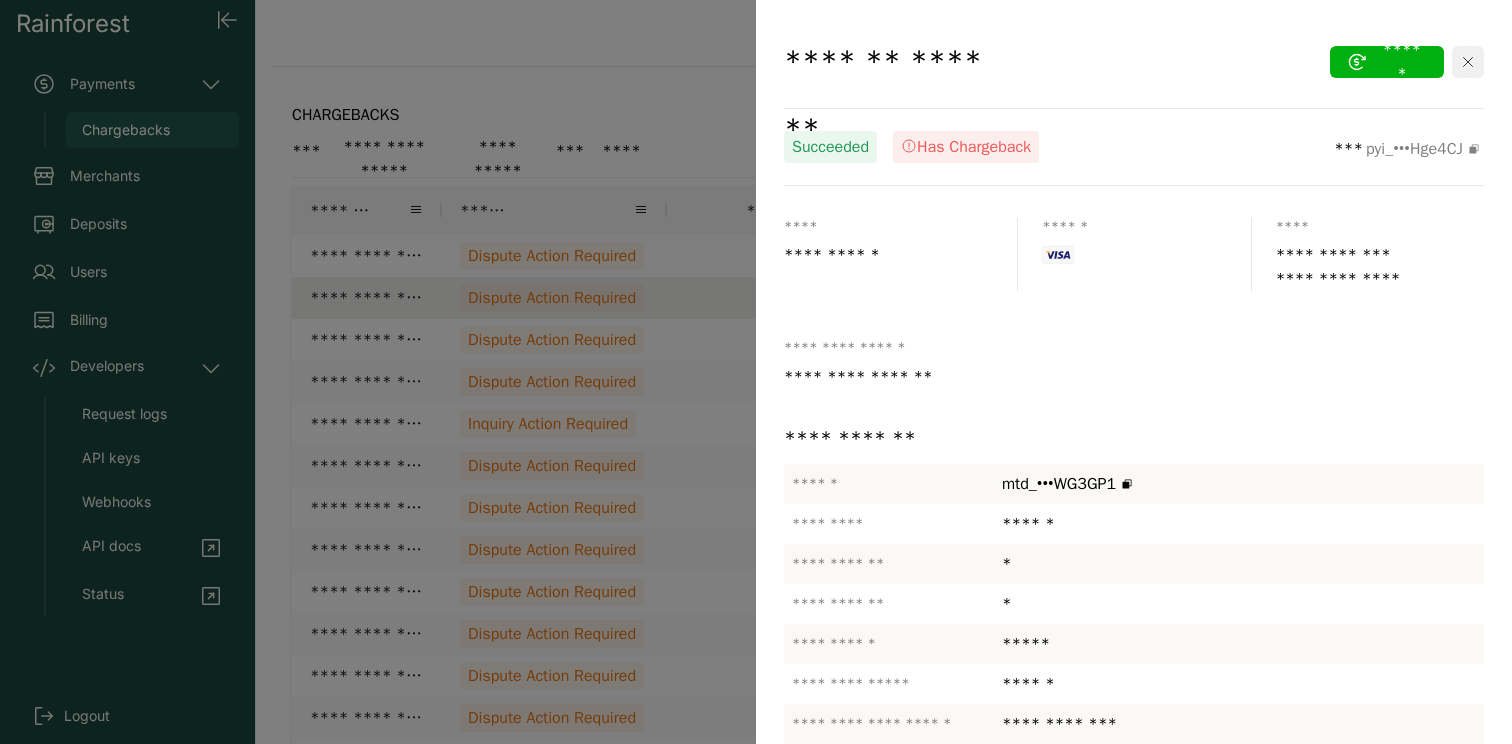 click 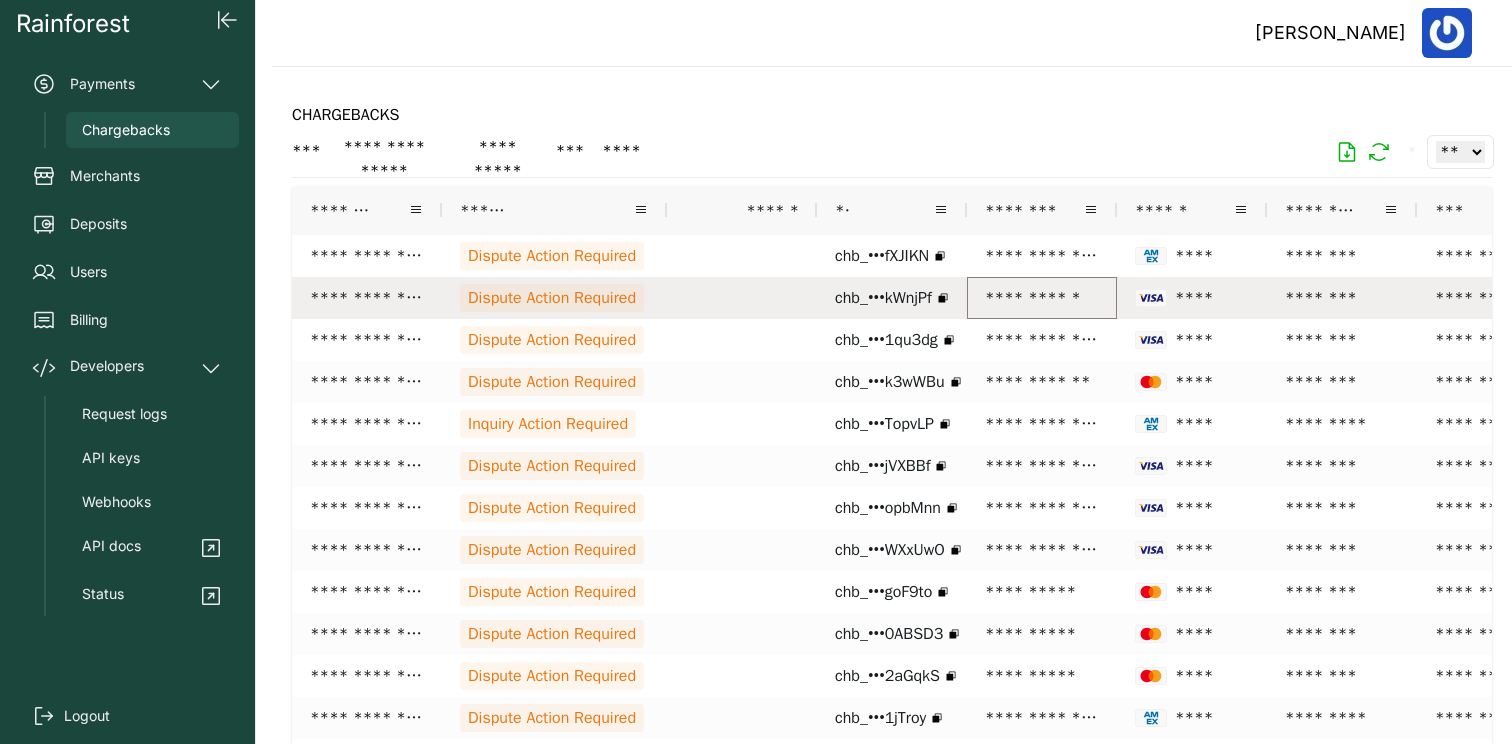 click on "**********" at bounding box center [1042, 298] 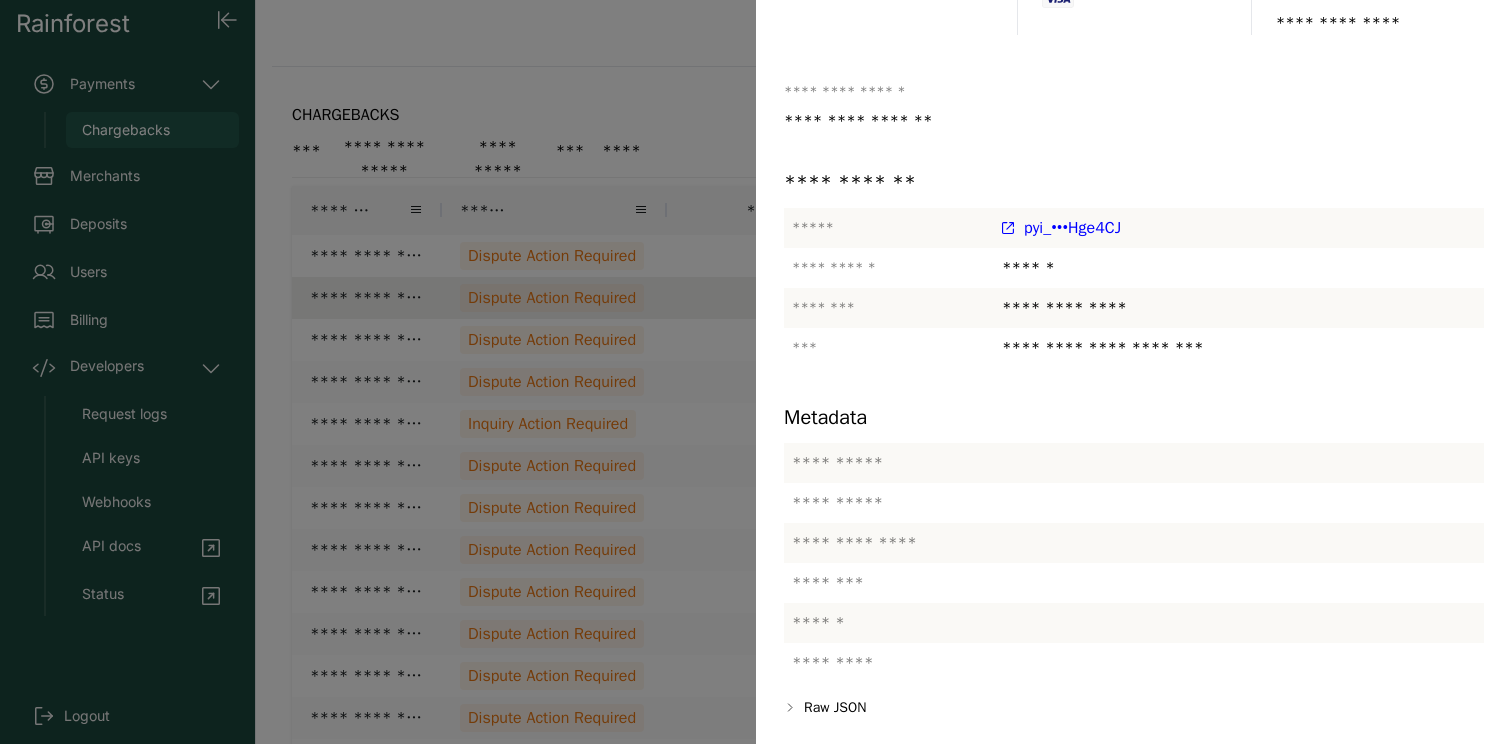 scroll, scrollTop: 0, scrollLeft: 0, axis: both 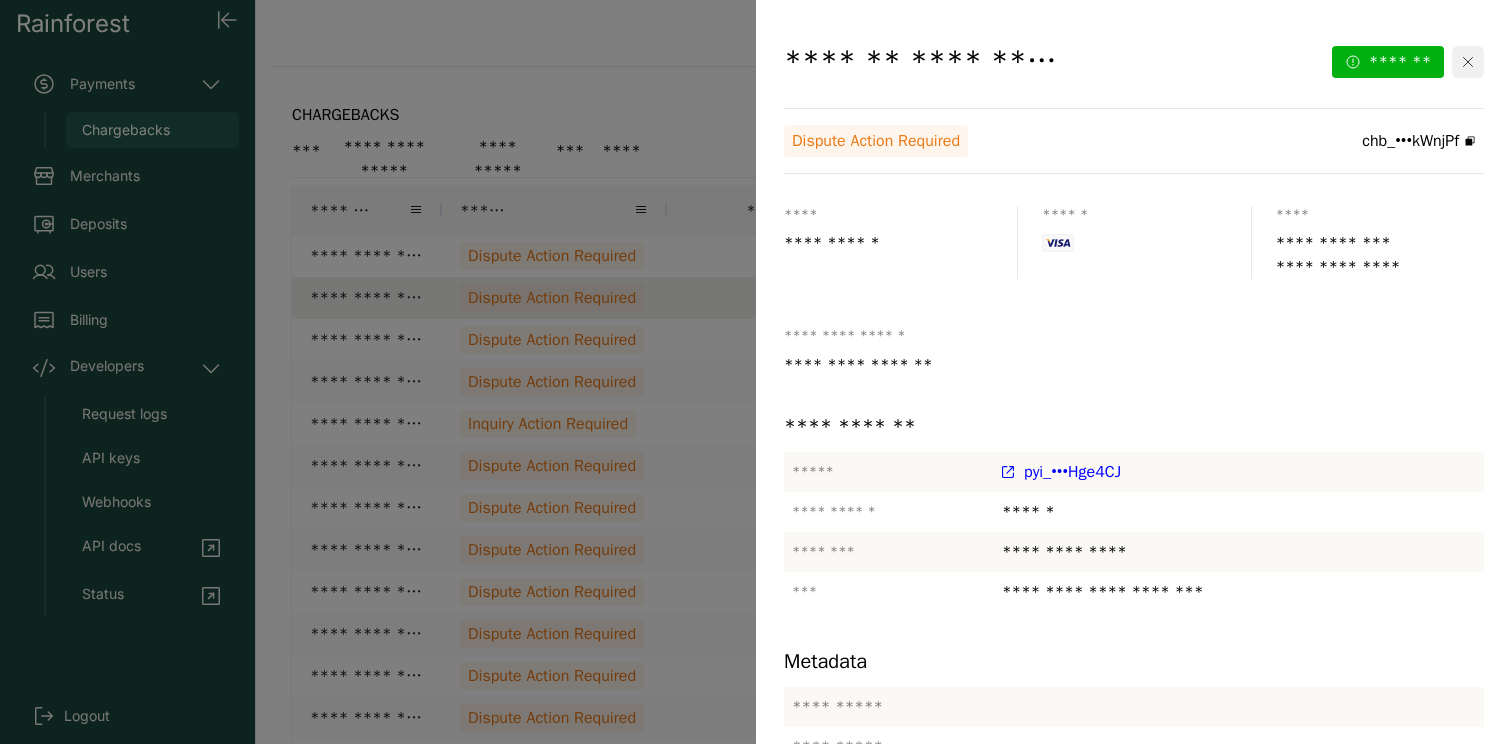 click 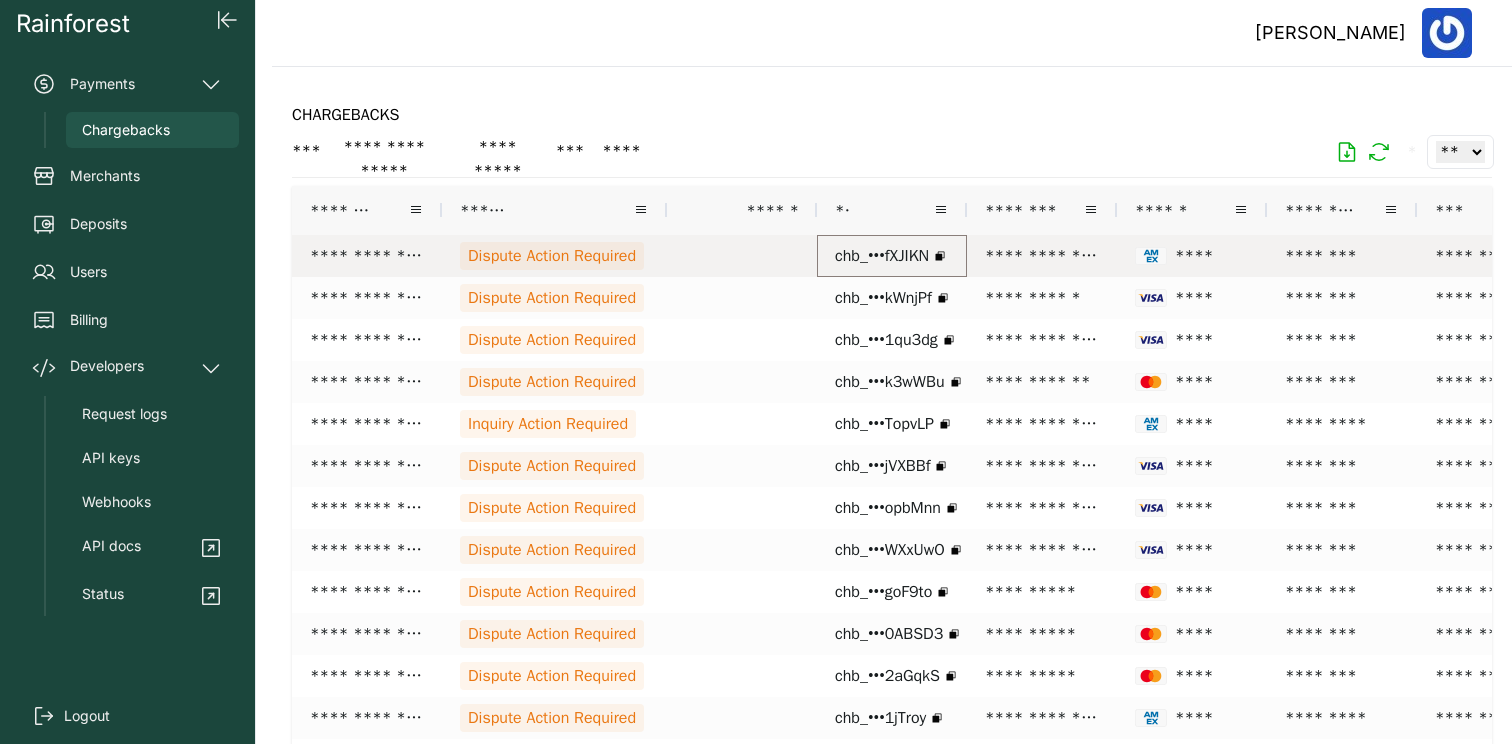click on "chb_•••fXJIKN" at bounding box center (882, 256) 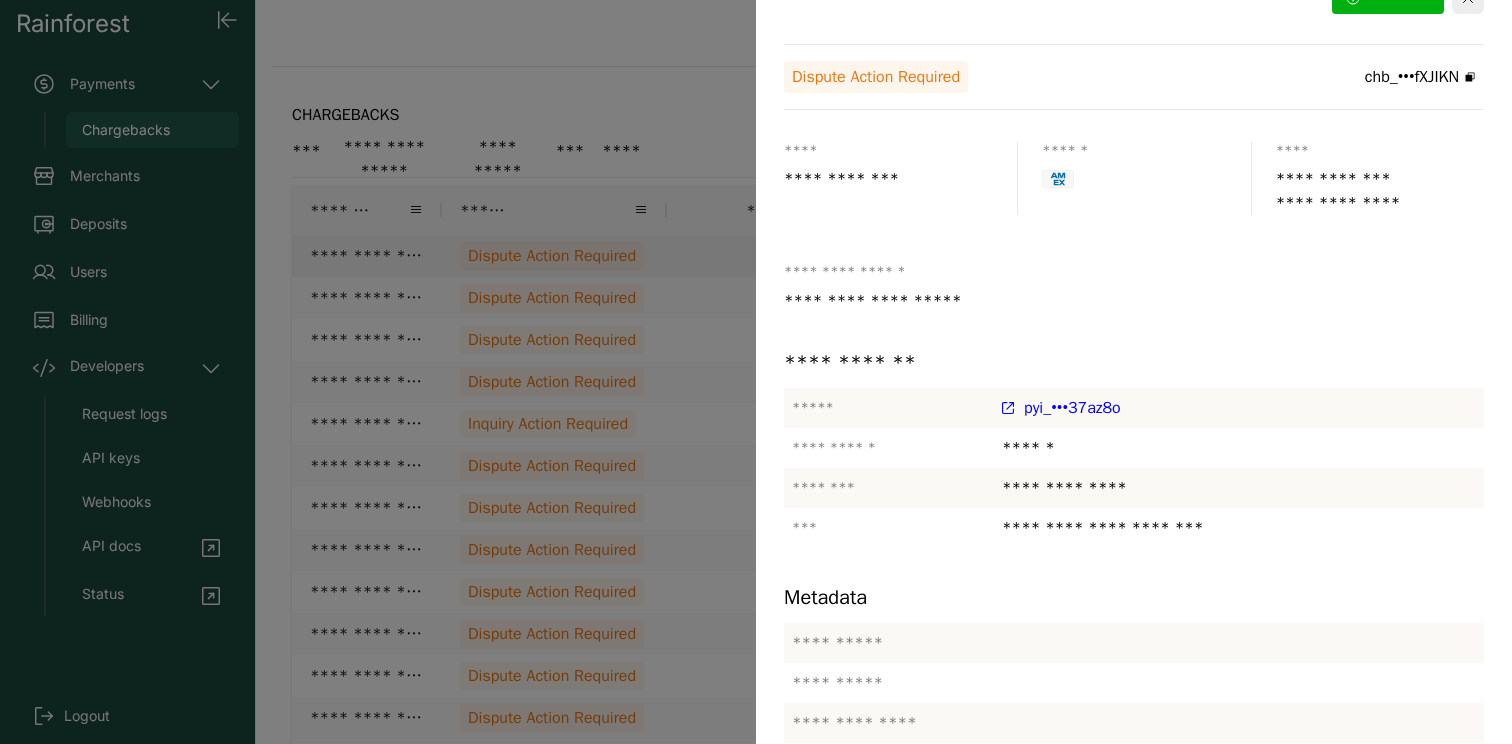 scroll, scrollTop: 0, scrollLeft: 0, axis: both 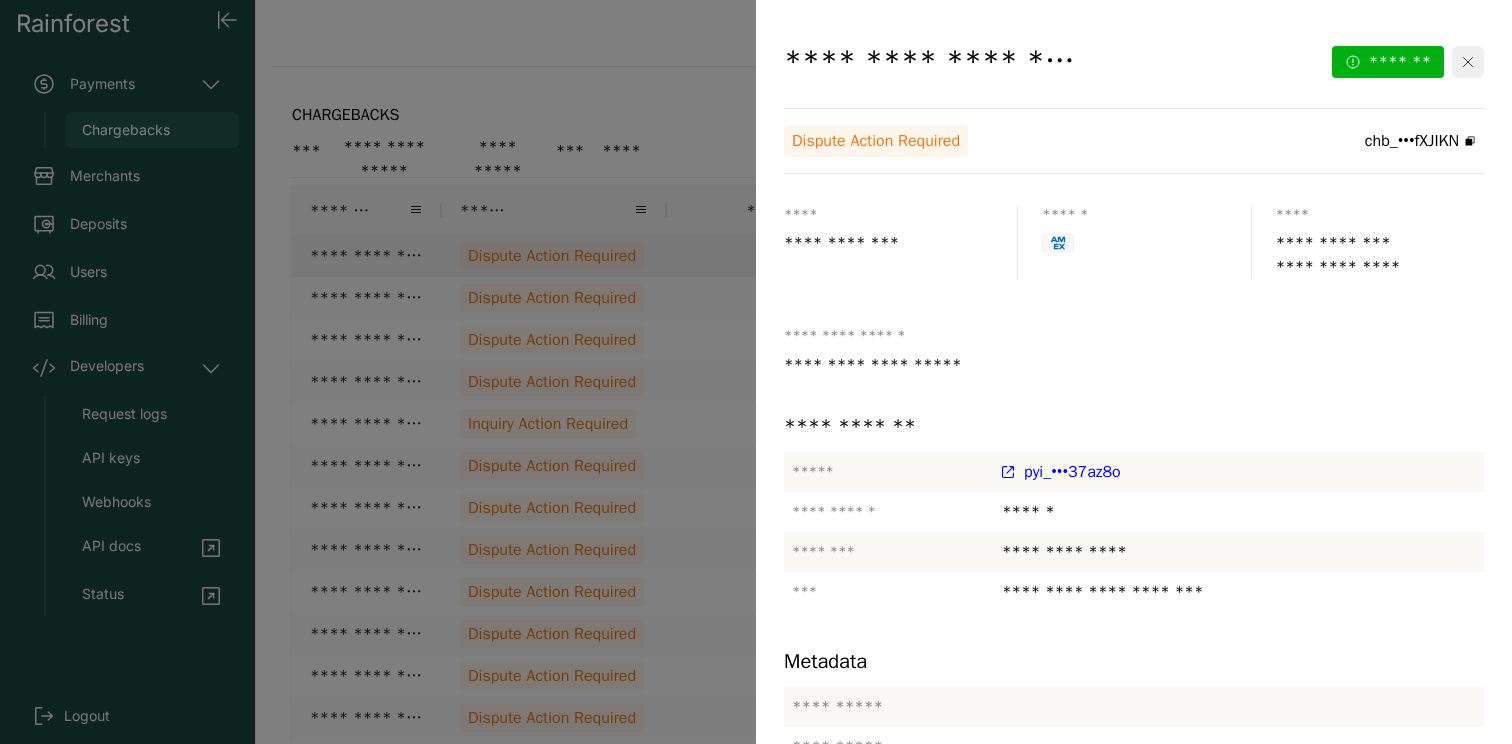 click 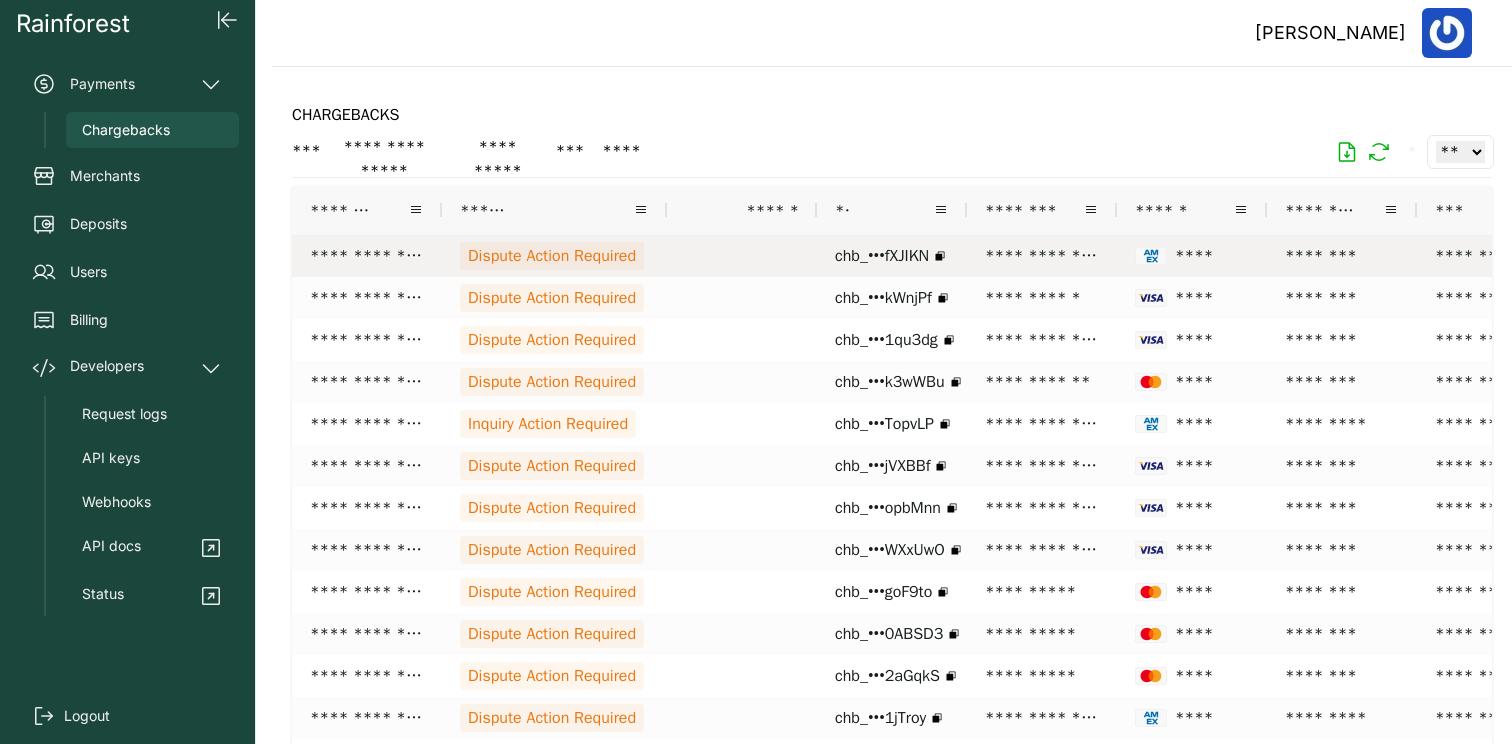 click on "**********" at bounding box center (1042, 256) 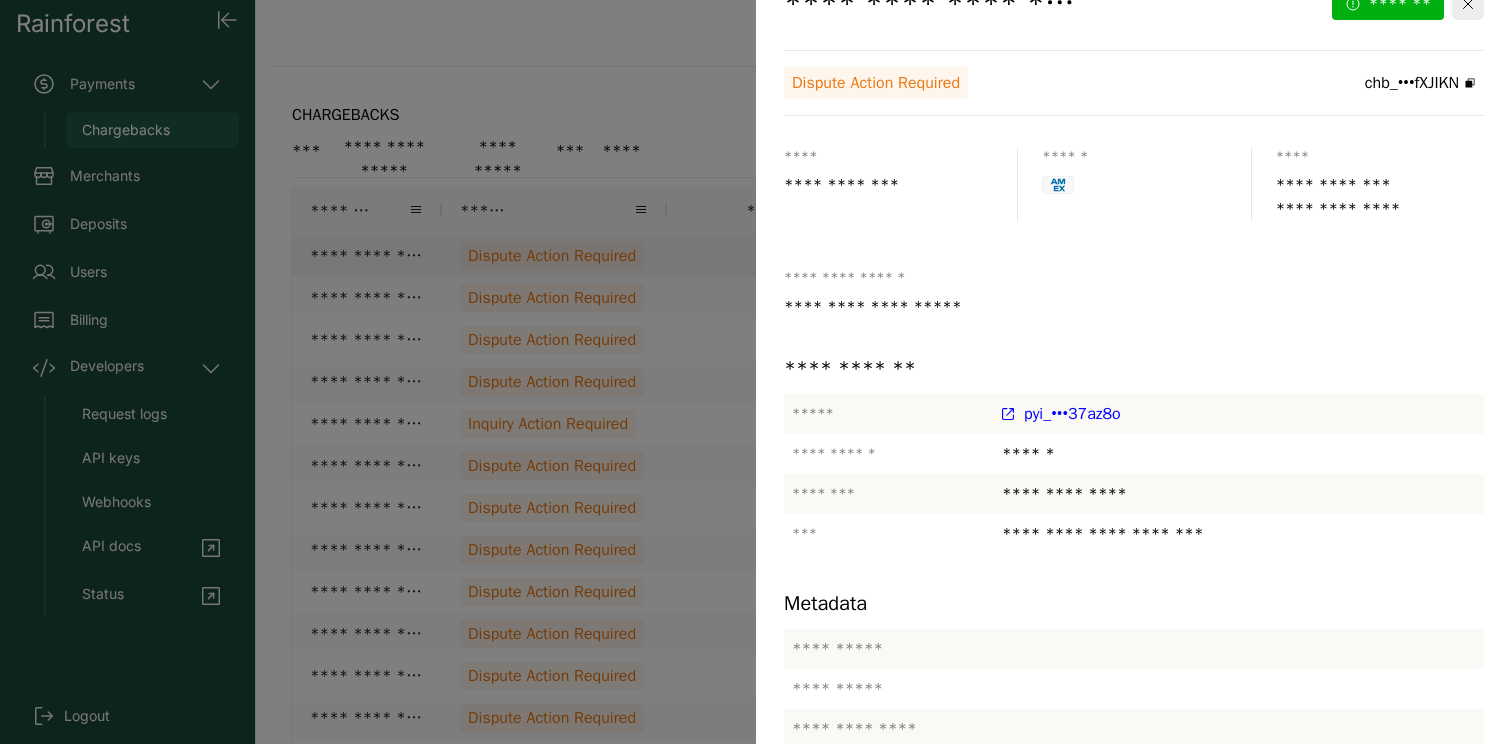 scroll, scrollTop: 0, scrollLeft: 0, axis: both 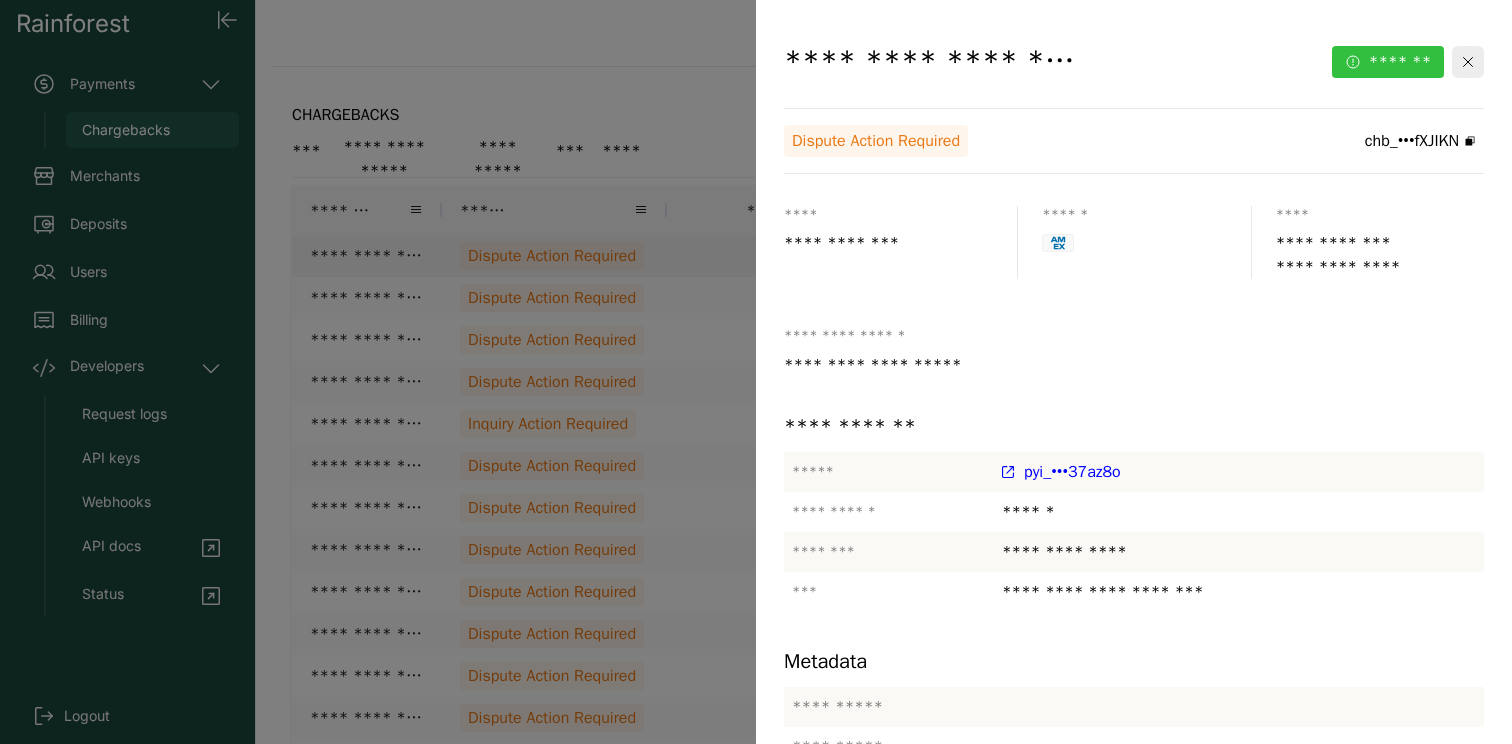 click on "*******" 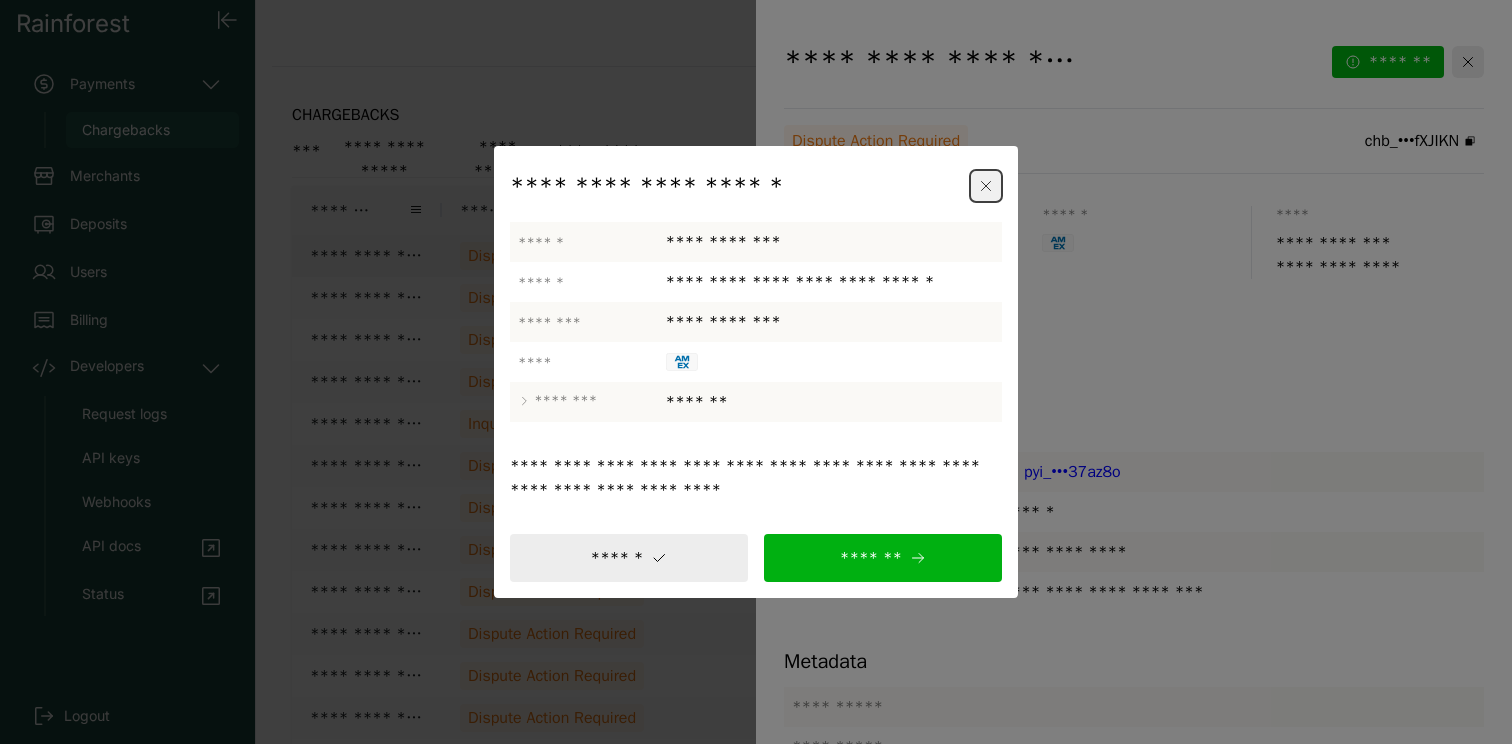 click at bounding box center (986, 186) 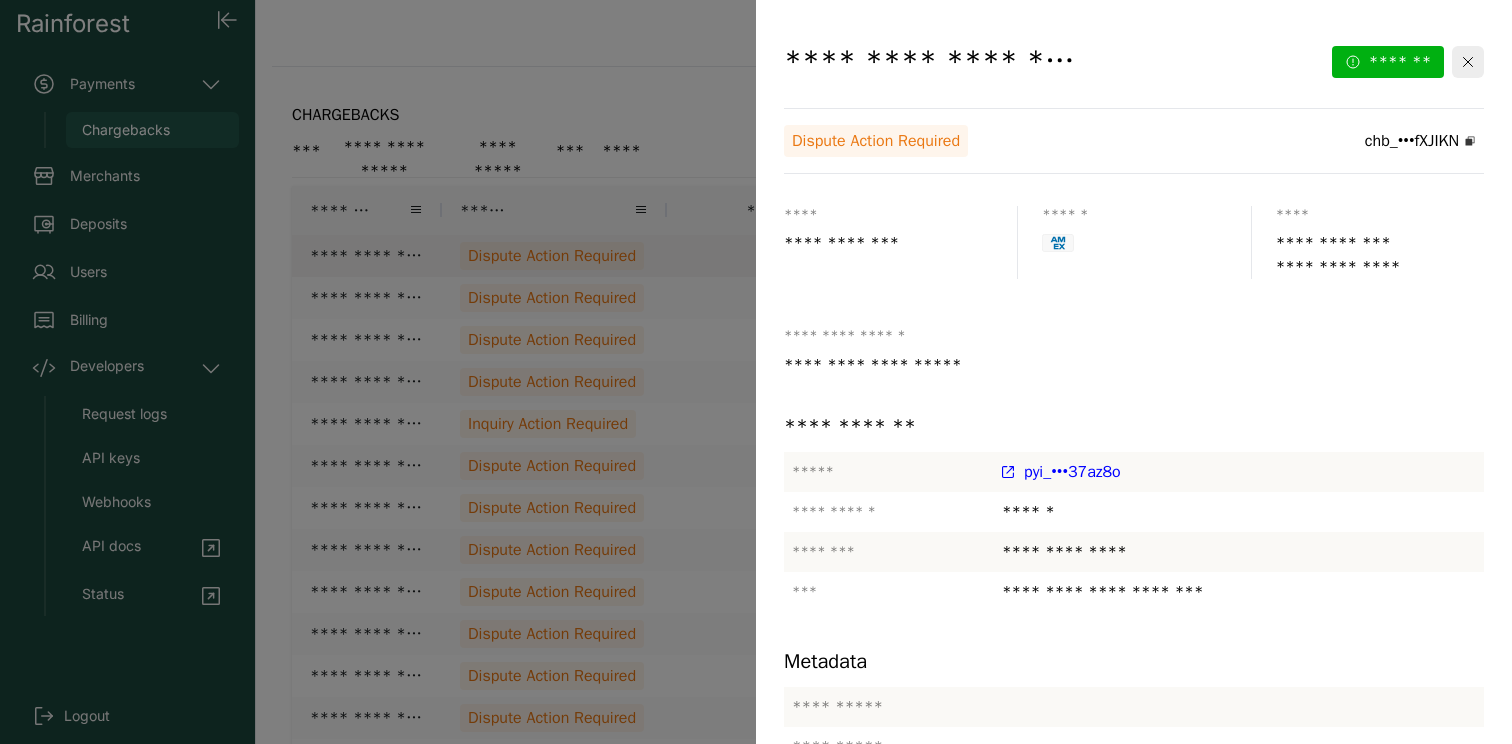 click on "chb_•••fXJIKN" at bounding box center (1420, 141) 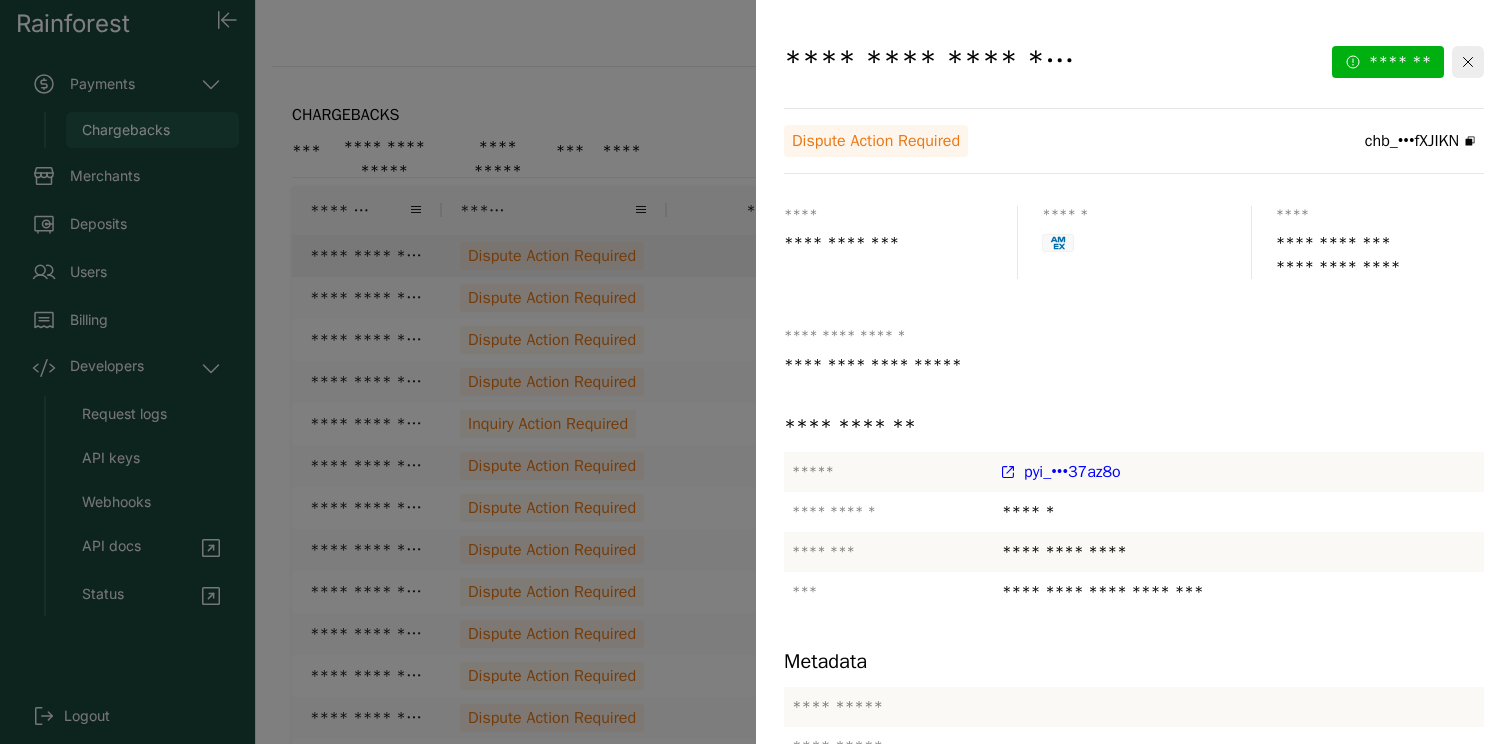 click on "chb_•••fXJIKN" at bounding box center [1420, 141] 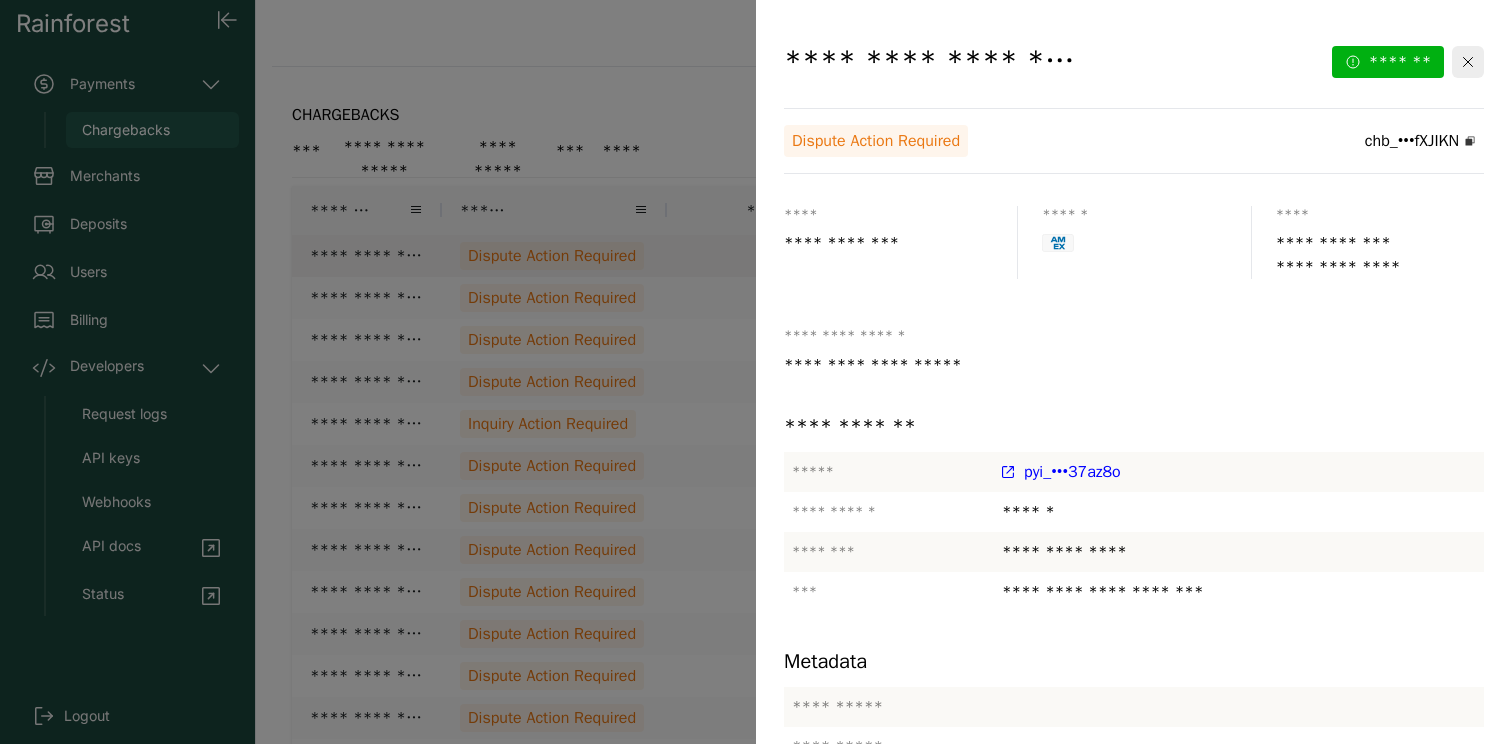 click 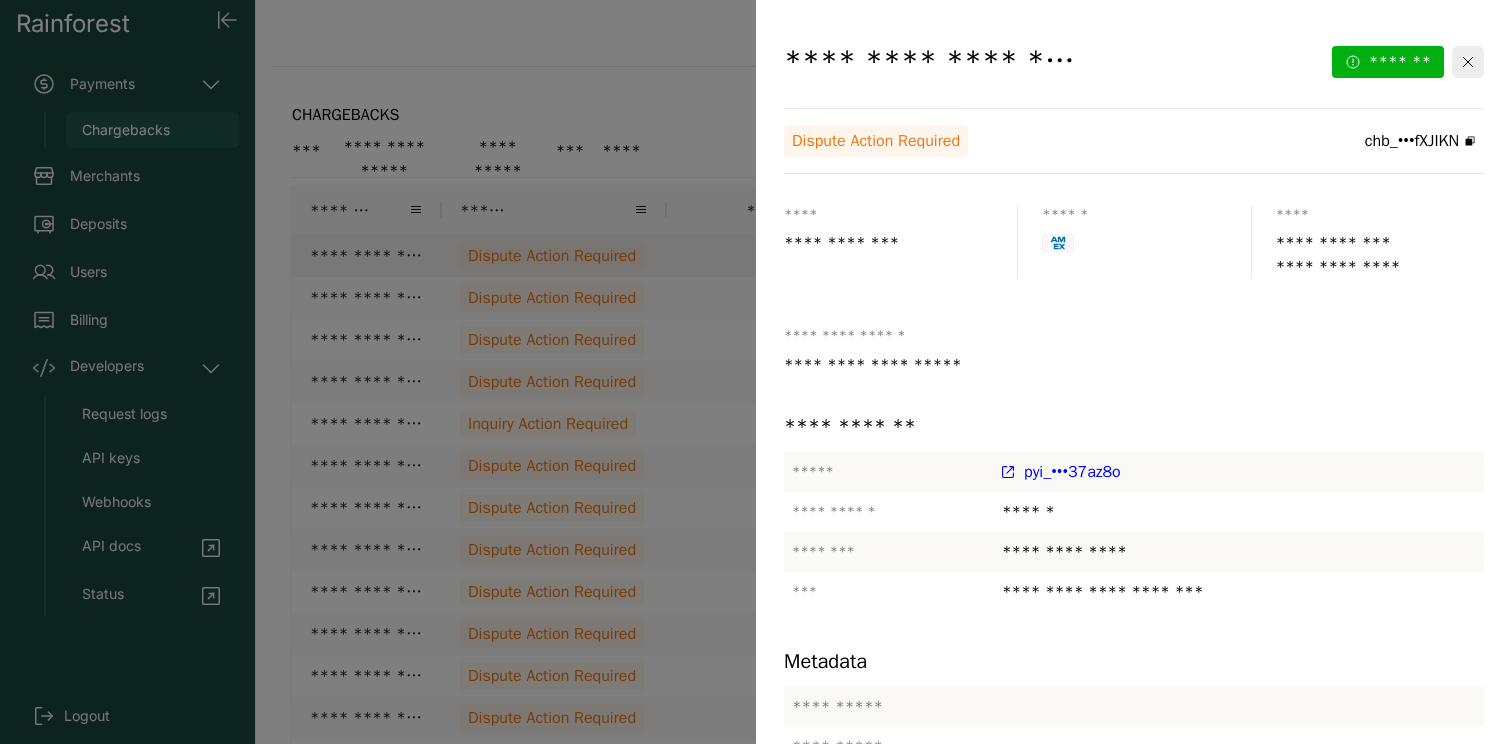 click on "pyi_•••37az8o" at bounding box center [1072, 472] 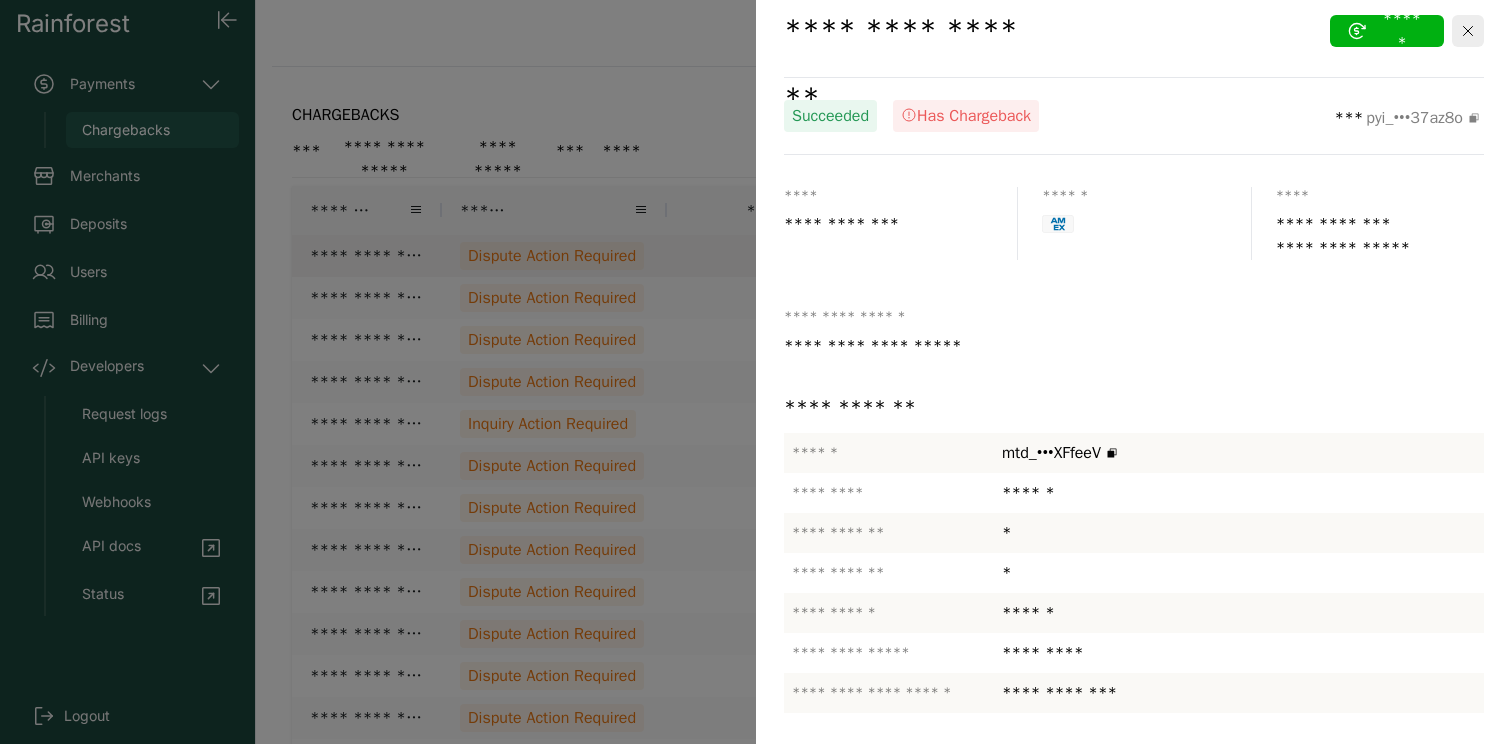 scroll, scrollTop: 33, scrollLeft: 0, axis: vertical 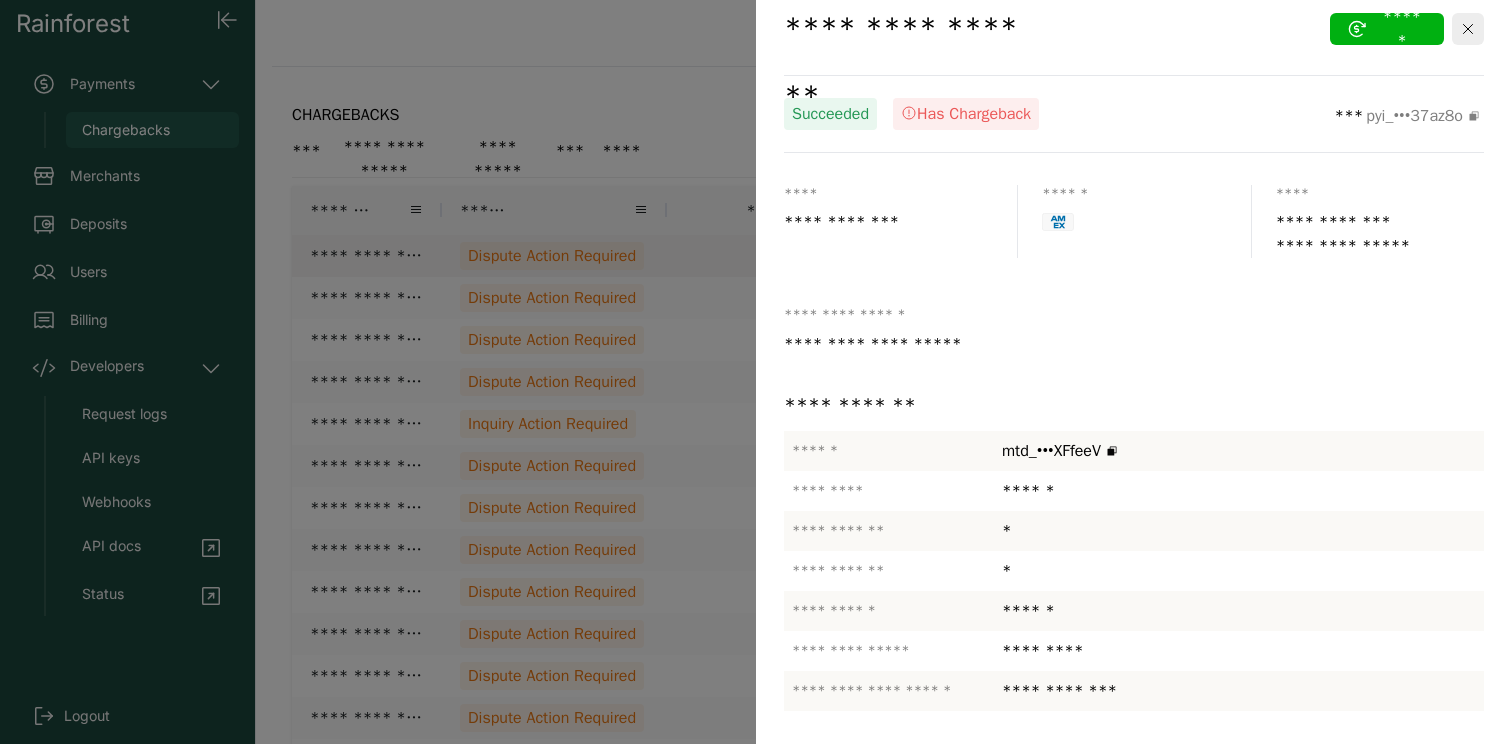 click on "pyi_•••37az8o" at bounding box center (1414, 116) 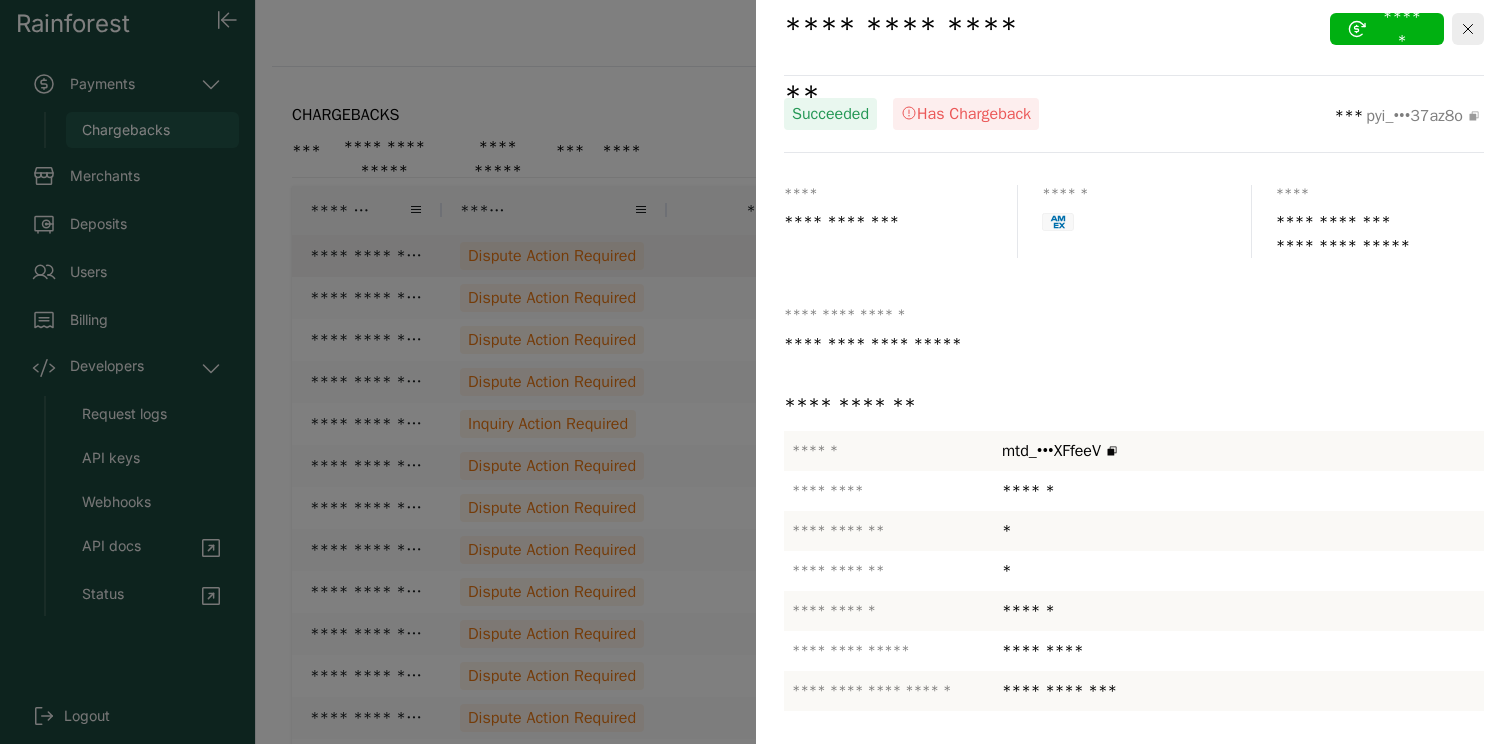 click 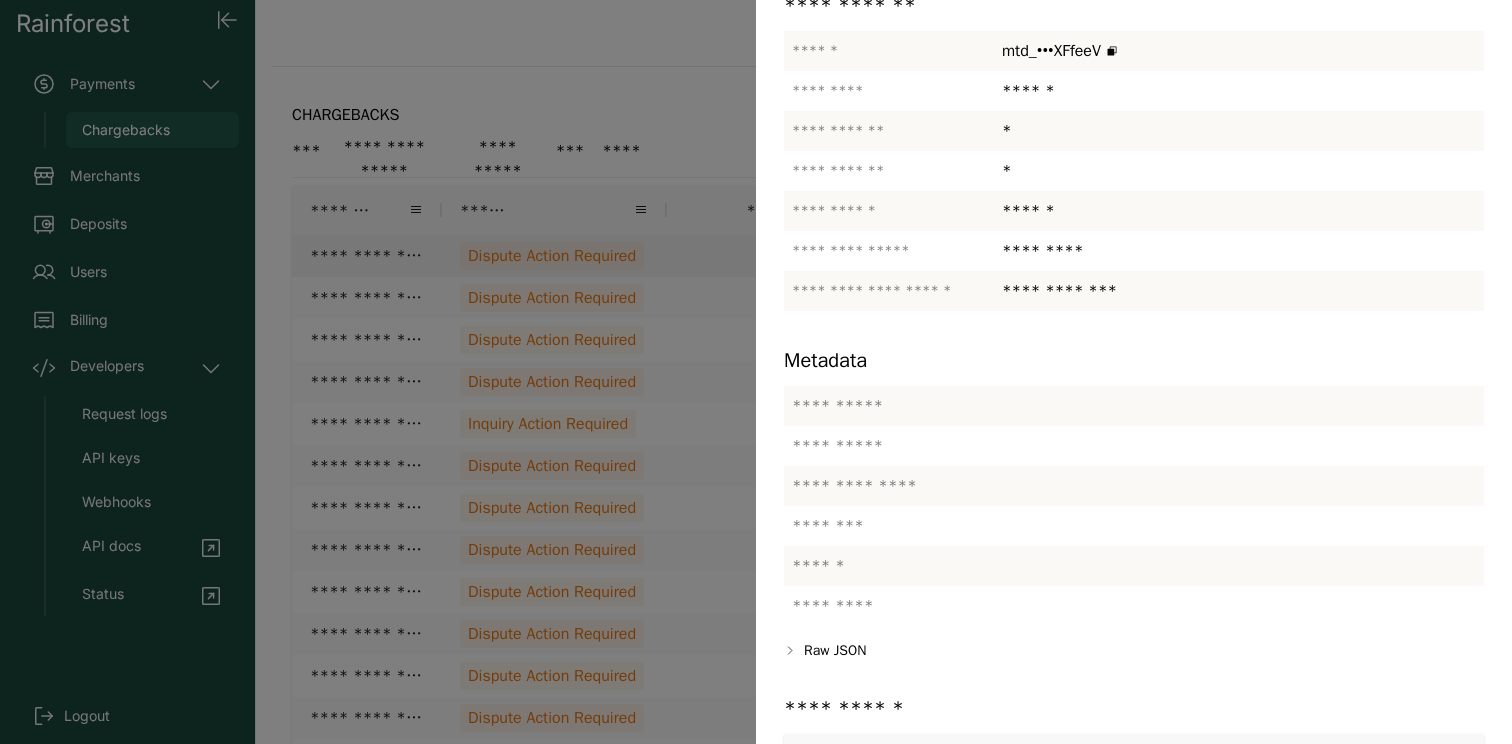 scroll, scrollTop: 698, scrollLeft: 0, axis: vertical 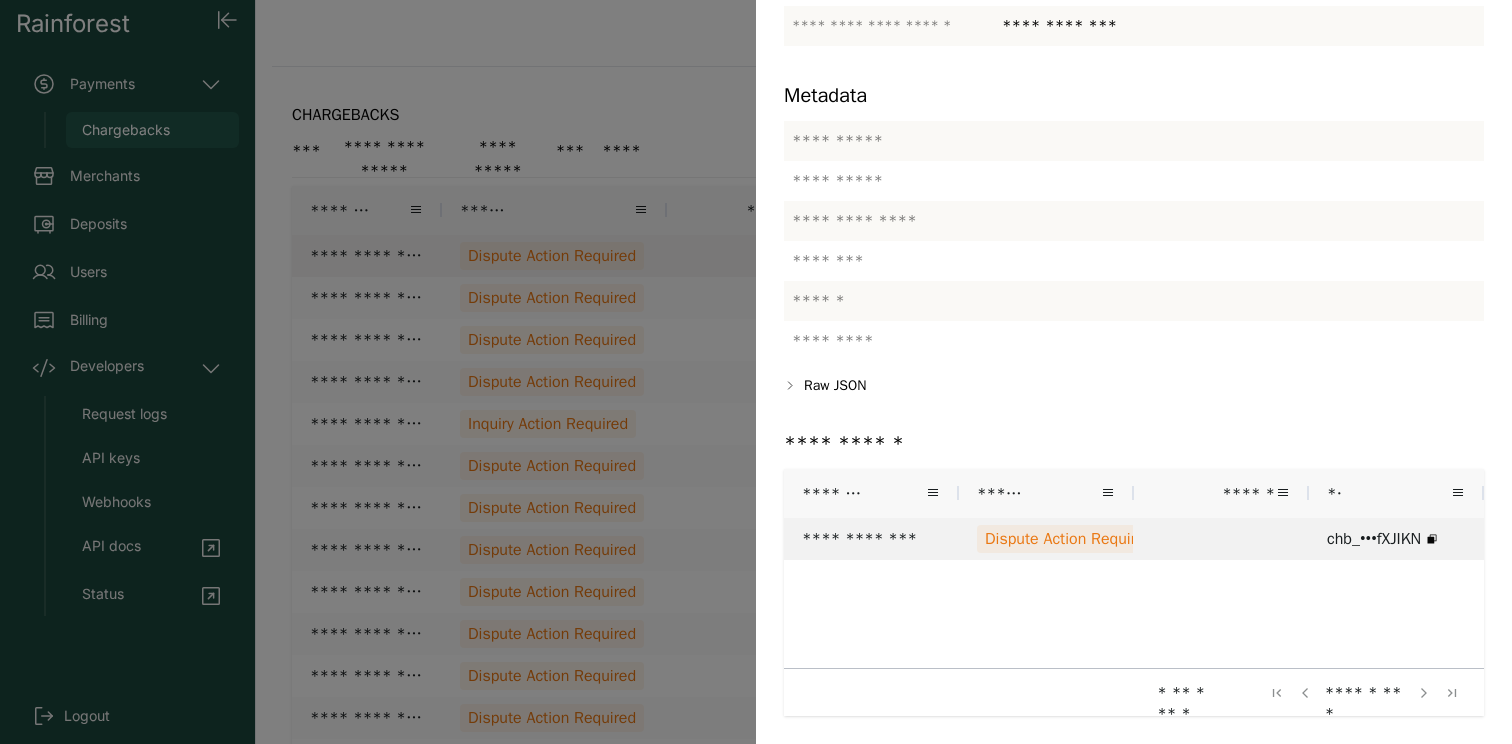 click on "**********" at bounding box center (871, 539) 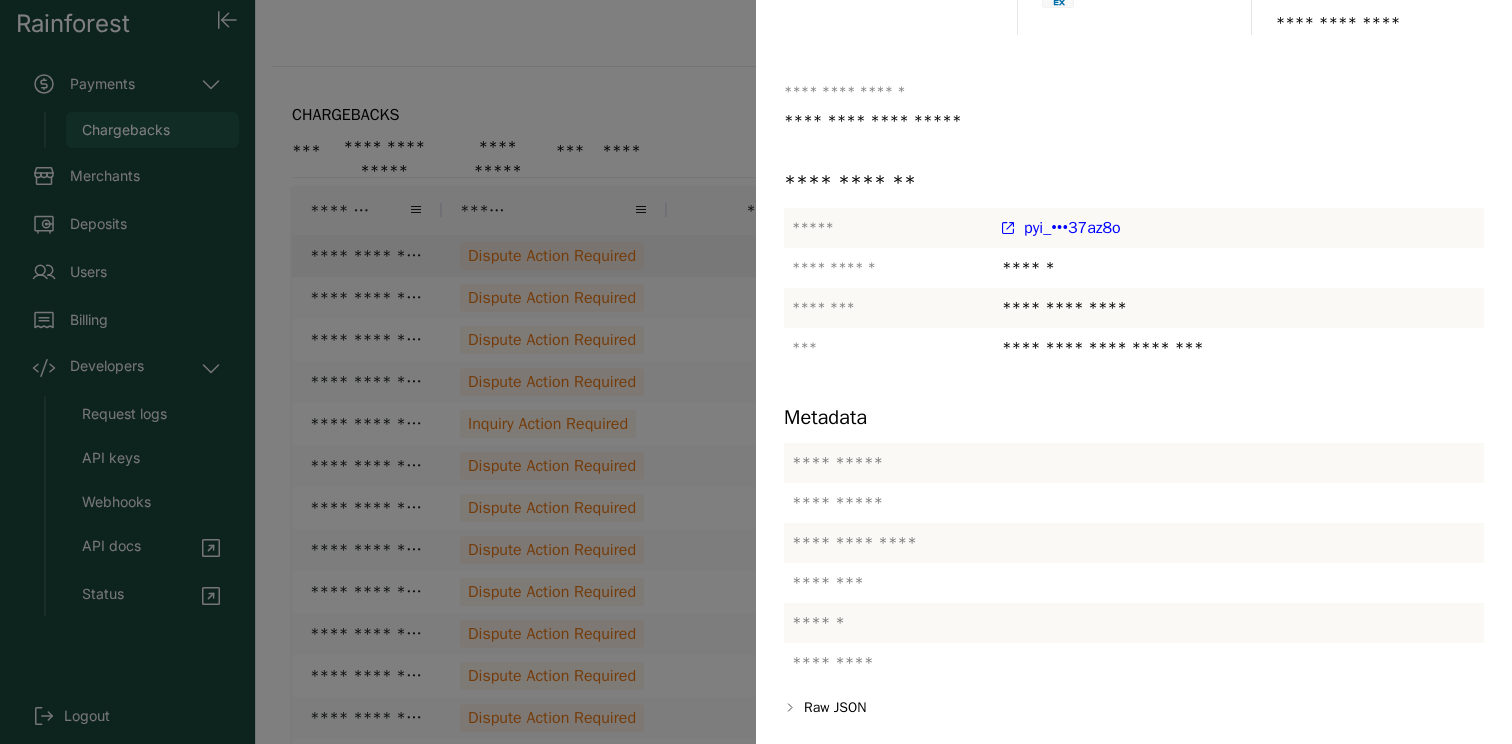scroll, scrollTop: 0, scrollLeft: 0, axis: both 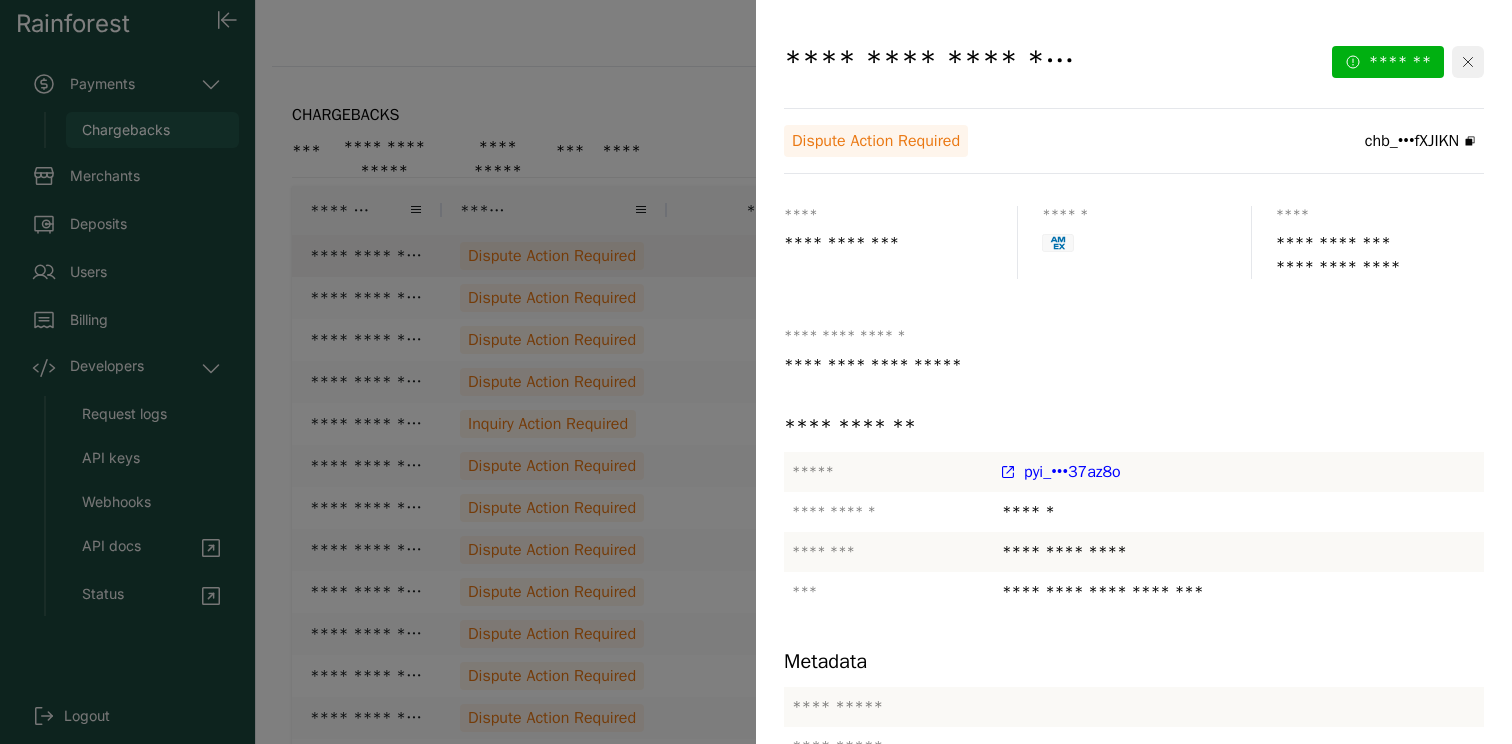 click 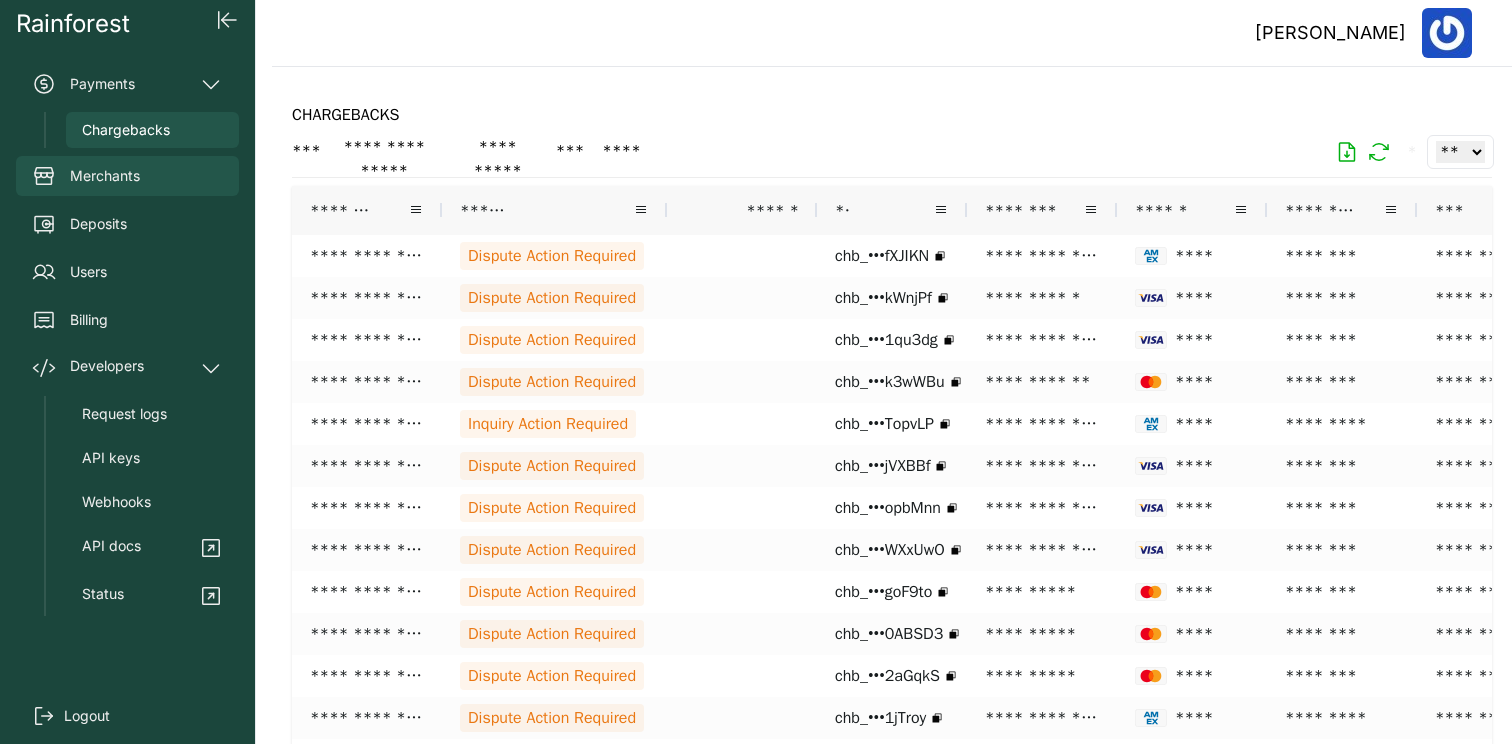 click on "Merchants" at bounding box center [127, 176] 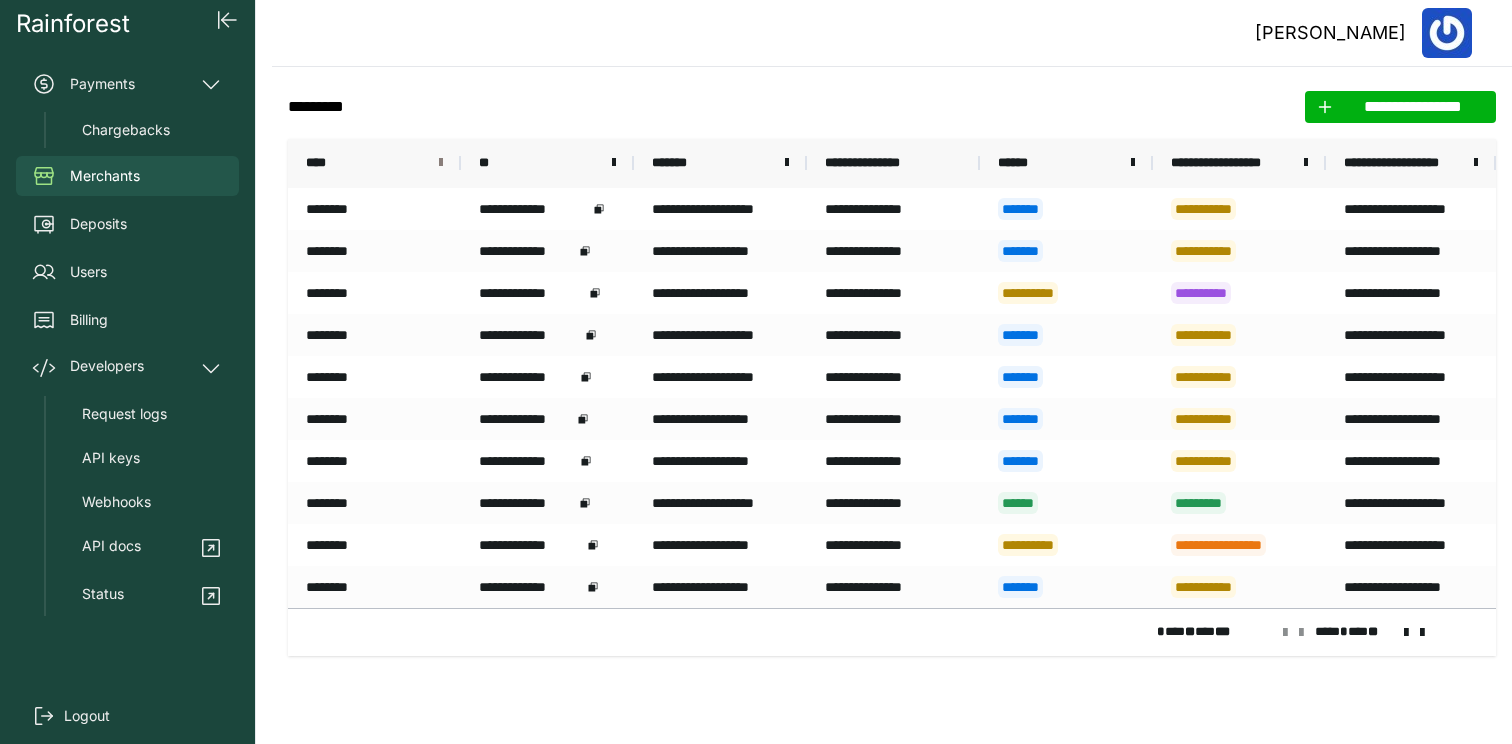 click at bounding box center [441, 163] 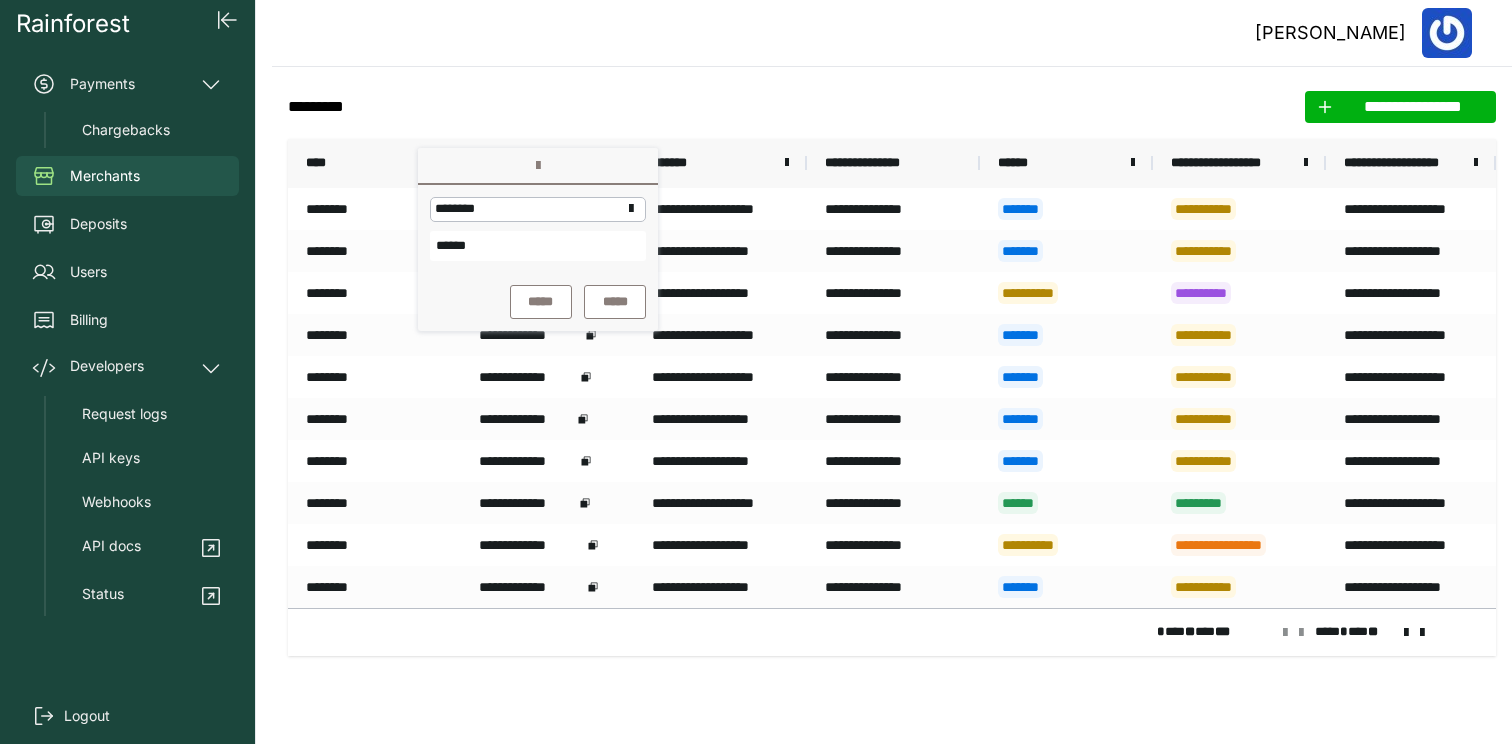 type on "******" 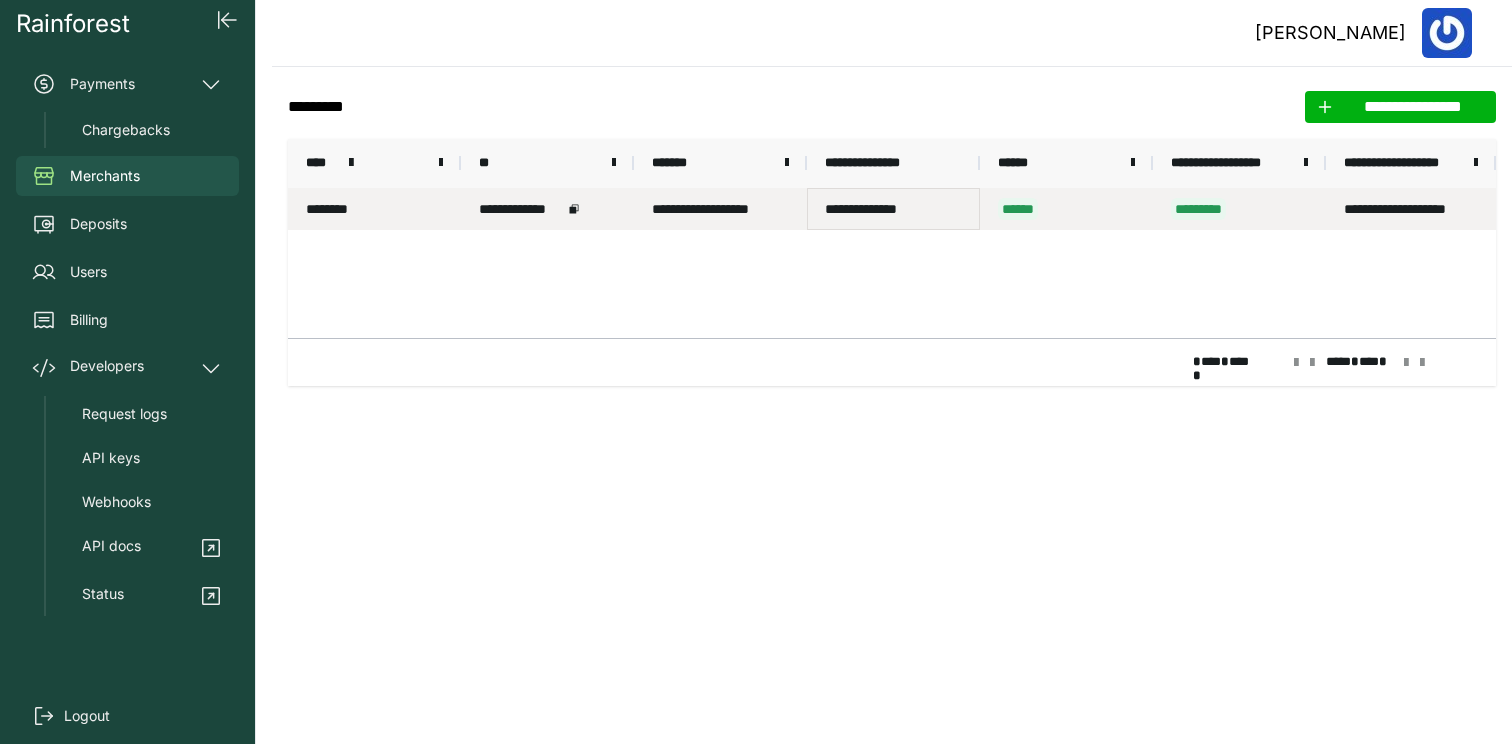 click on "**********" at bounding box center [893, 209] 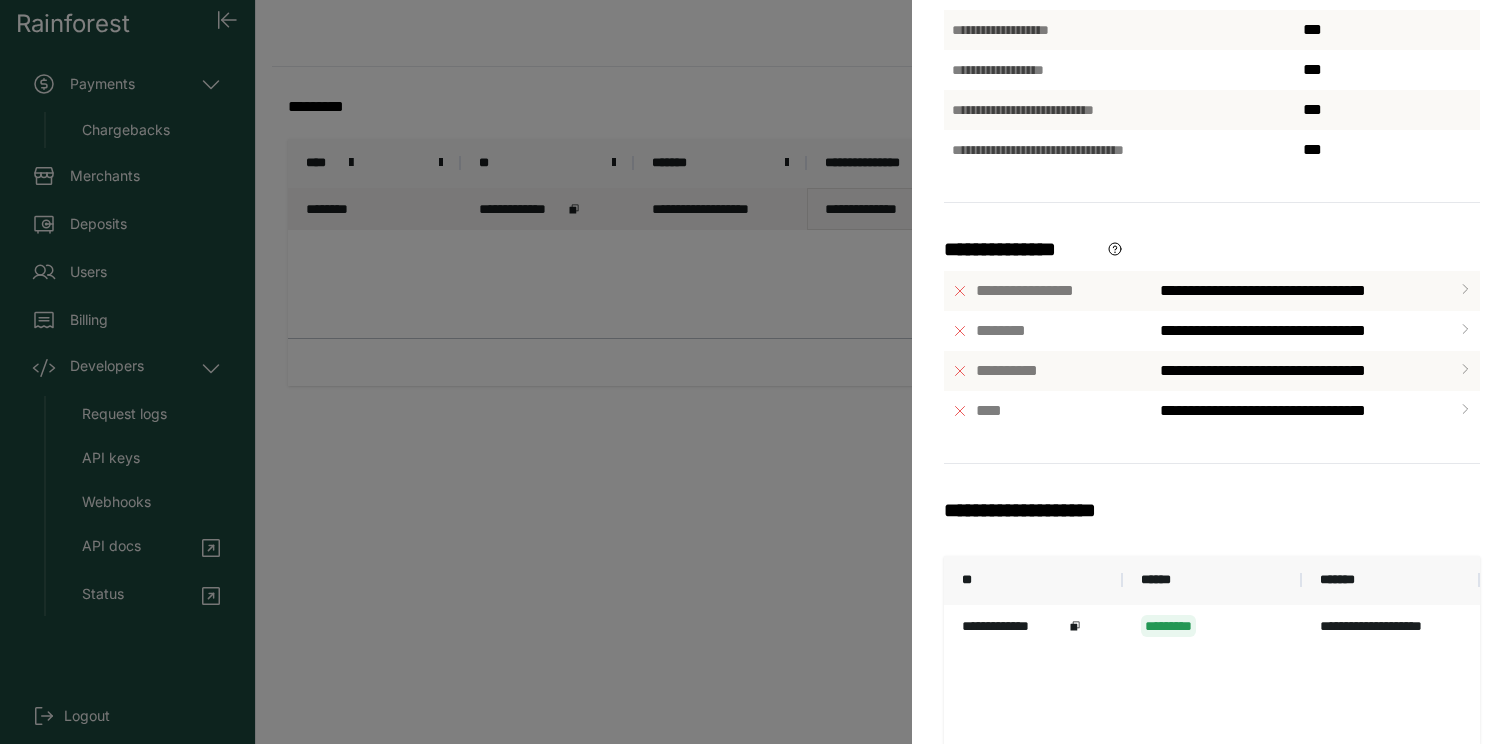 scroll, scrollTop: 595, scrollLeft: 0, axis: vertical 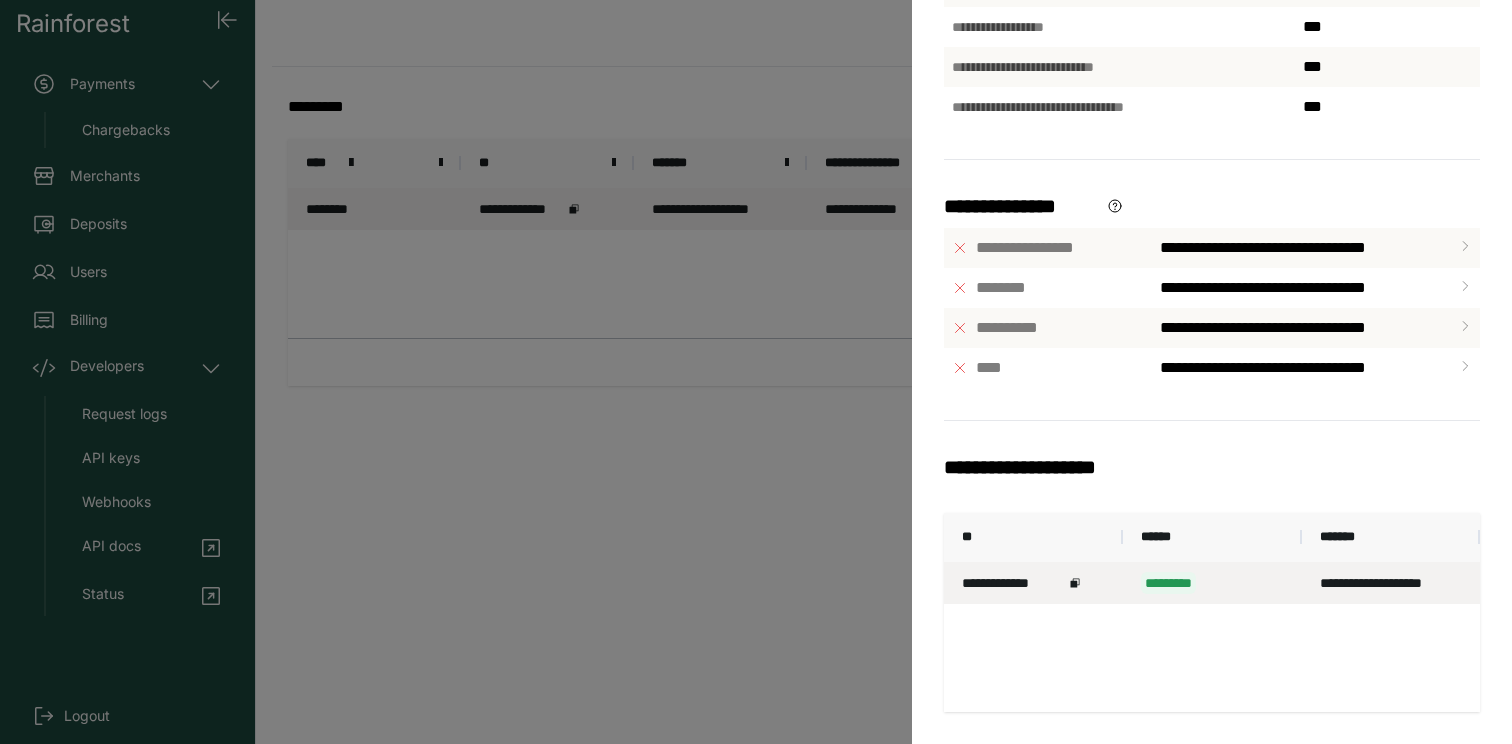 click on "**********" at bounding box center [1033, 583] 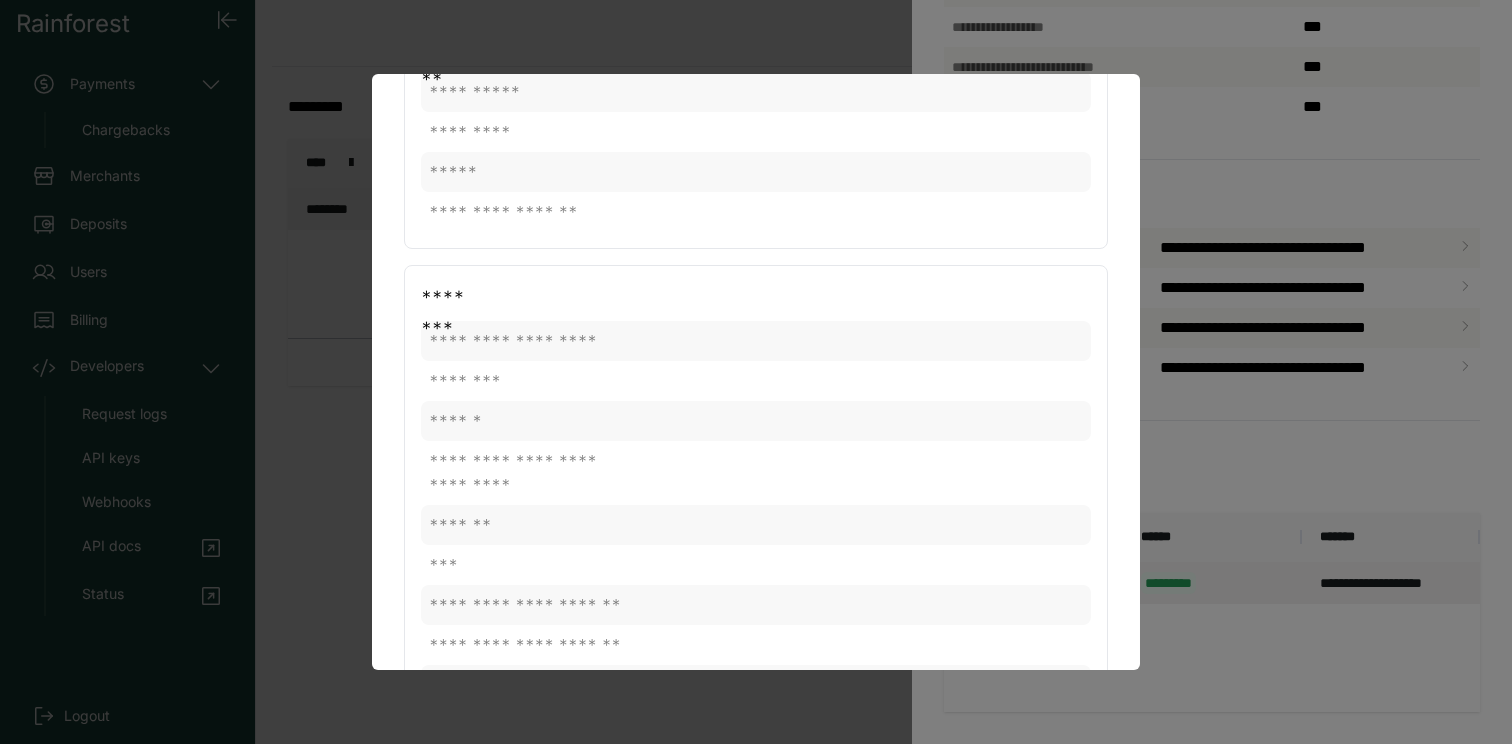 scroll, scrollTop: 130, scrollLeft: 0, axis: vertical 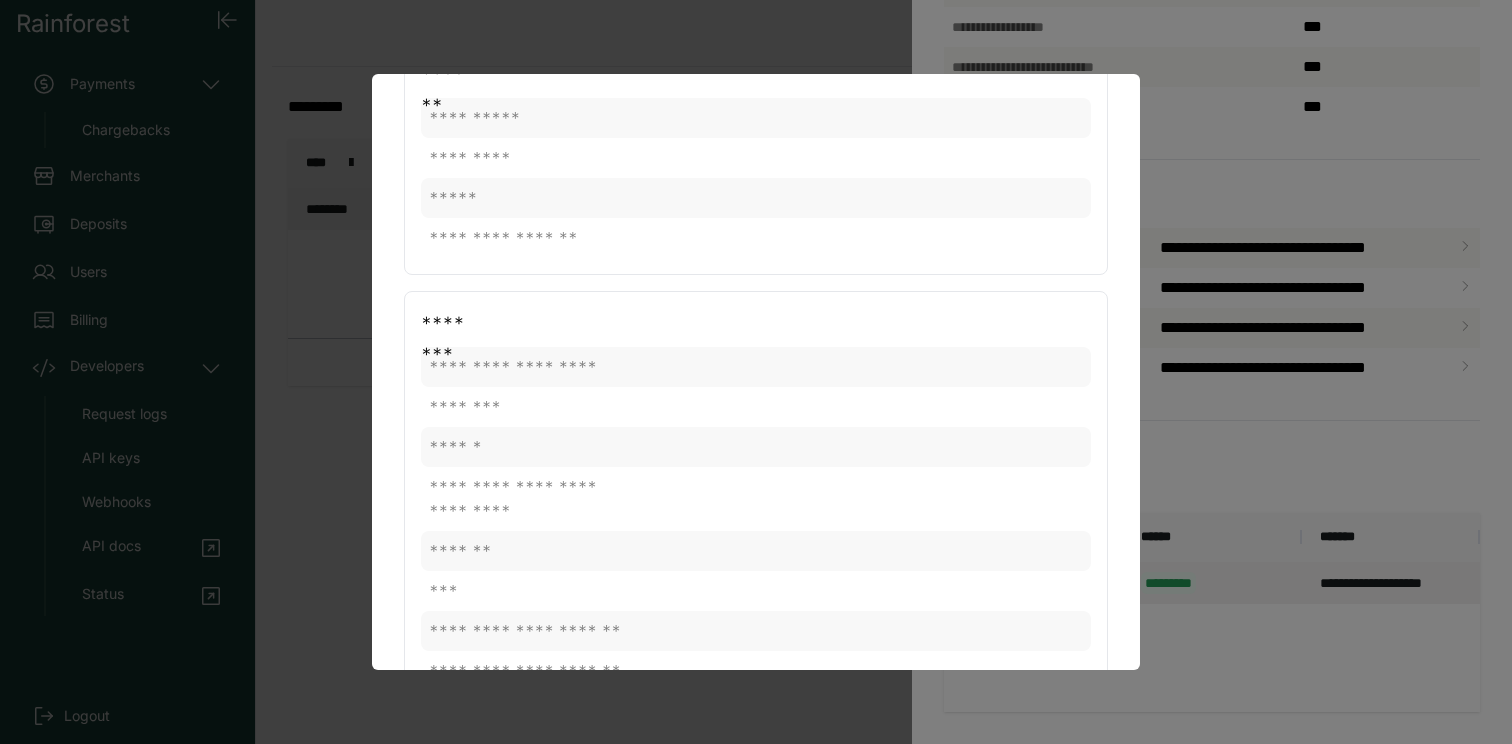 click on "**********" 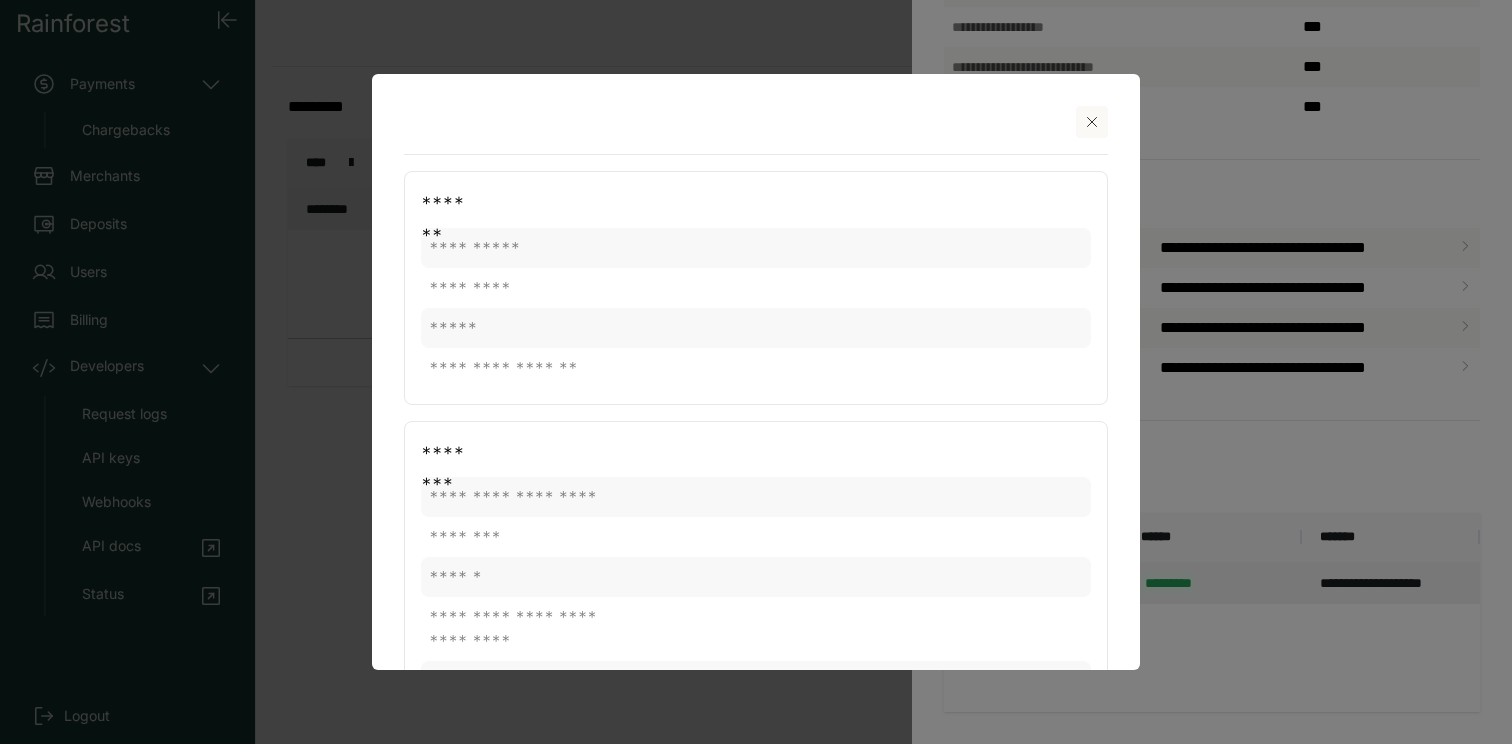 click 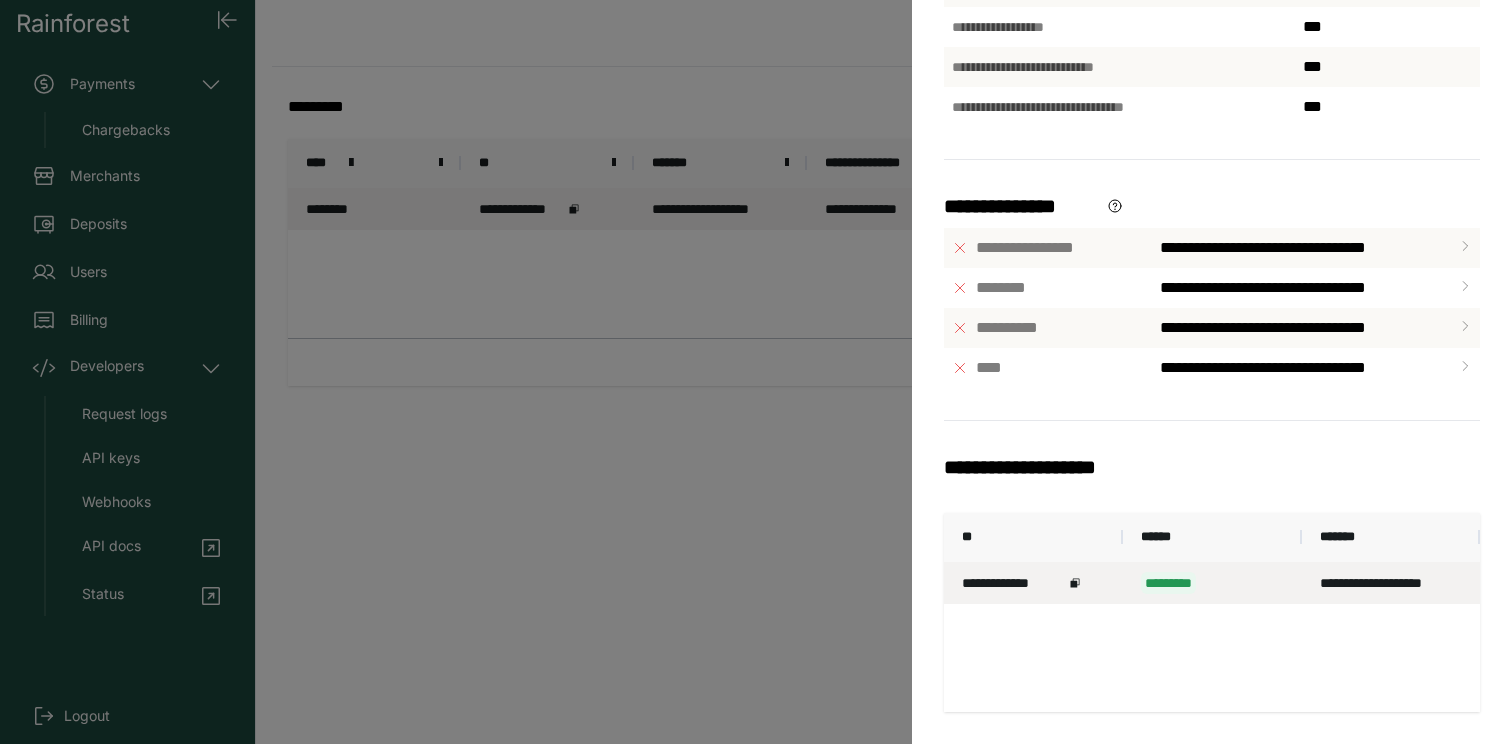 click on "**********" at bounding box center [756, 372] 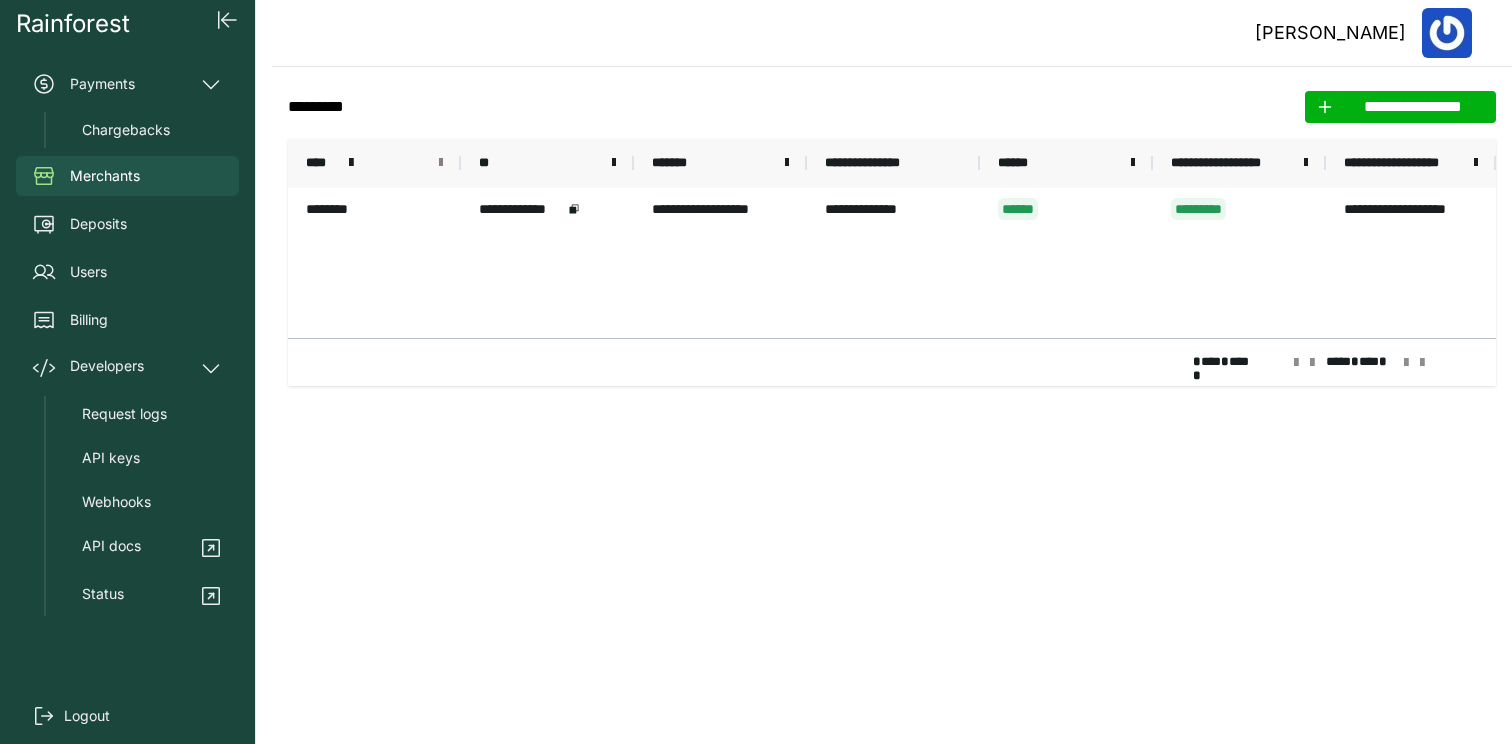 click at bounding box center [441, 163] 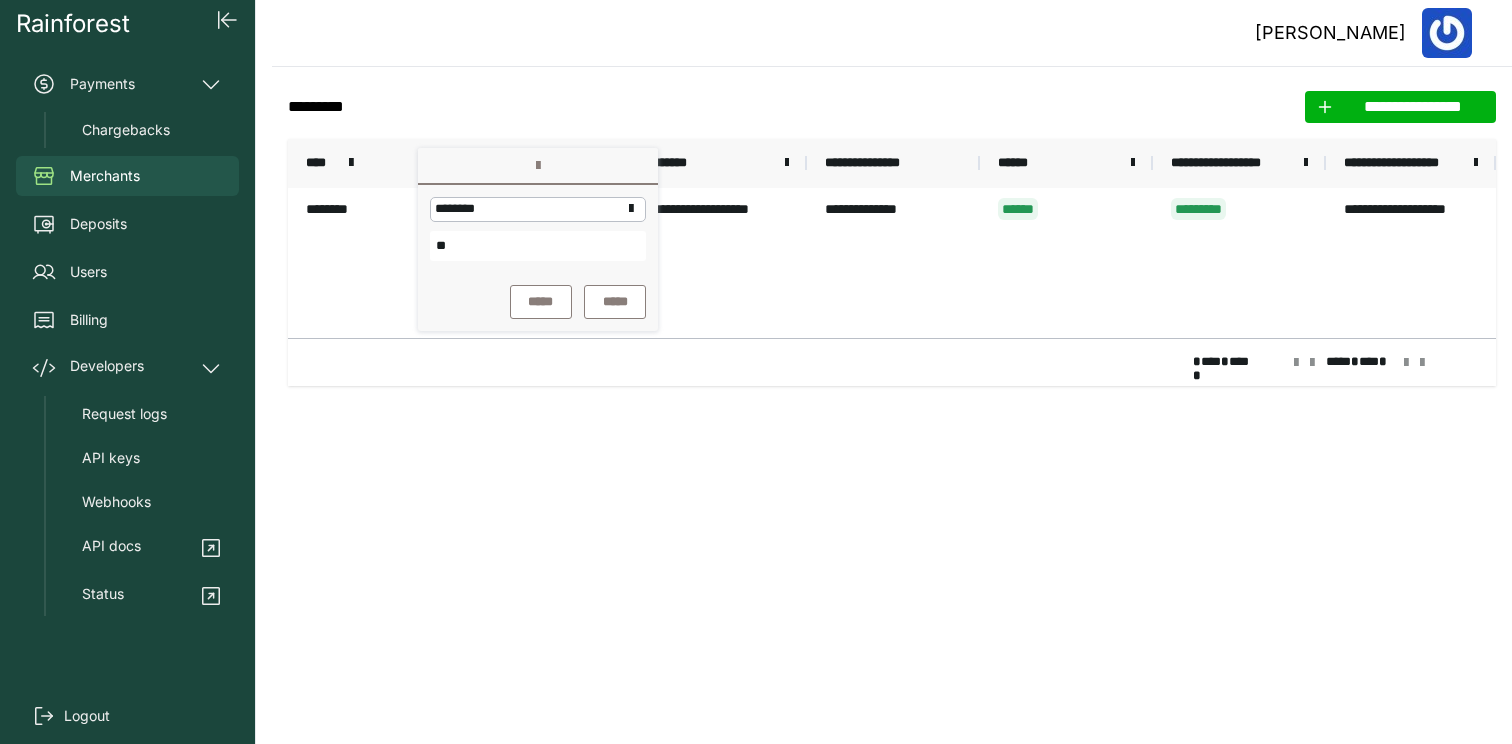 type on "*" 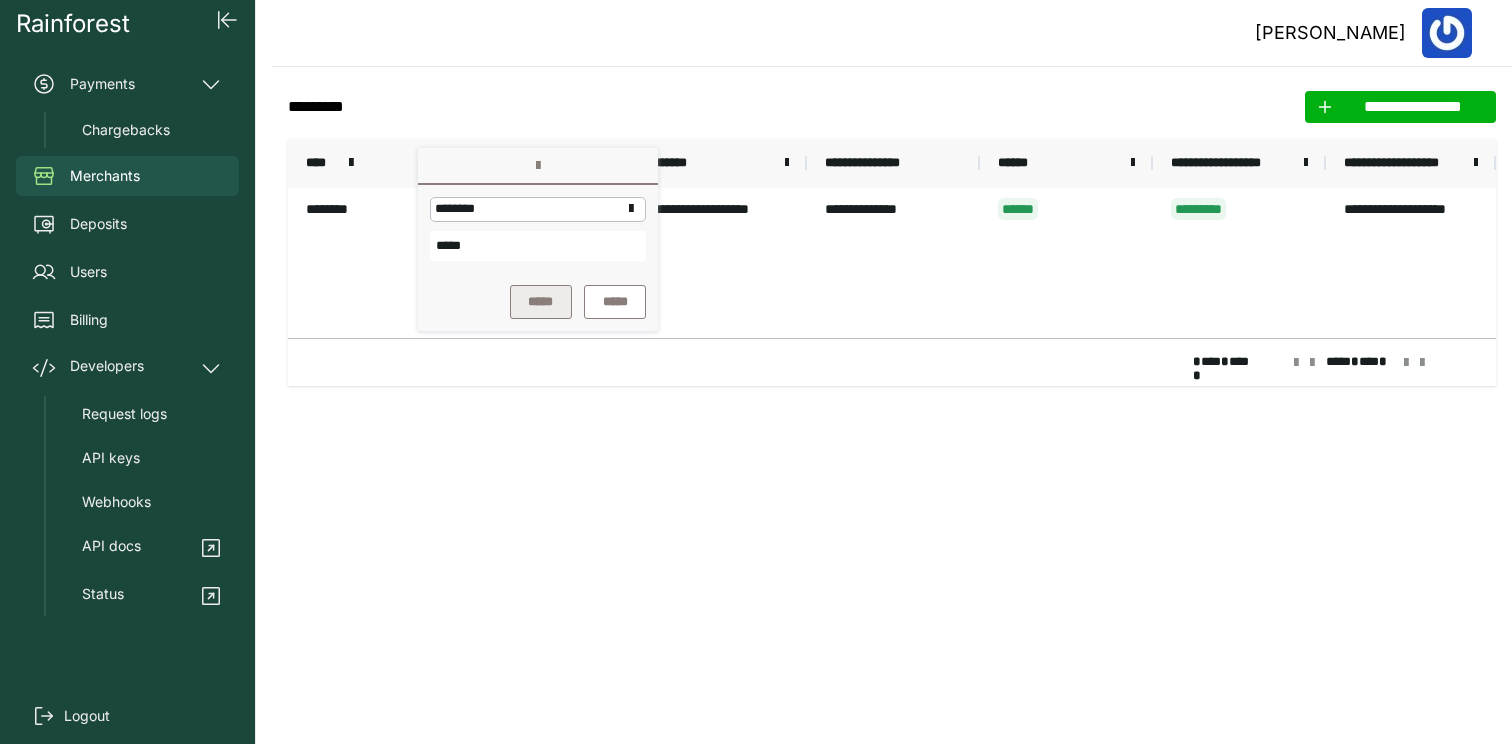 type on "*****" 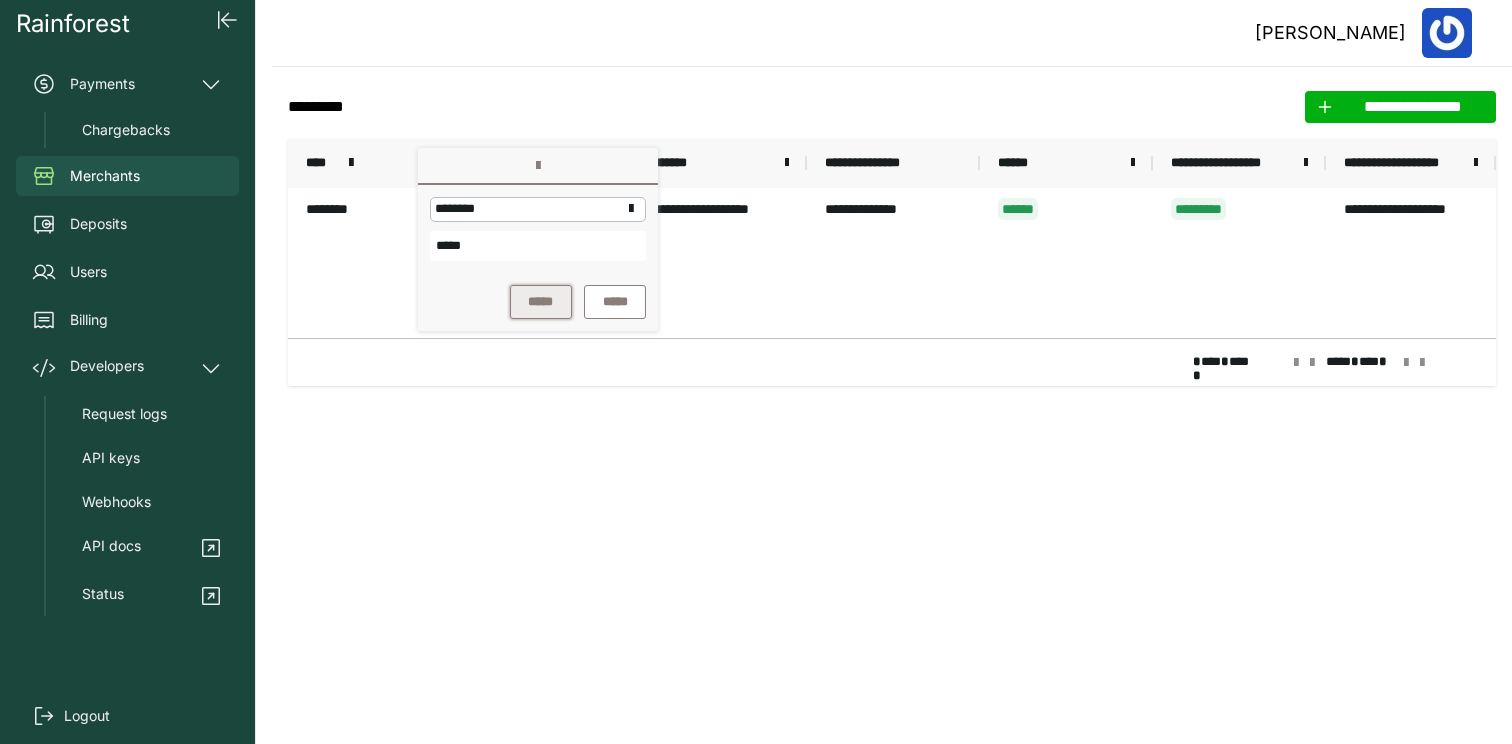 click on "*****" at bounding box center (541, 302) 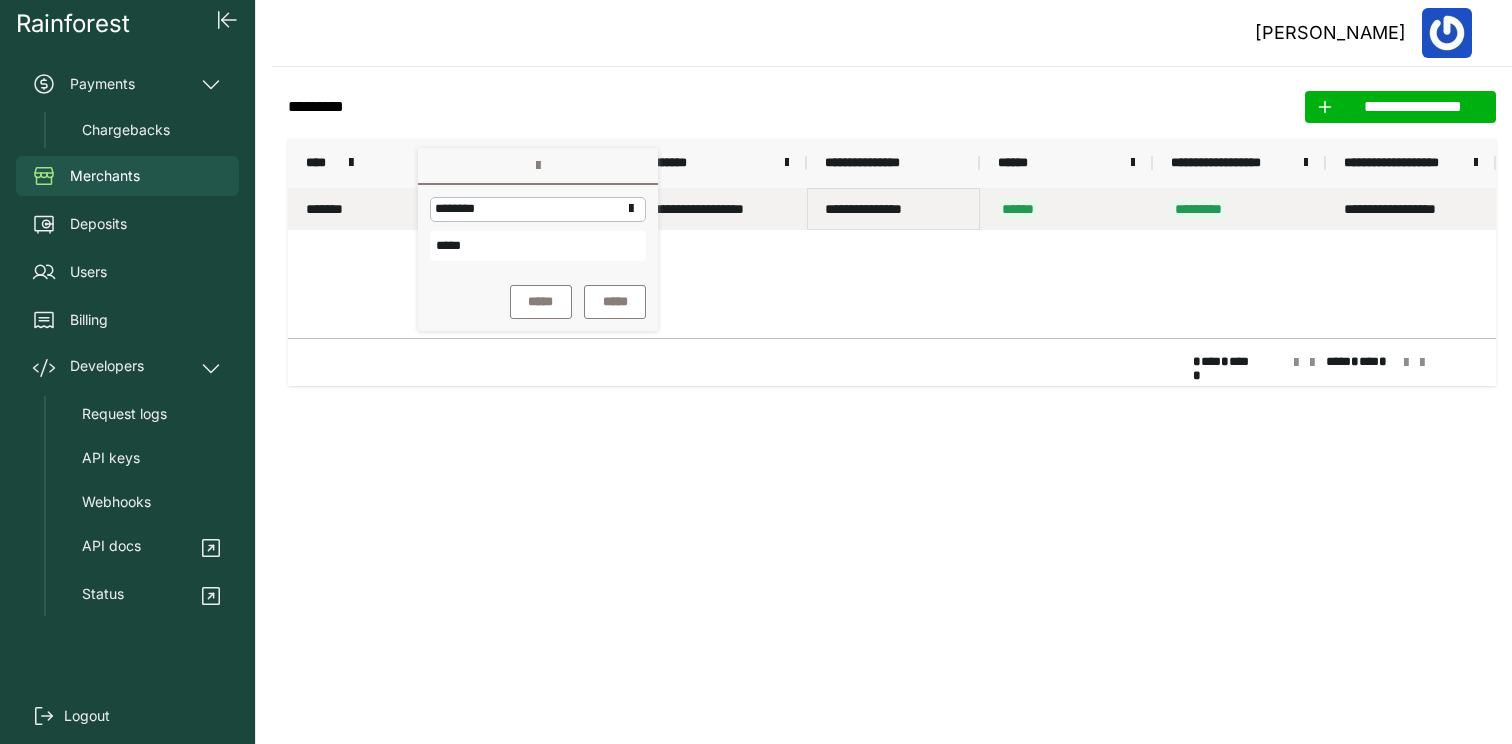 click on "**********" at bounding box center [893, 209] 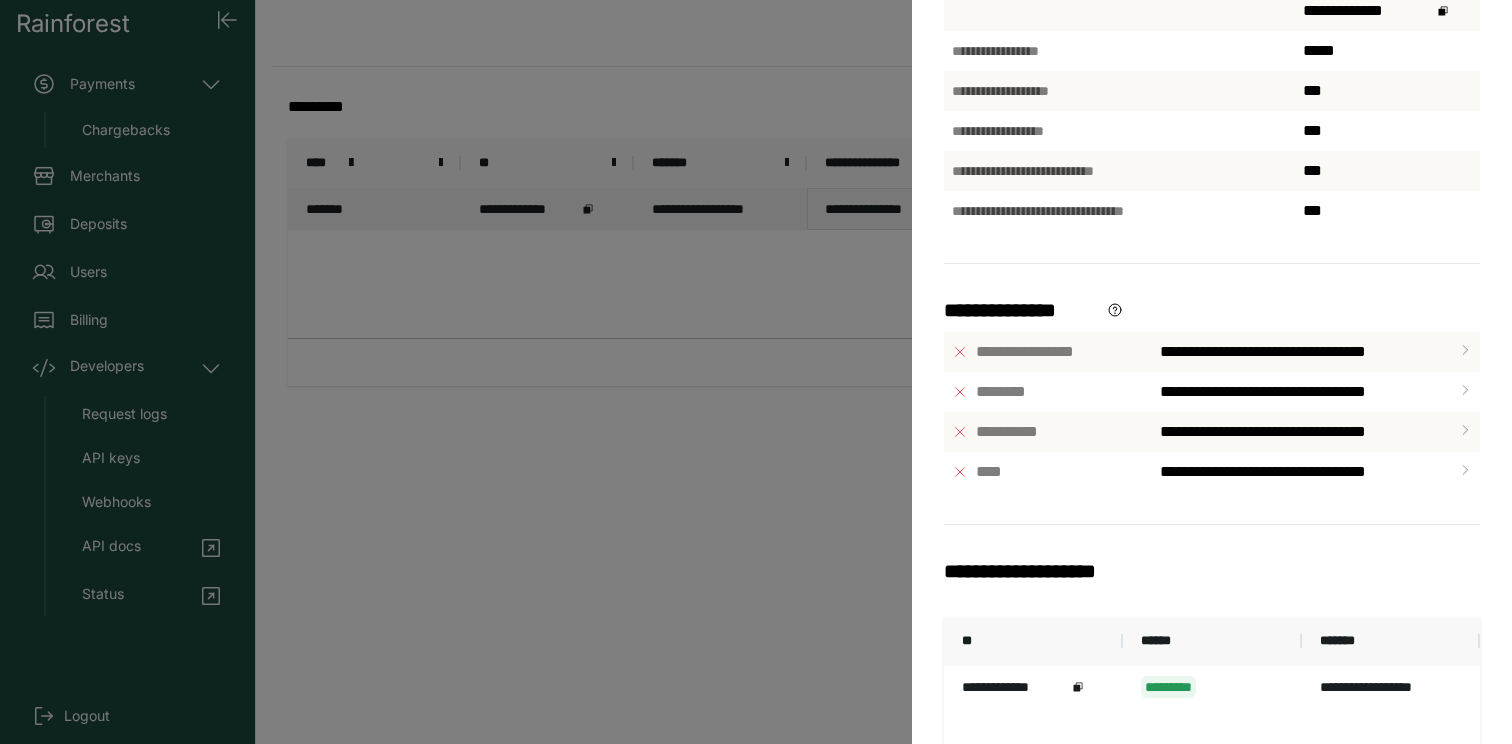 scroll, scrollTop: 595, scrollLeft: 0, axis: vertical 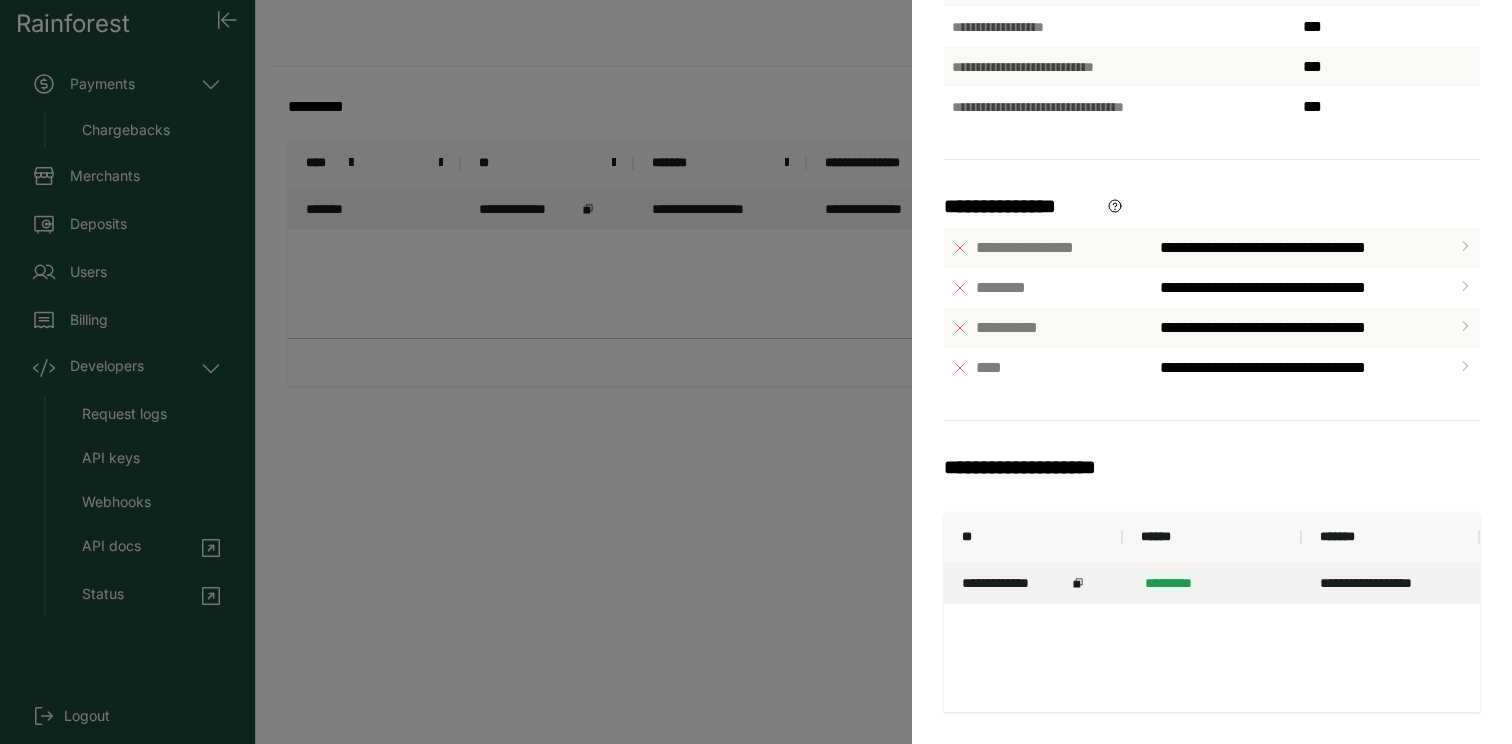 click on "*********" at bounding box center (1212, 583) 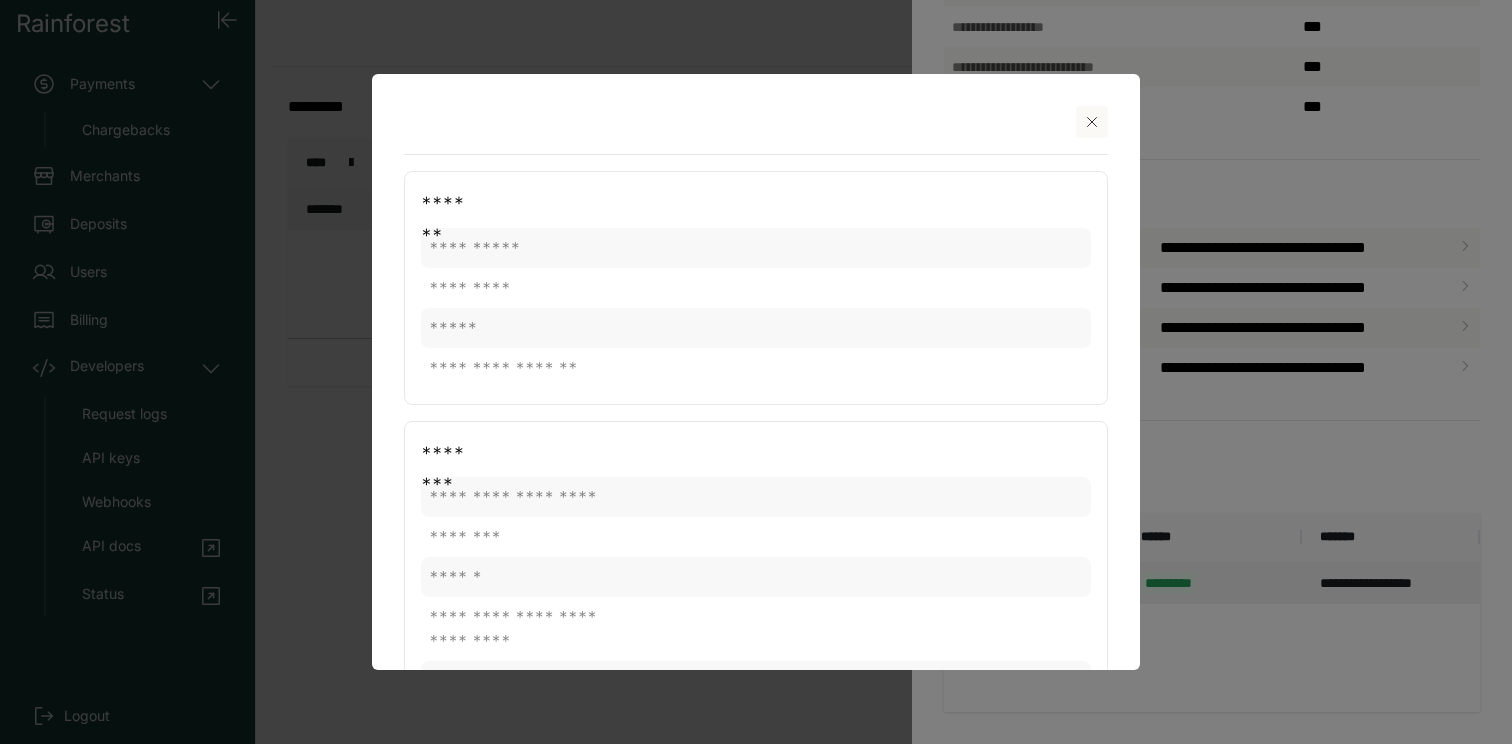 click on "**********" 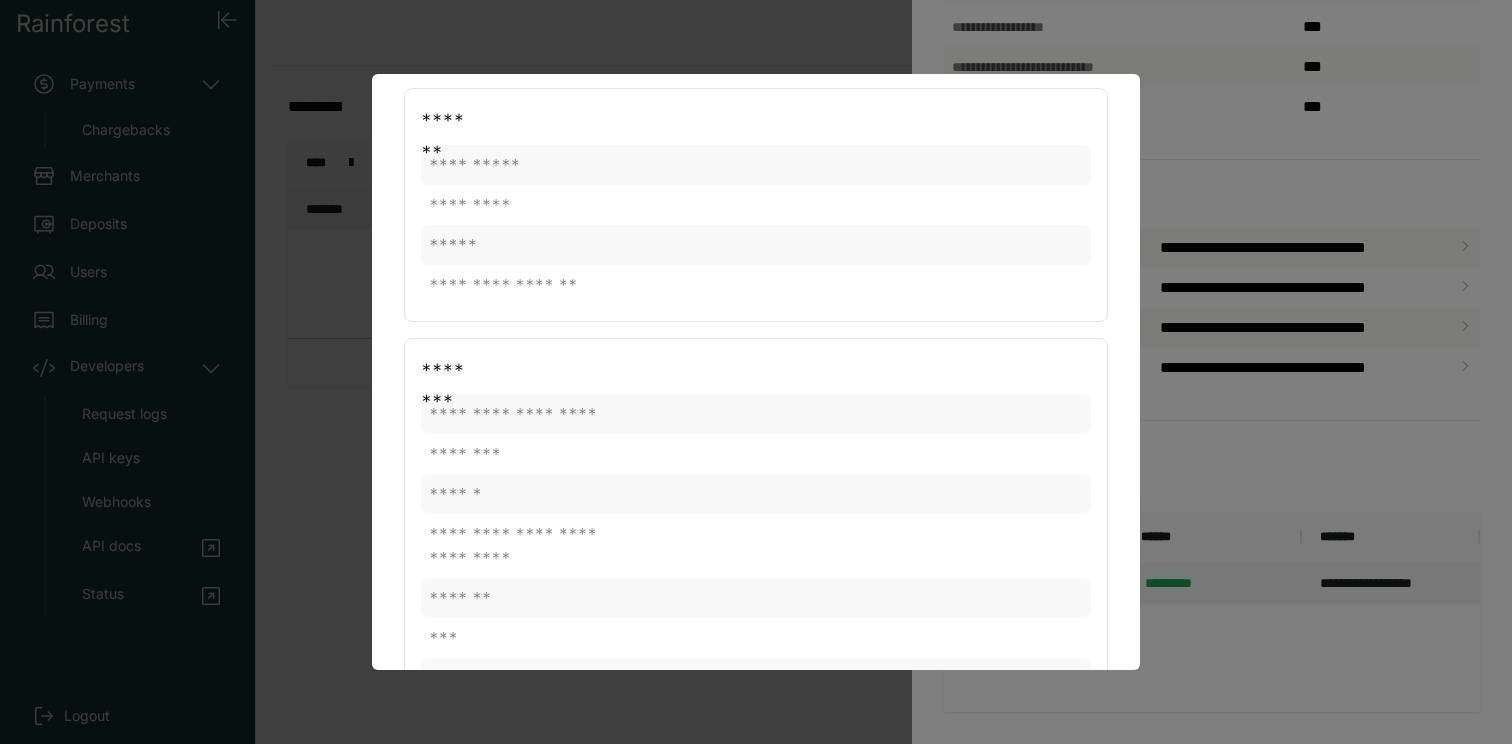 scroll, scrollTop: 88, scrollLeft: 0, axis: vertical 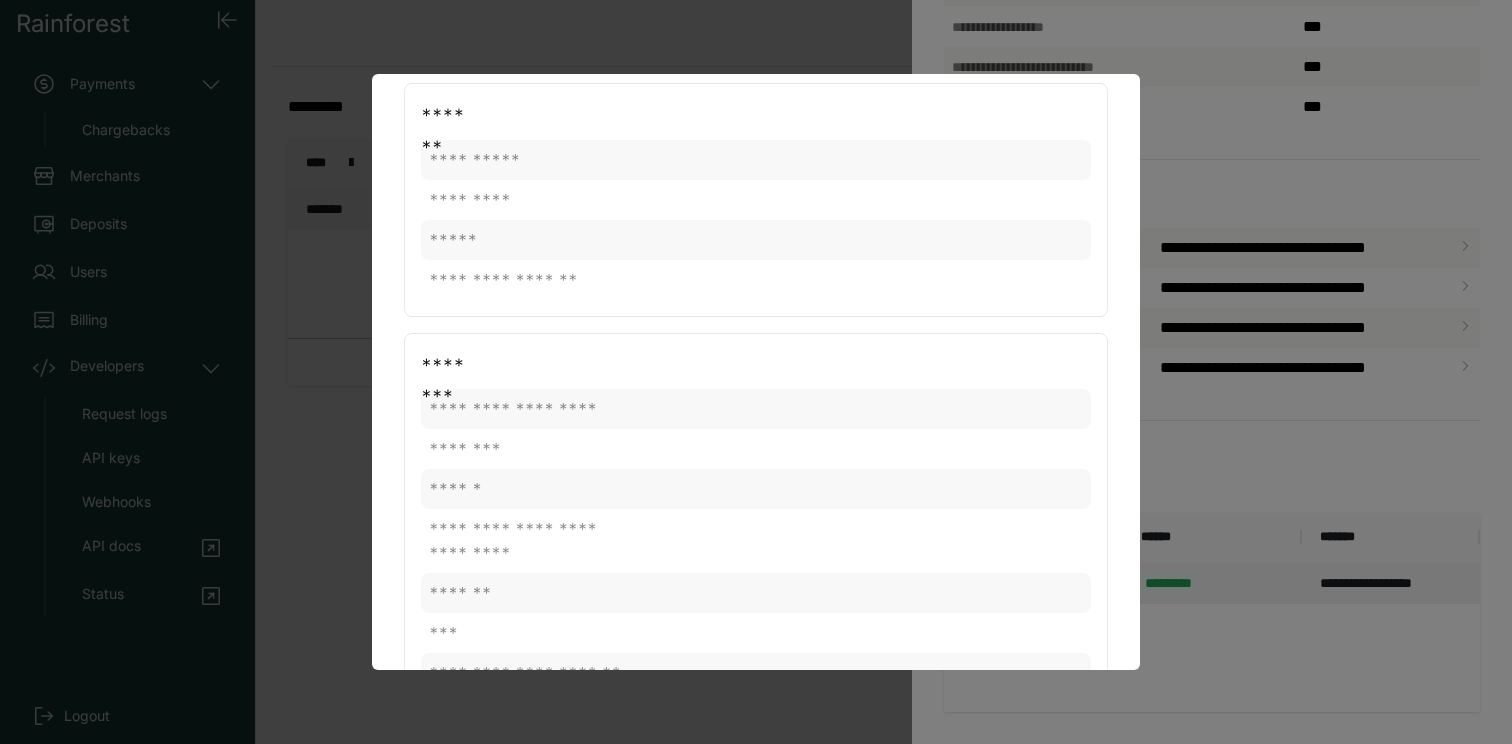 click on "**********" 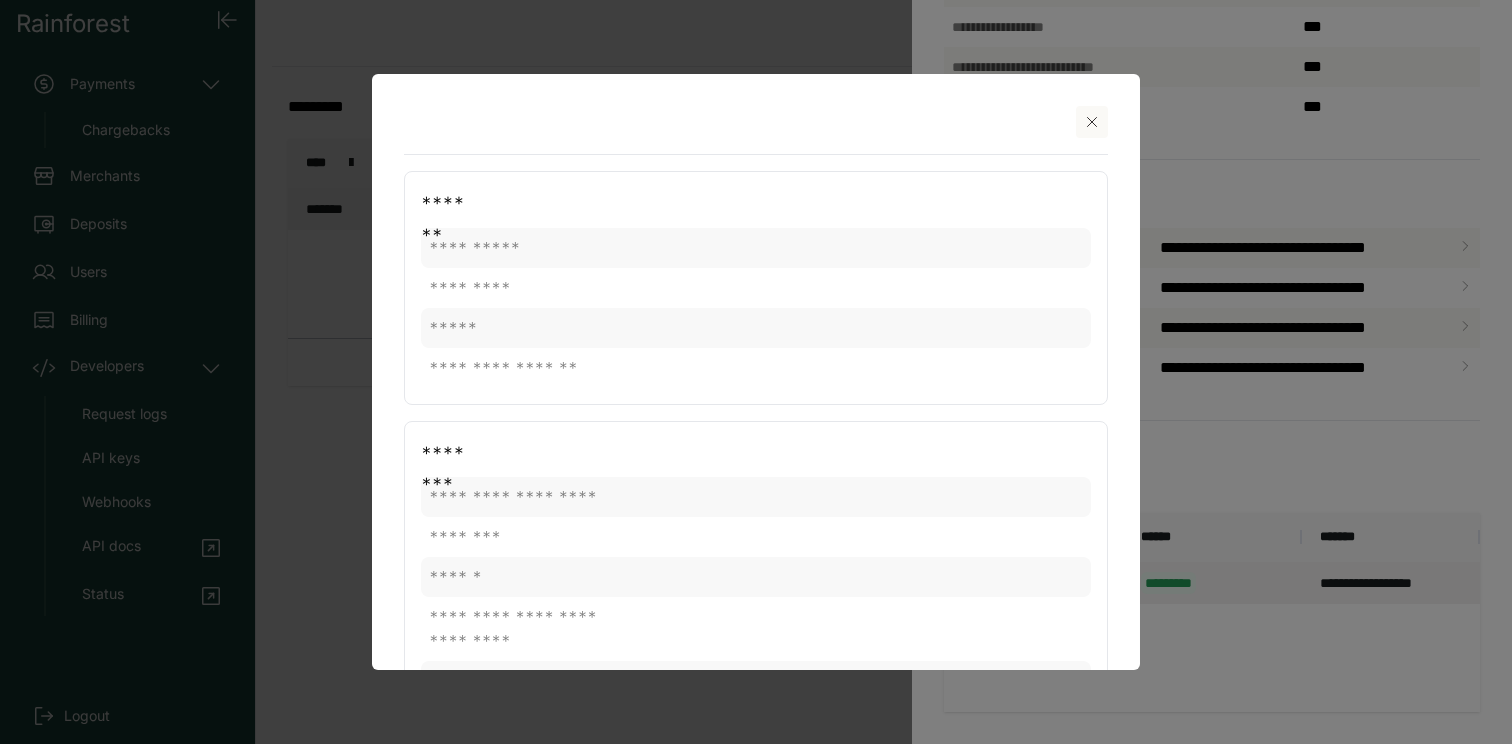 click at bounding box center (1092, 122) 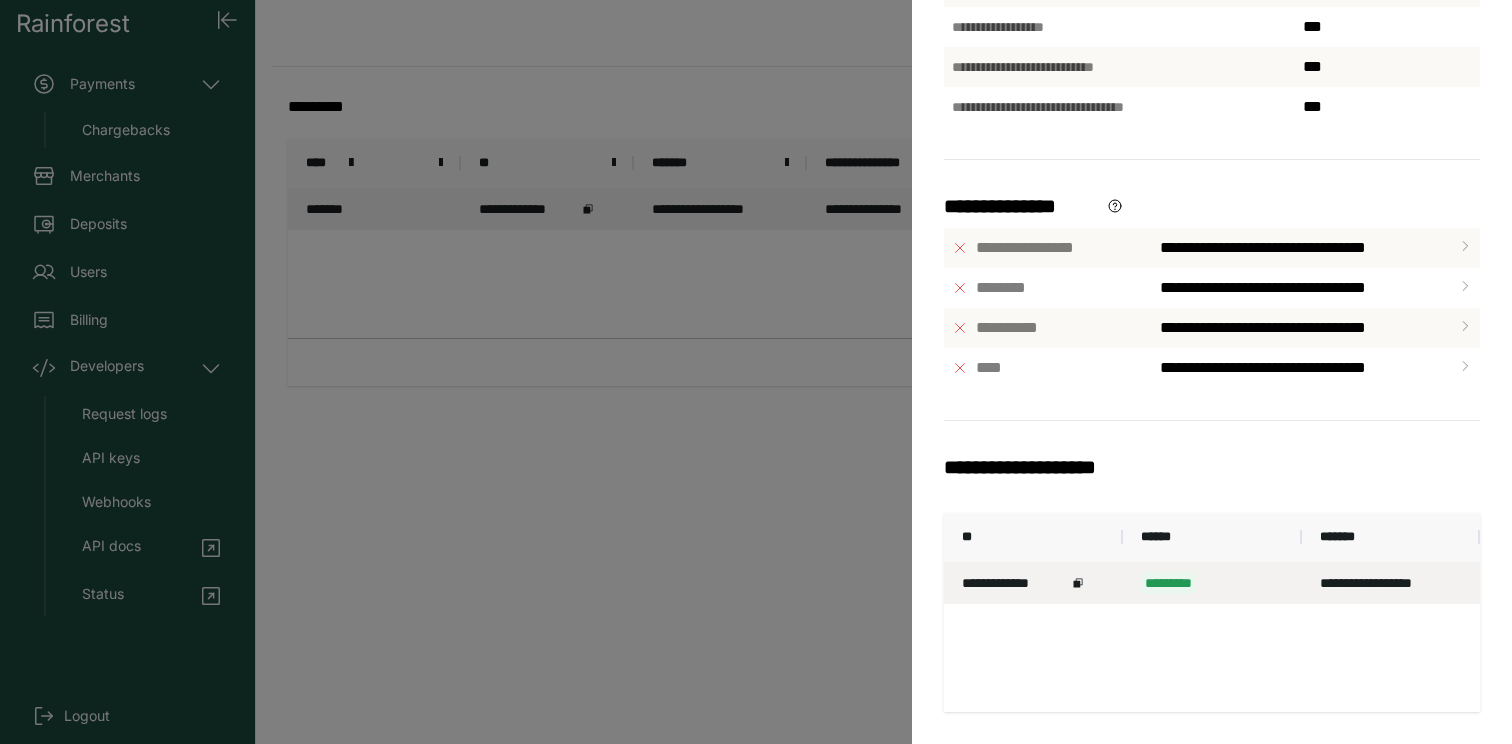 click on "**********" at bounding box center [756, 372] 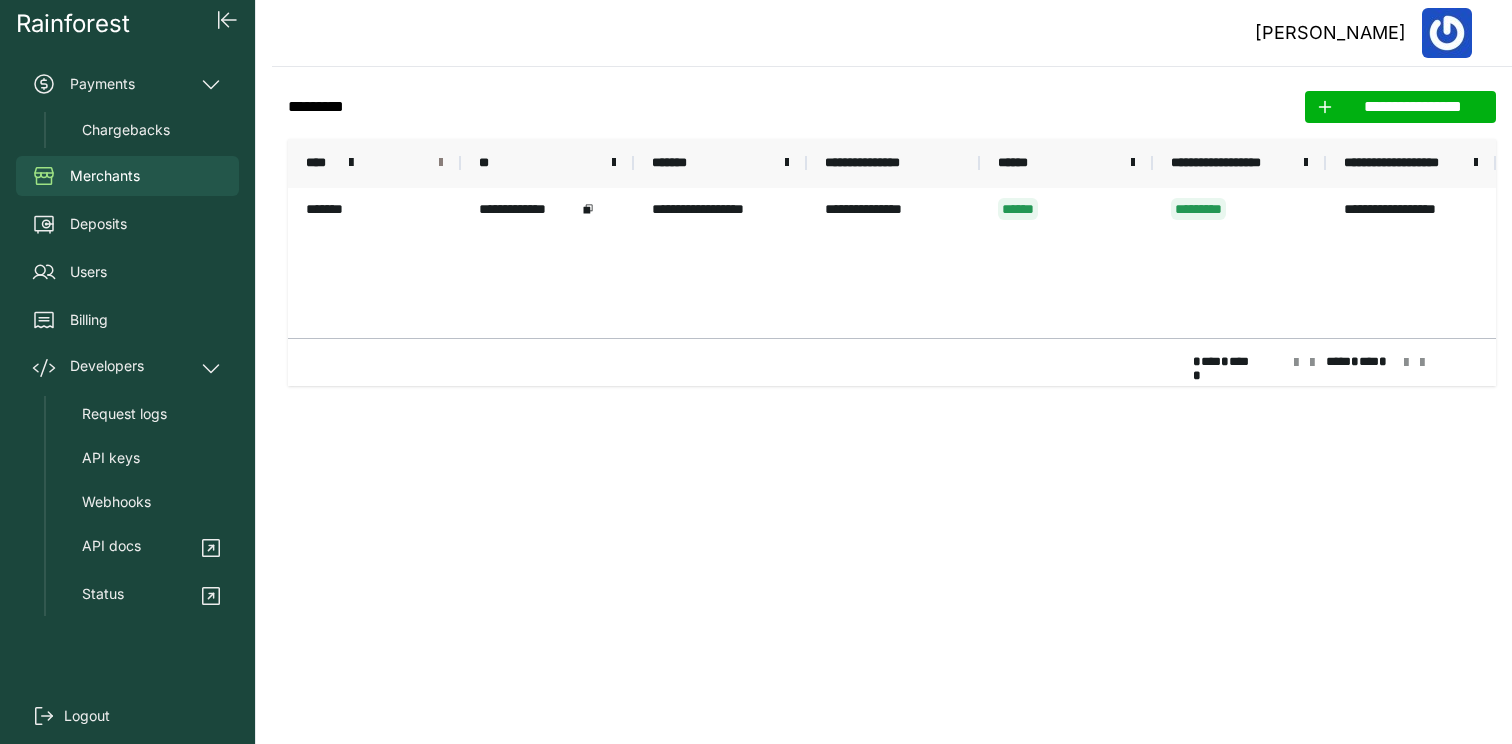 click at bounding box center (441, 163) 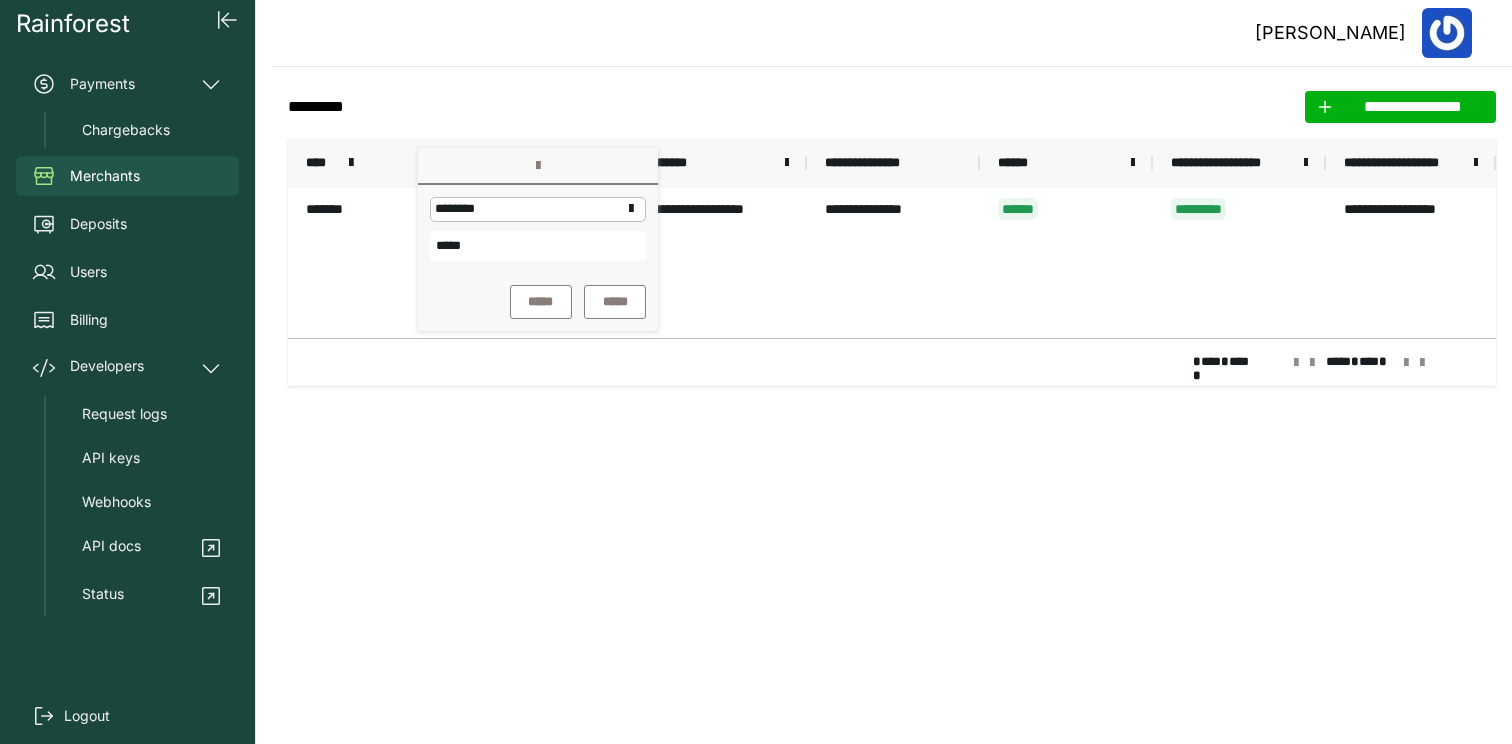 click on "*****" at bounding box center [538, 246] 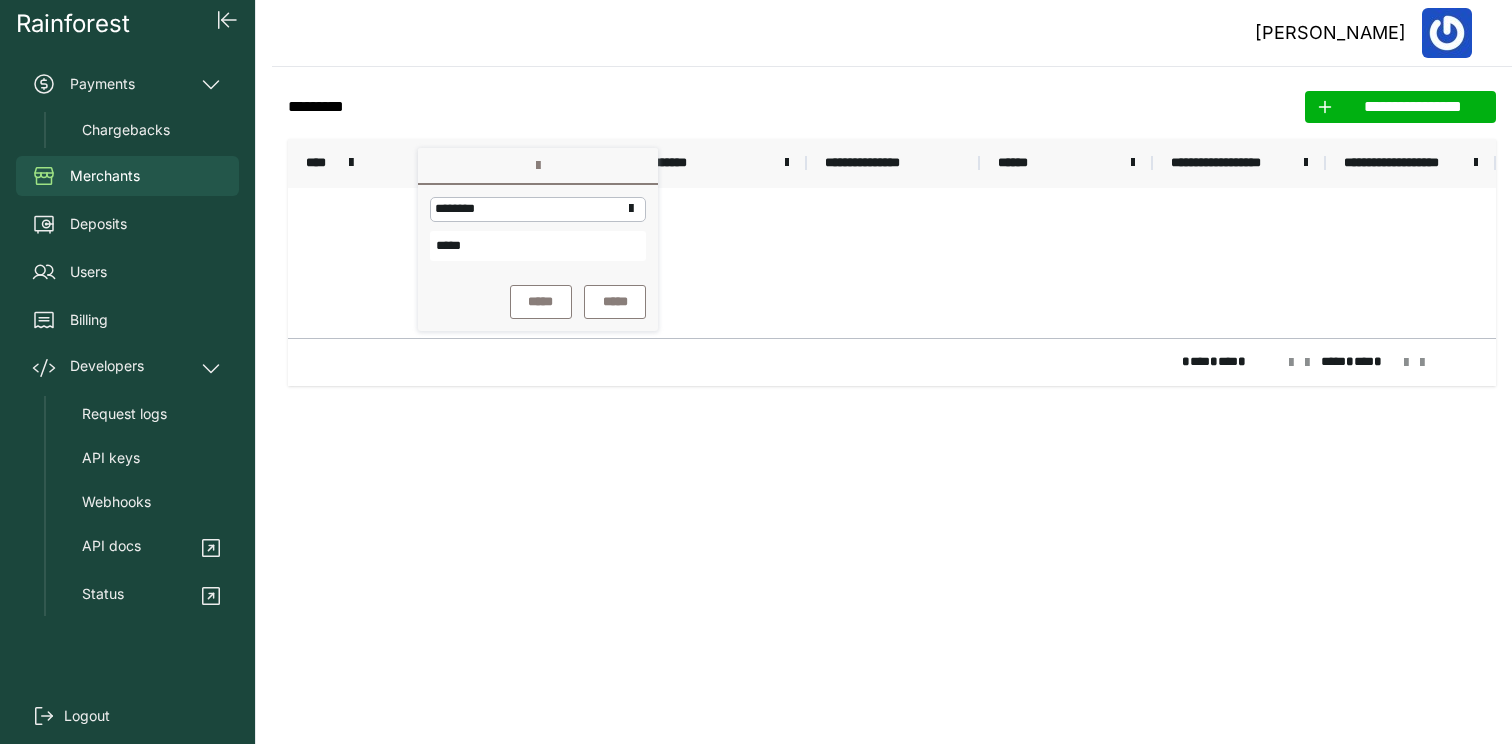 click on "*****" at bounding box center [538, 246] 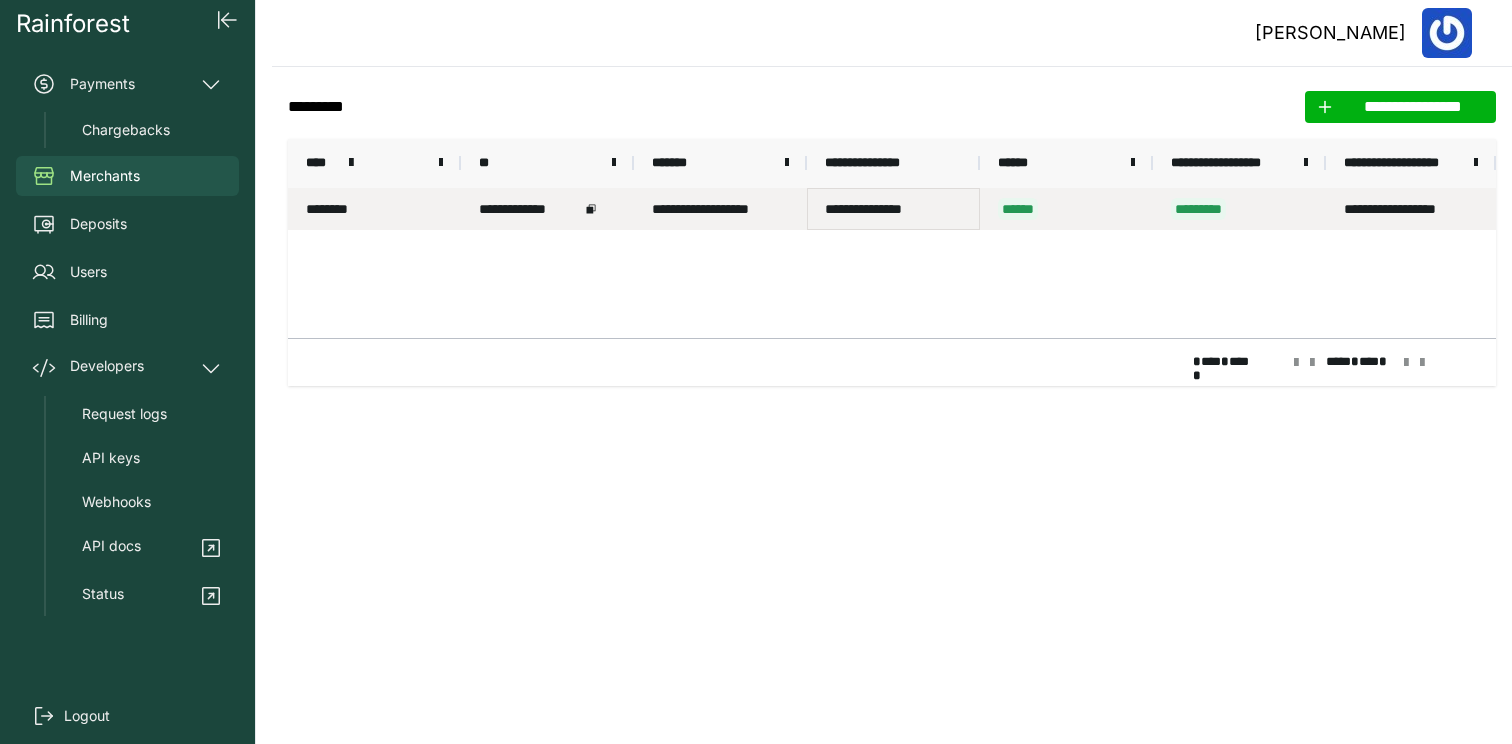 click on "**********" at bounding box center (893, 209) 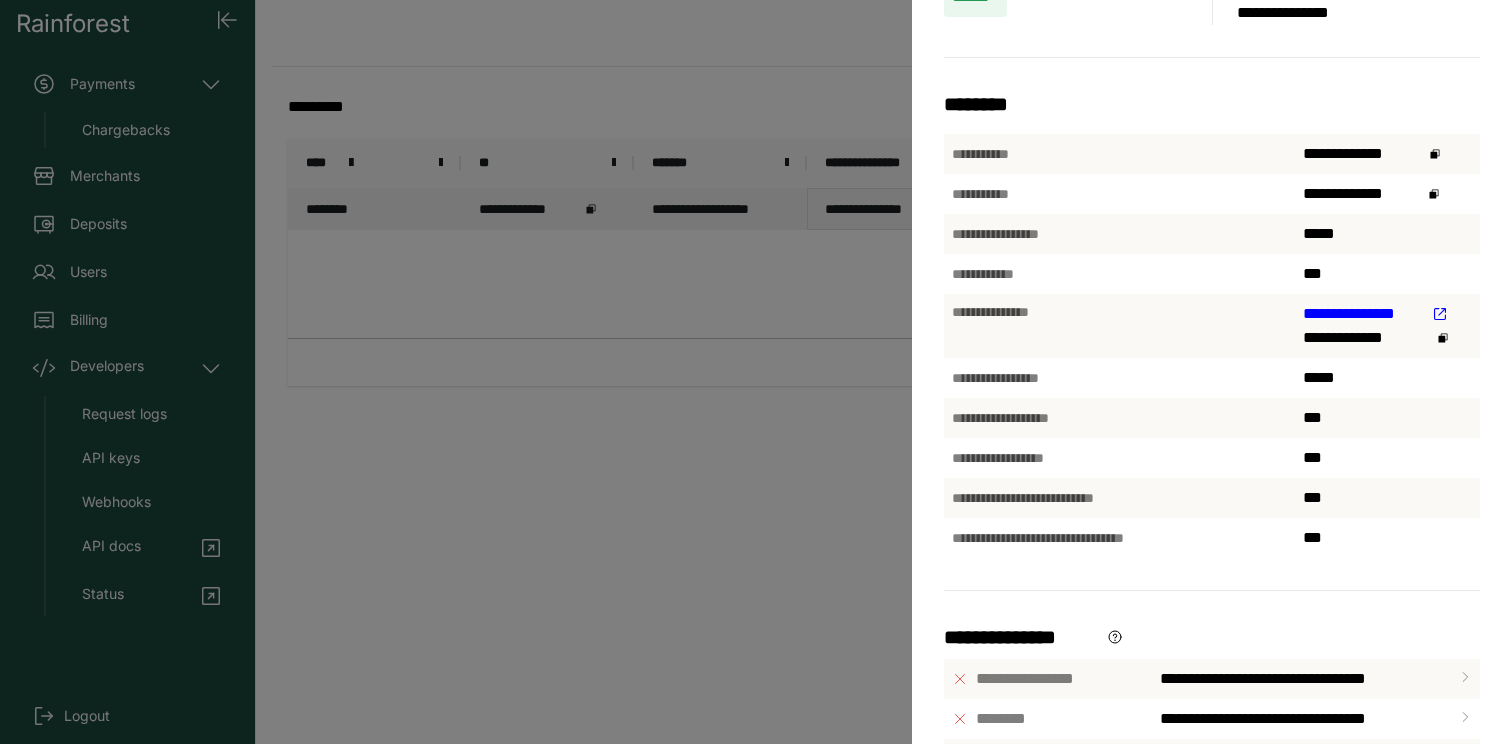 scroll, scrollTop: 595, scrollLeft: 0, axis: vertical 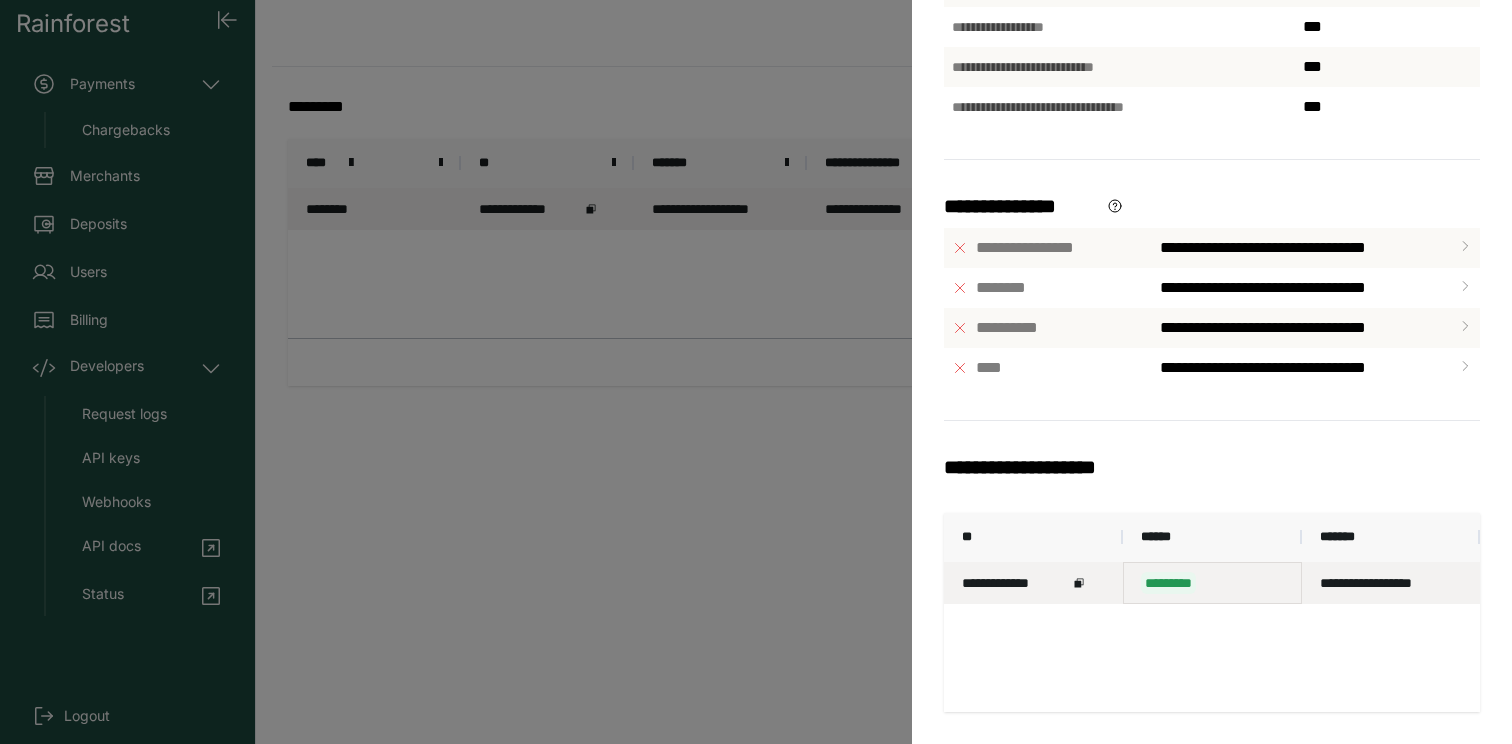 click on "*********" at bounding box center (1212, 583) 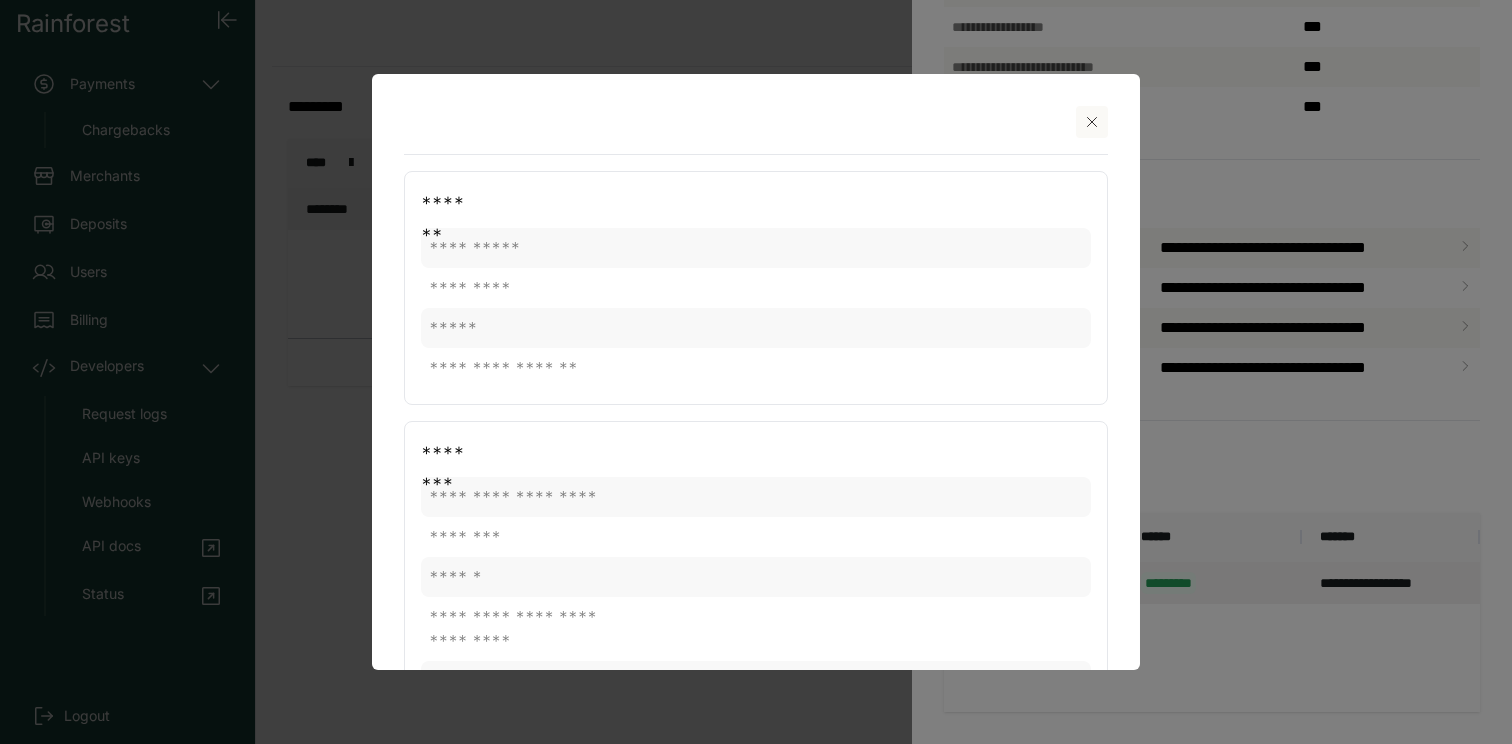 click at bounding box center [756, 372] 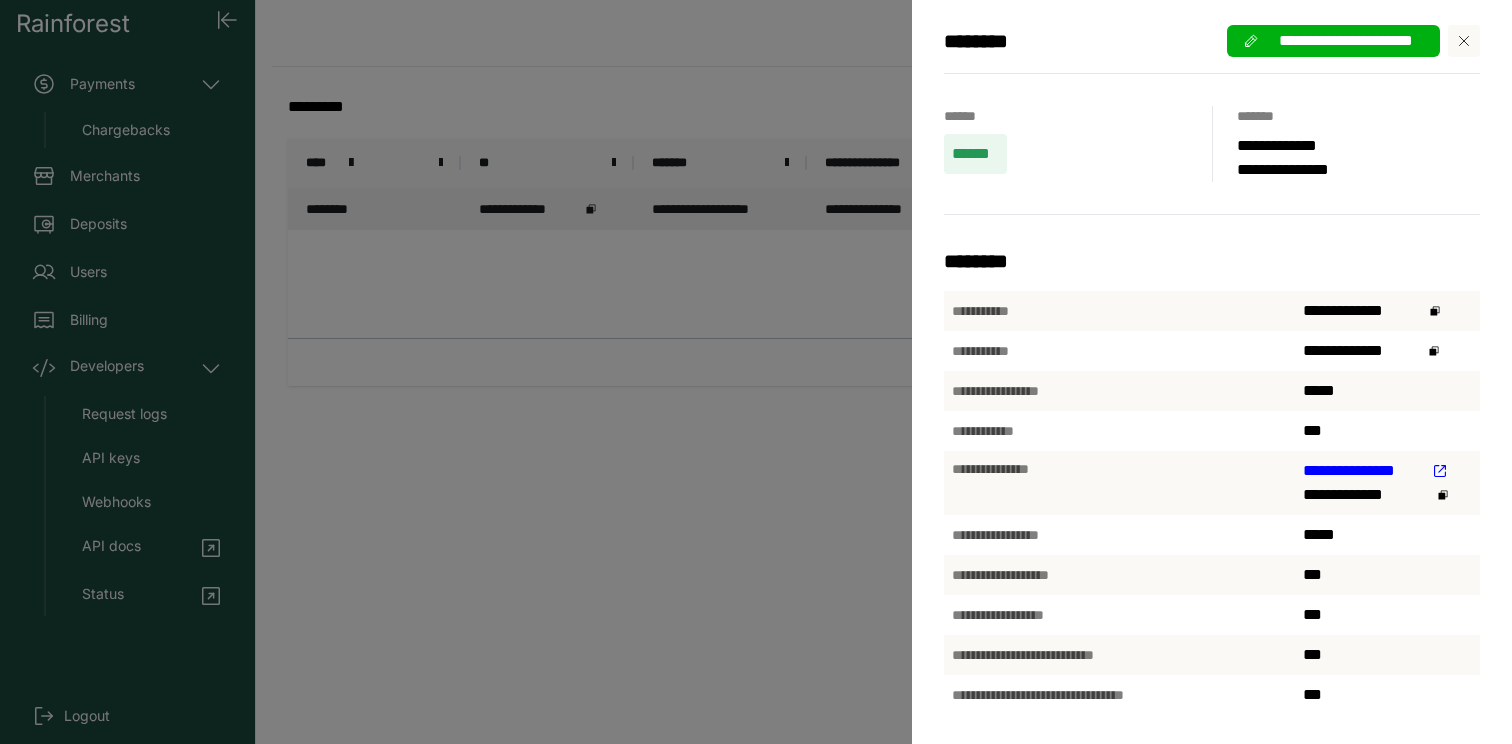 scroll, scrollTop: 0, scrollLeft: 0, axis: both 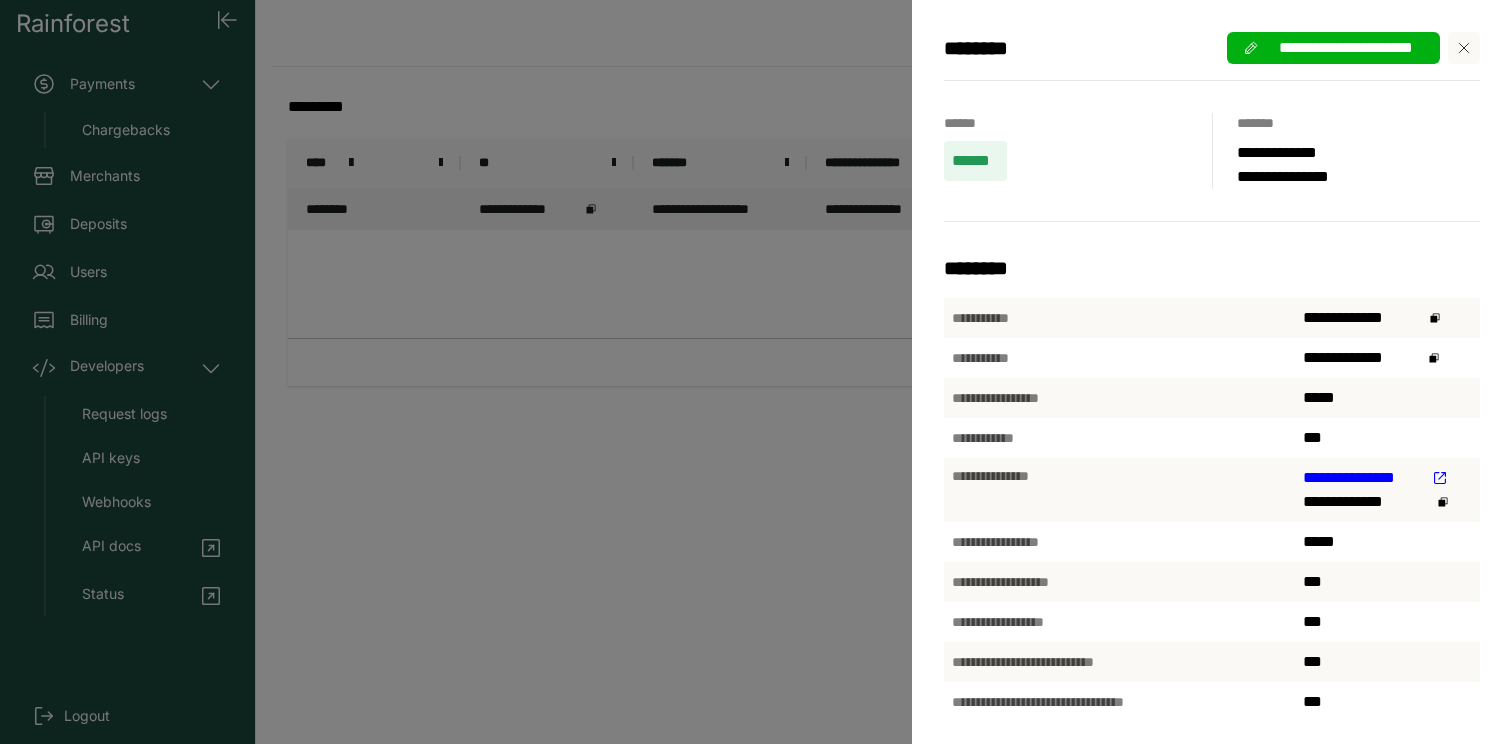 click 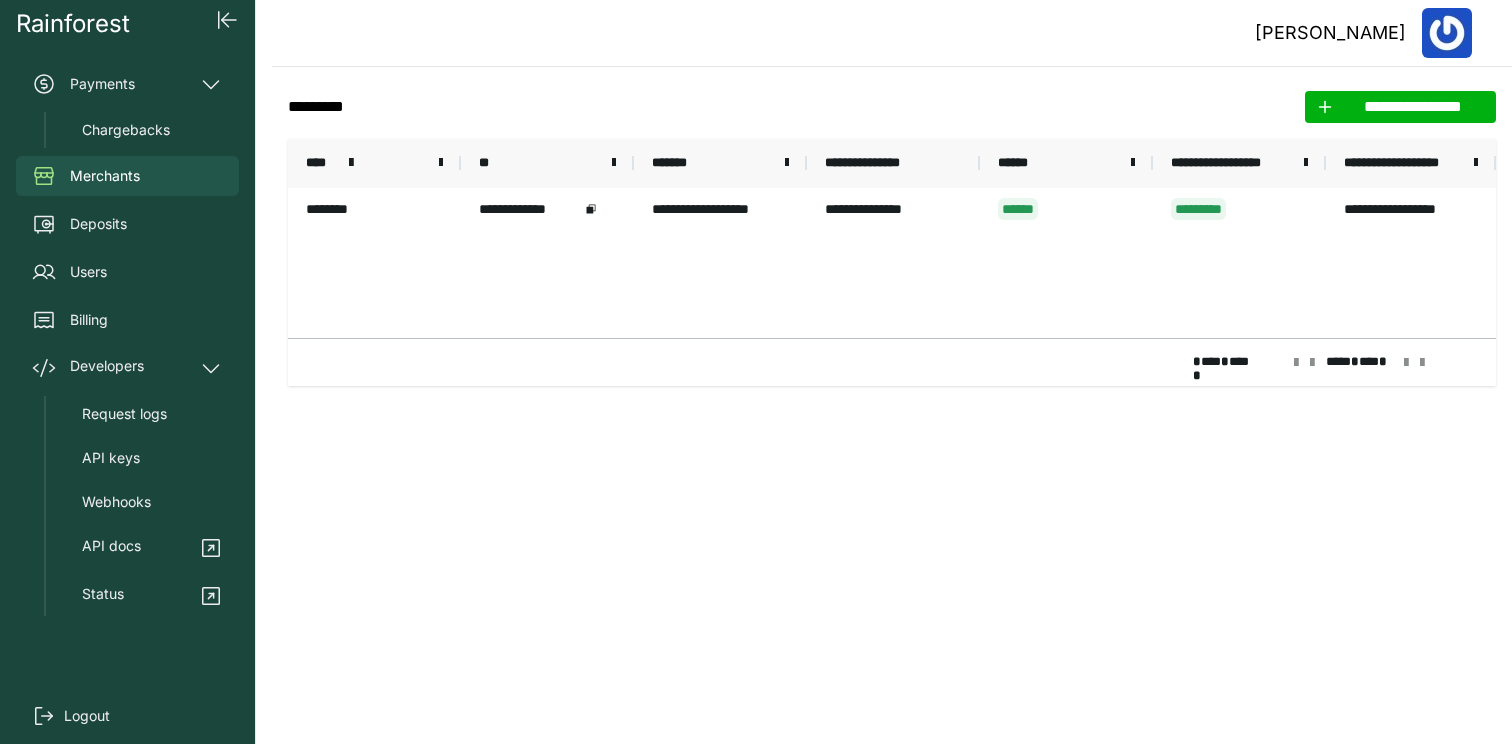 click on "********" at bounding box center [374, 209] 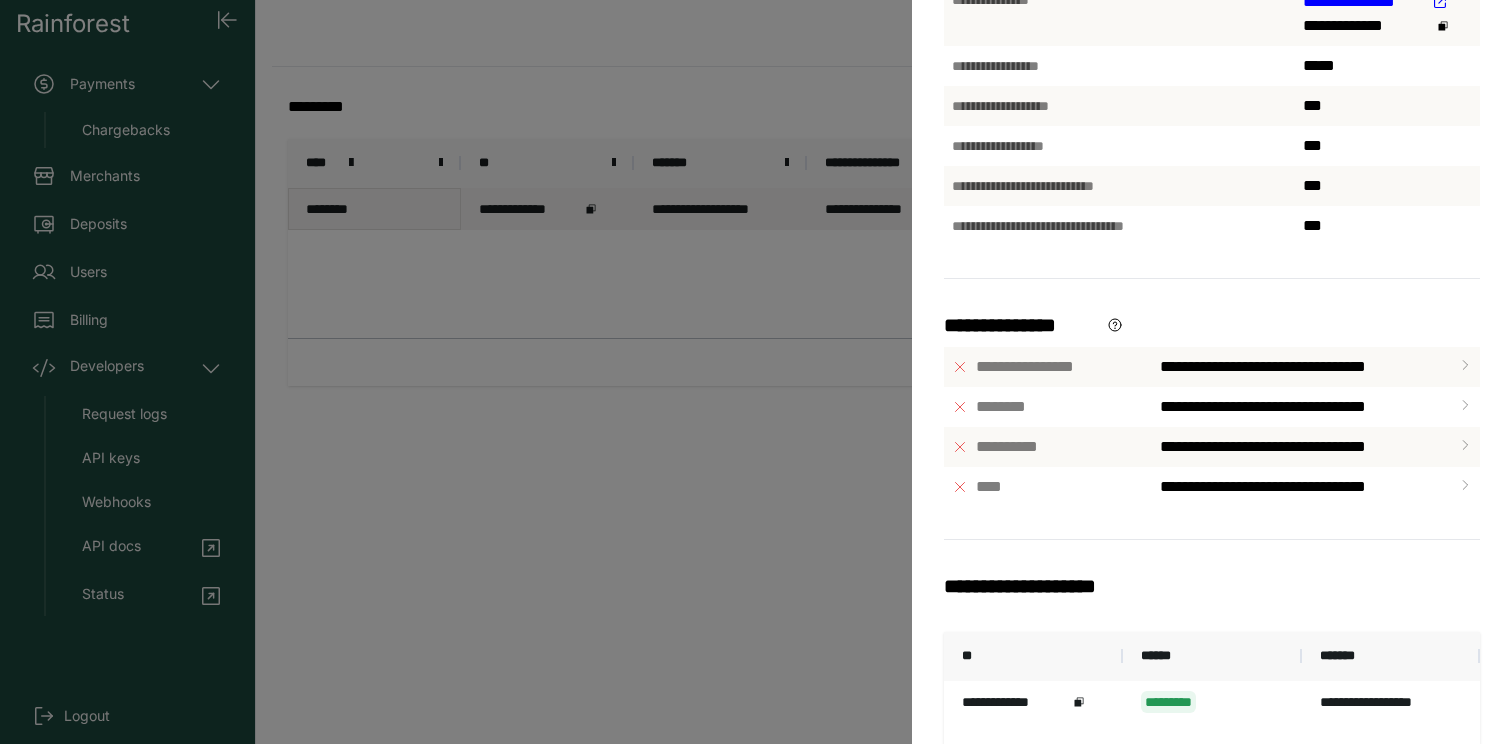 scroll, scrollTop: 595, scrollLeft: 0, axis: vertical 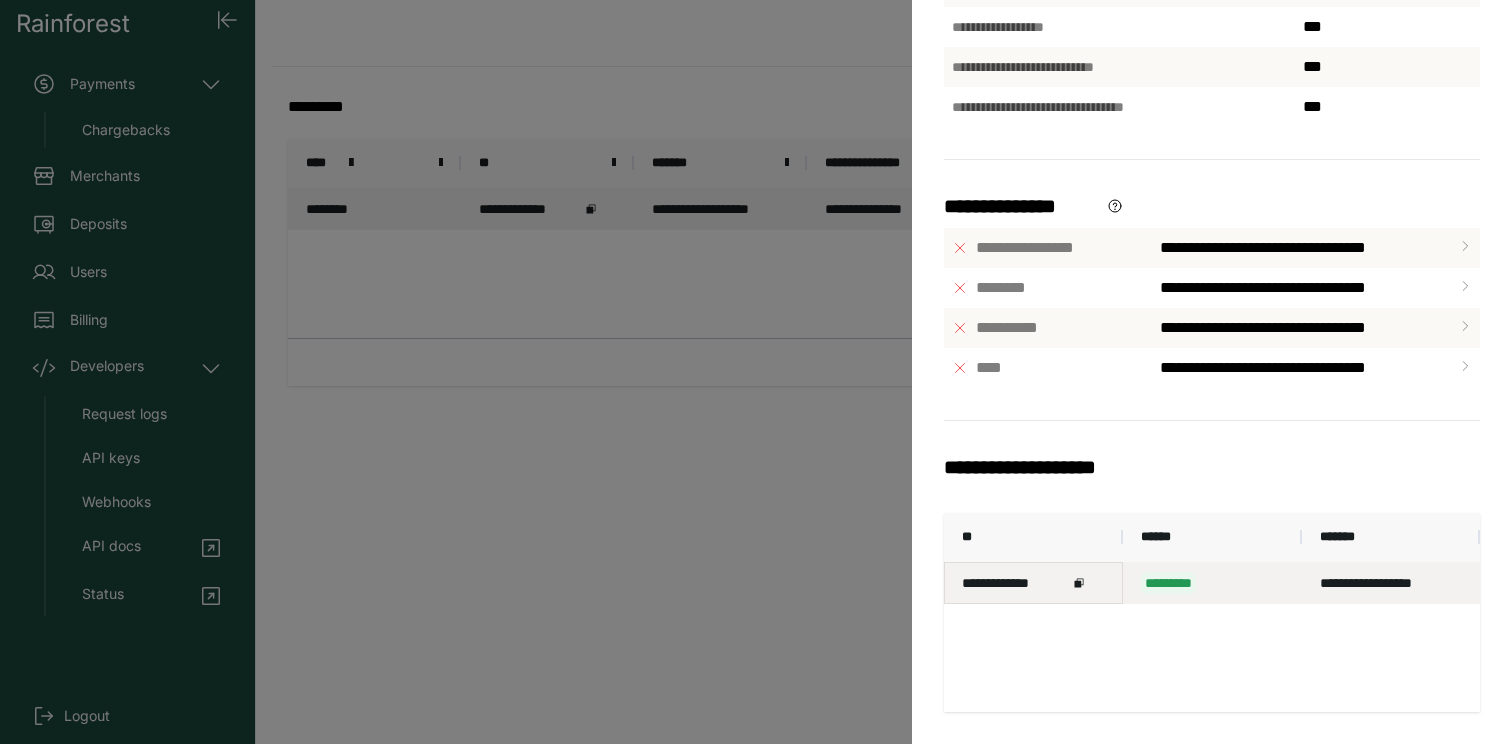 click on "**********" at bounding box center [1033, 583] 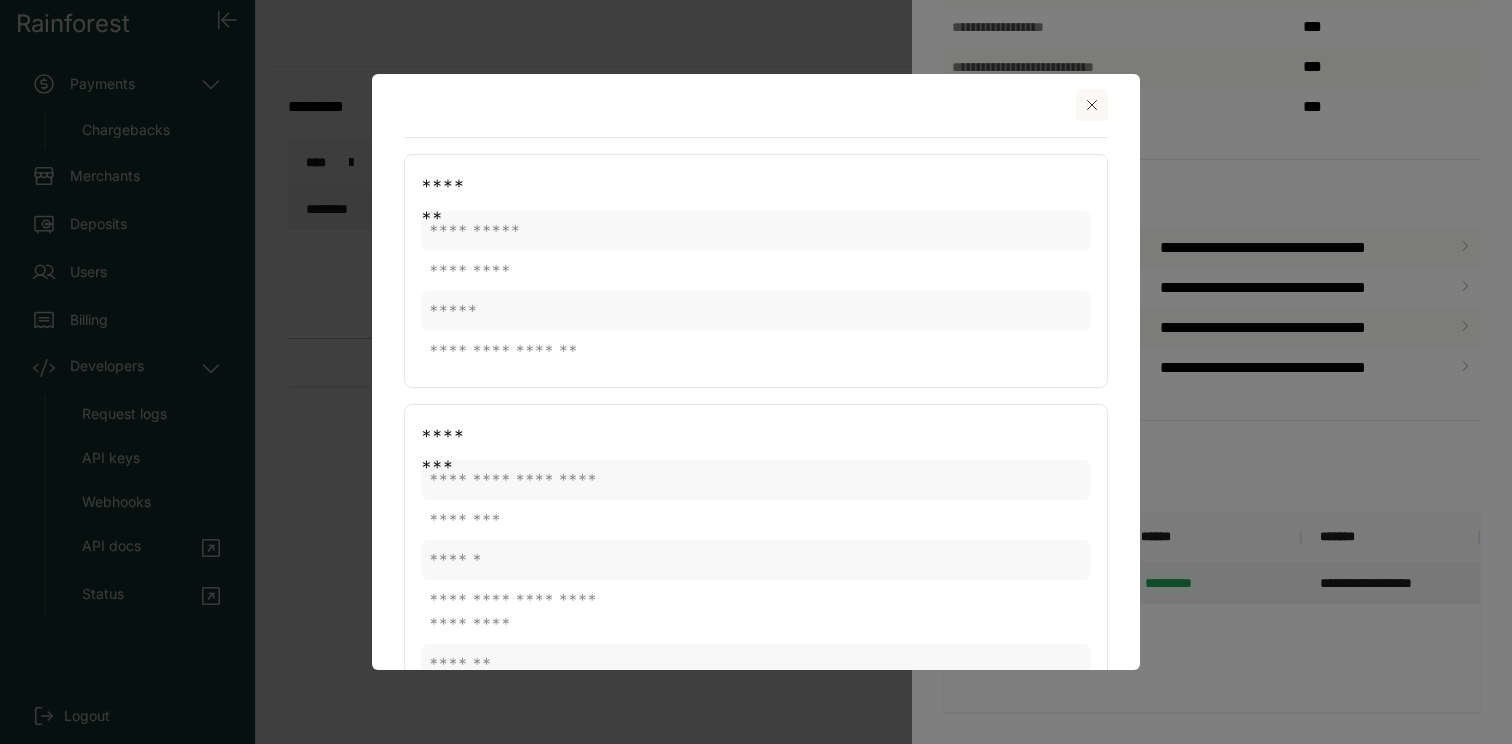 scroll, scrollTop: 18, scrollLeft: 0, axis: vertical 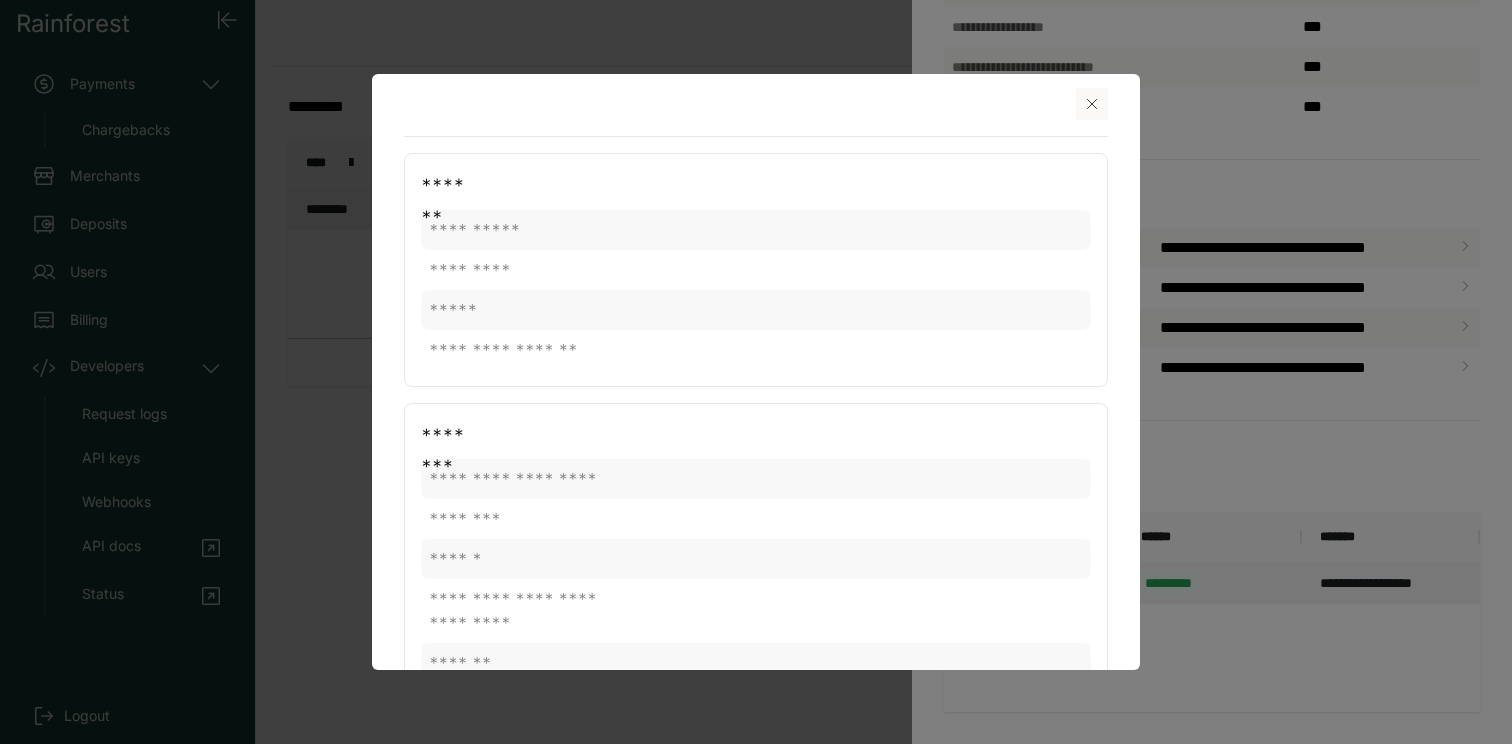 click 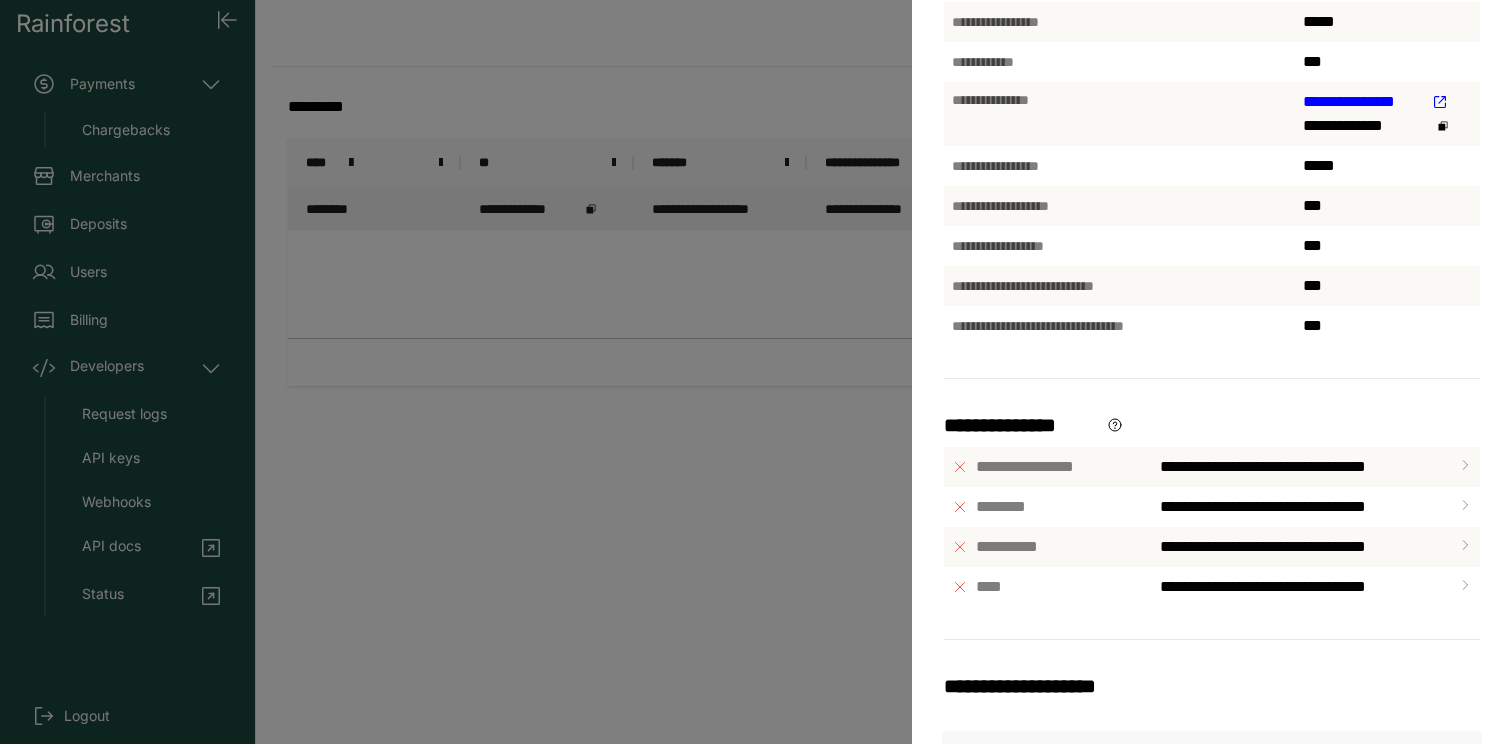 scroll, scrollTop: 0, scrollLeft: 0, axis: both 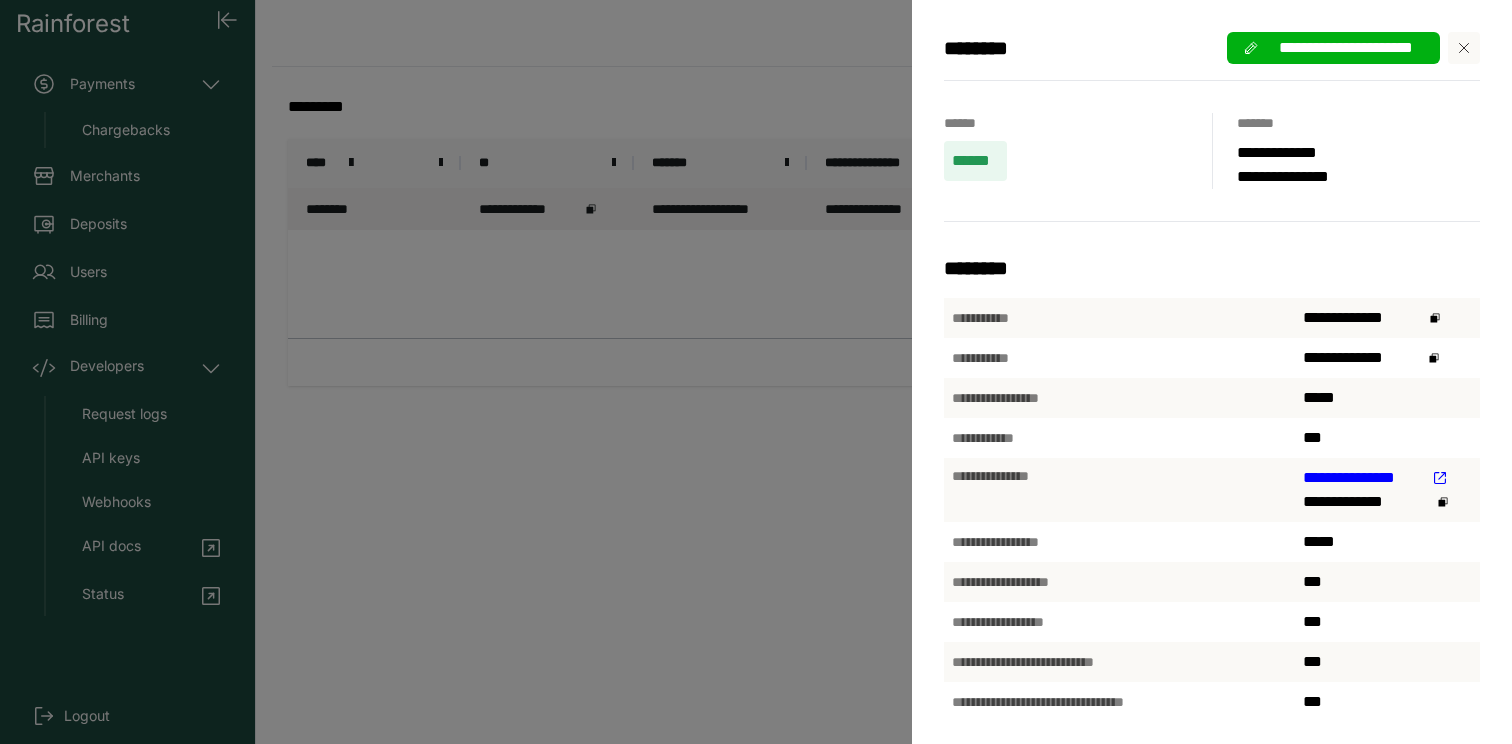 click at bounding box center (1464, 48) 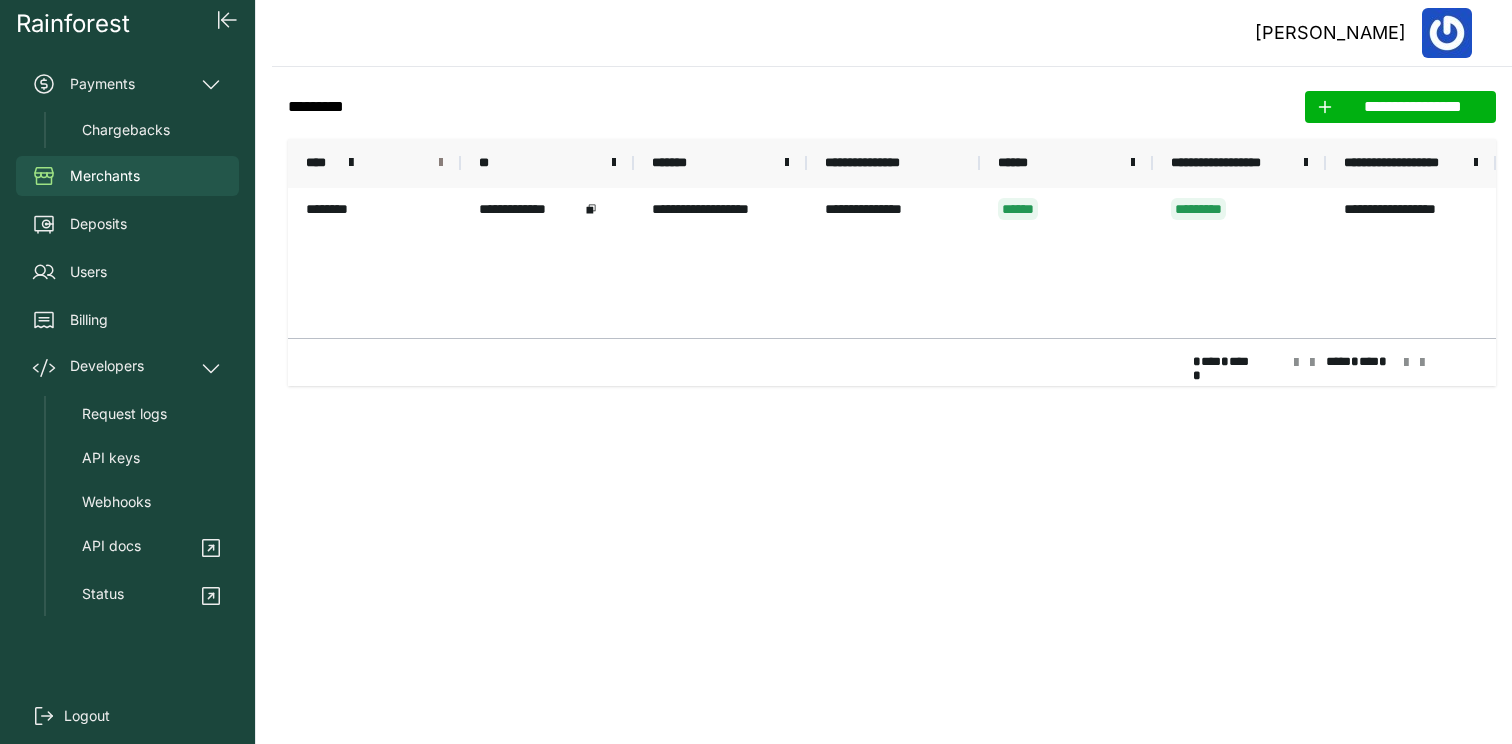 click at bounding box center [441, 163] 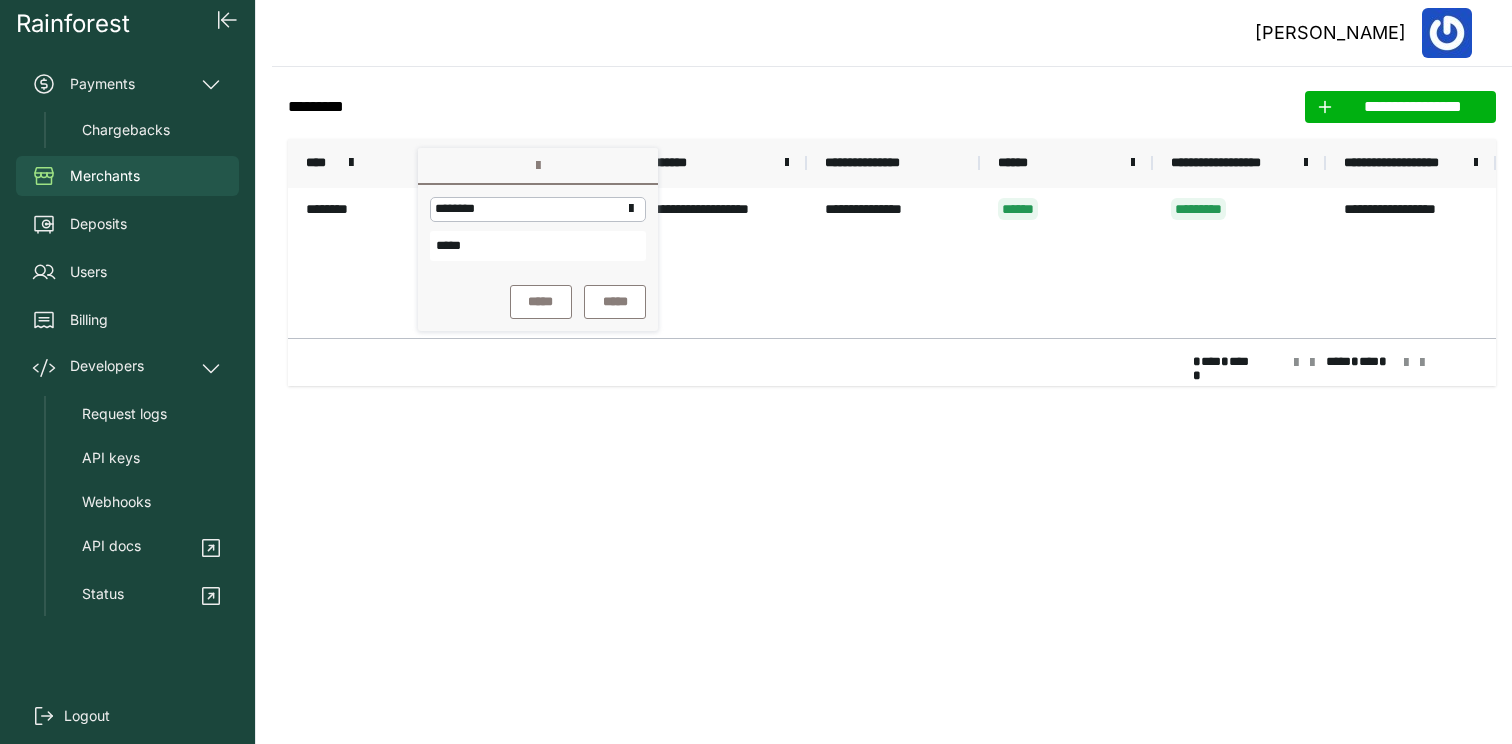 click on "*****" at bounding box center [538, 246] 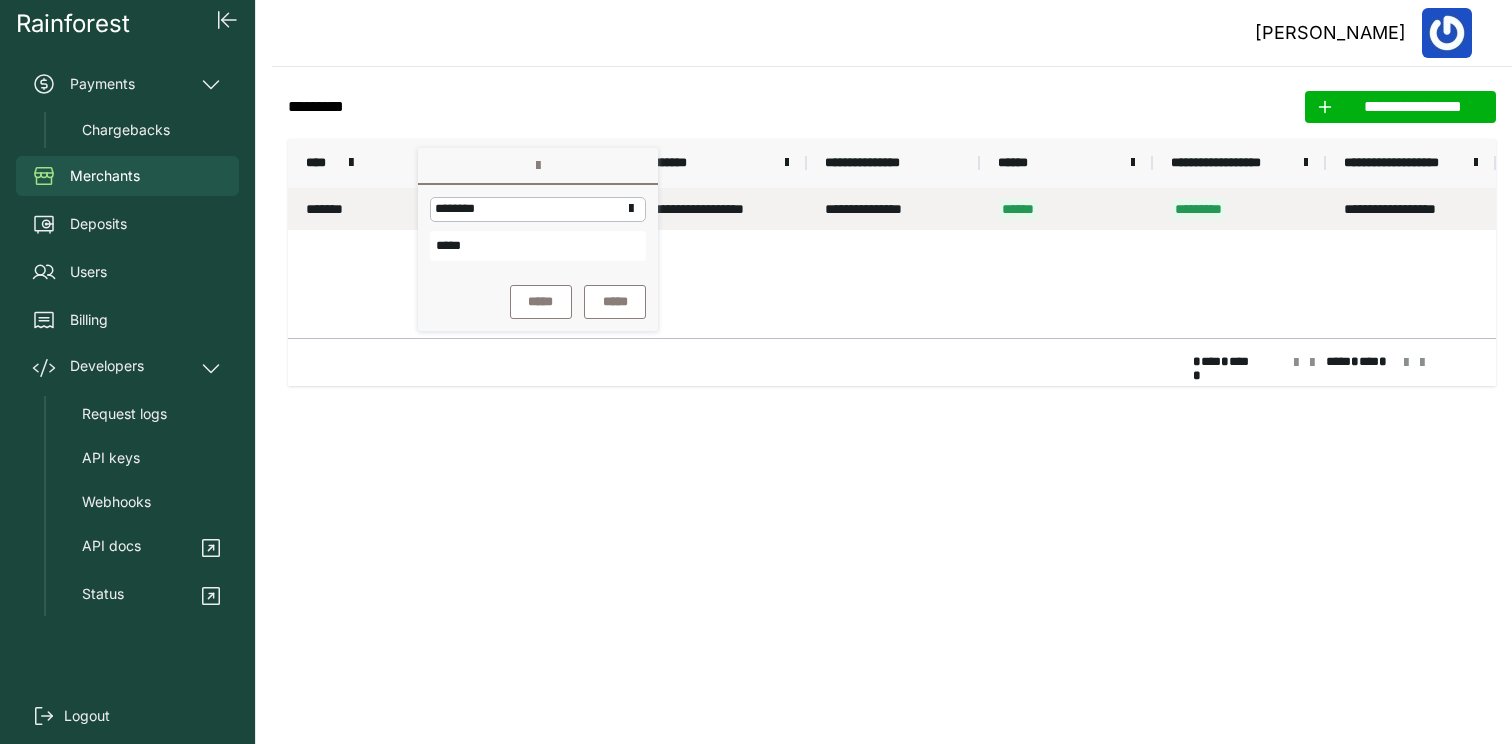 click on "**********" at bounding box center (893, 209) 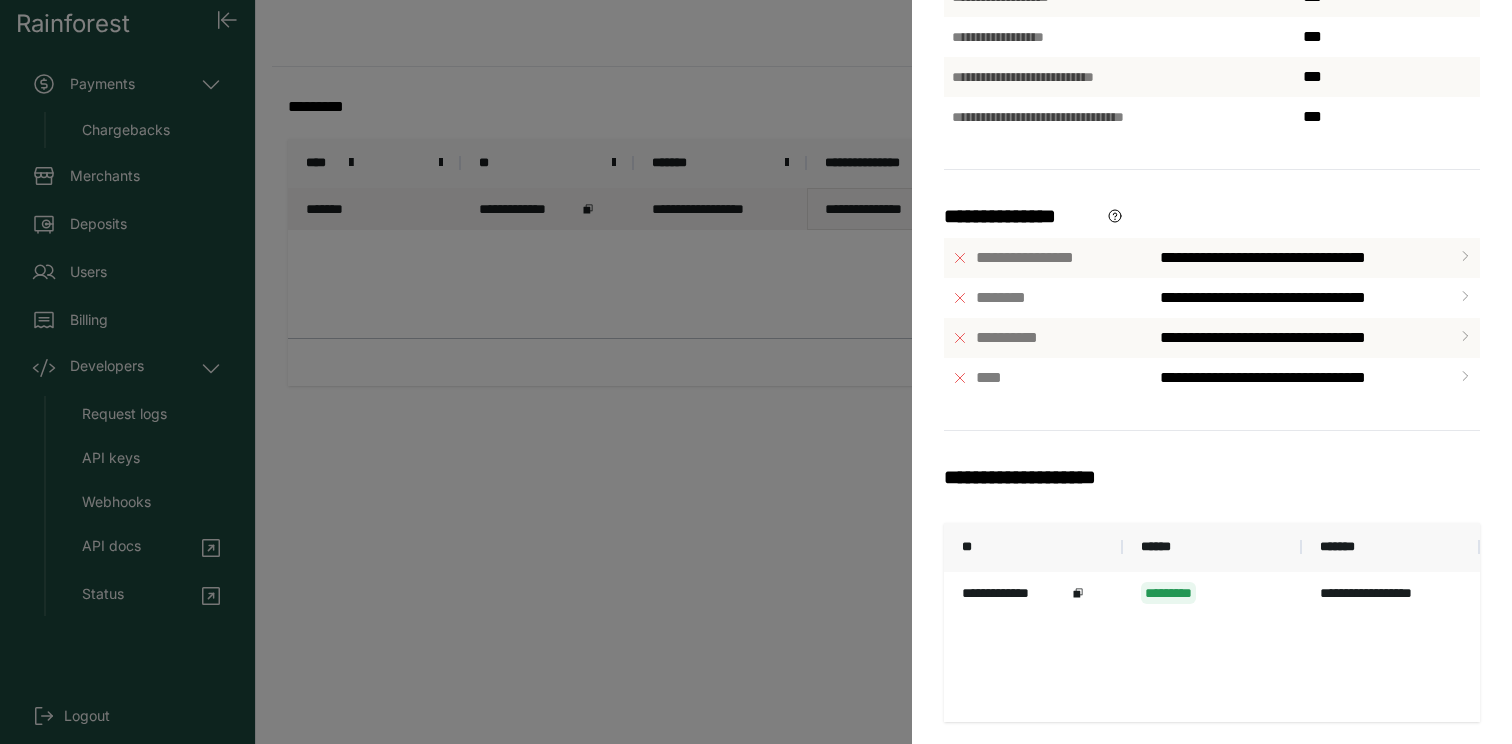 scroll, scrollTop: 595, scrollLeft: 0, axis: vertical 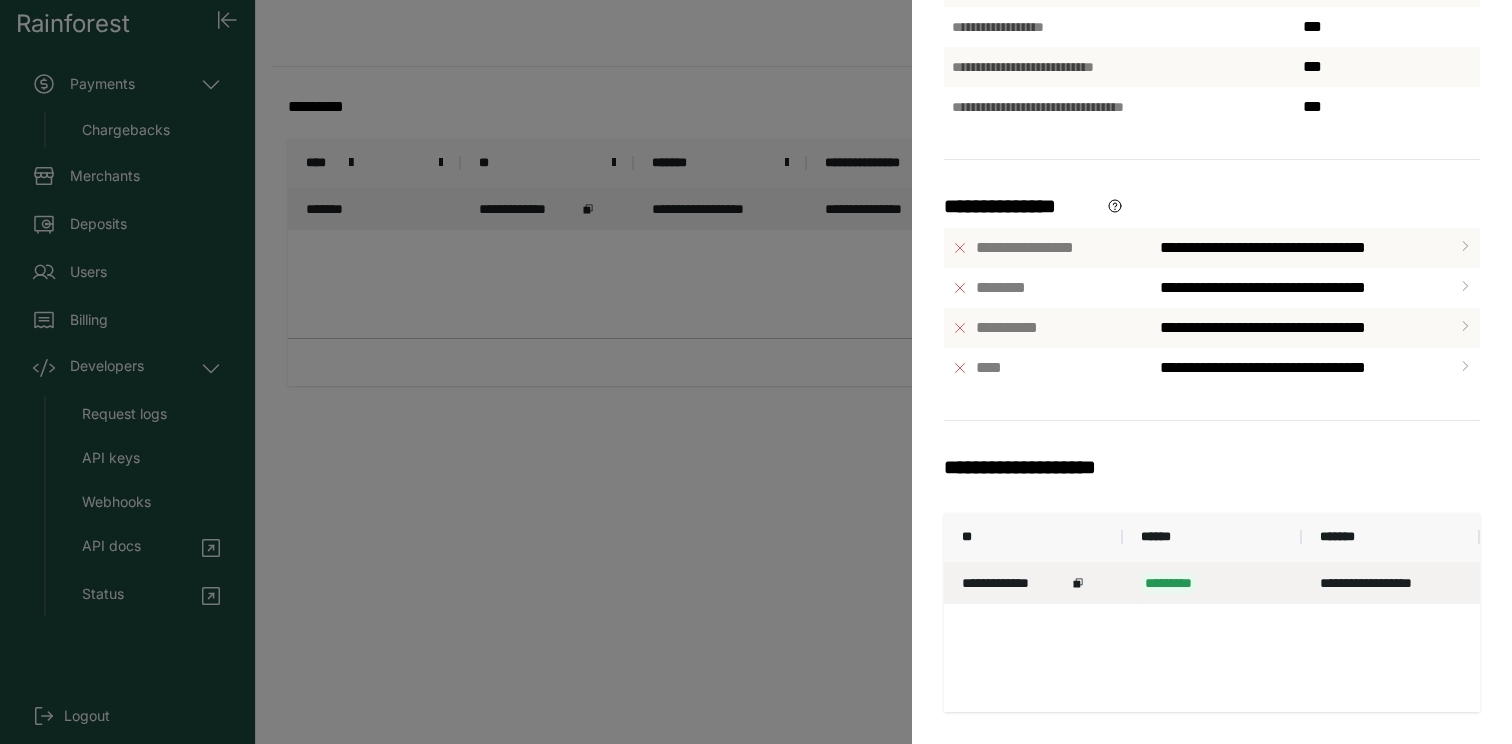 click on "**********" at bounding box center (1033, 583) 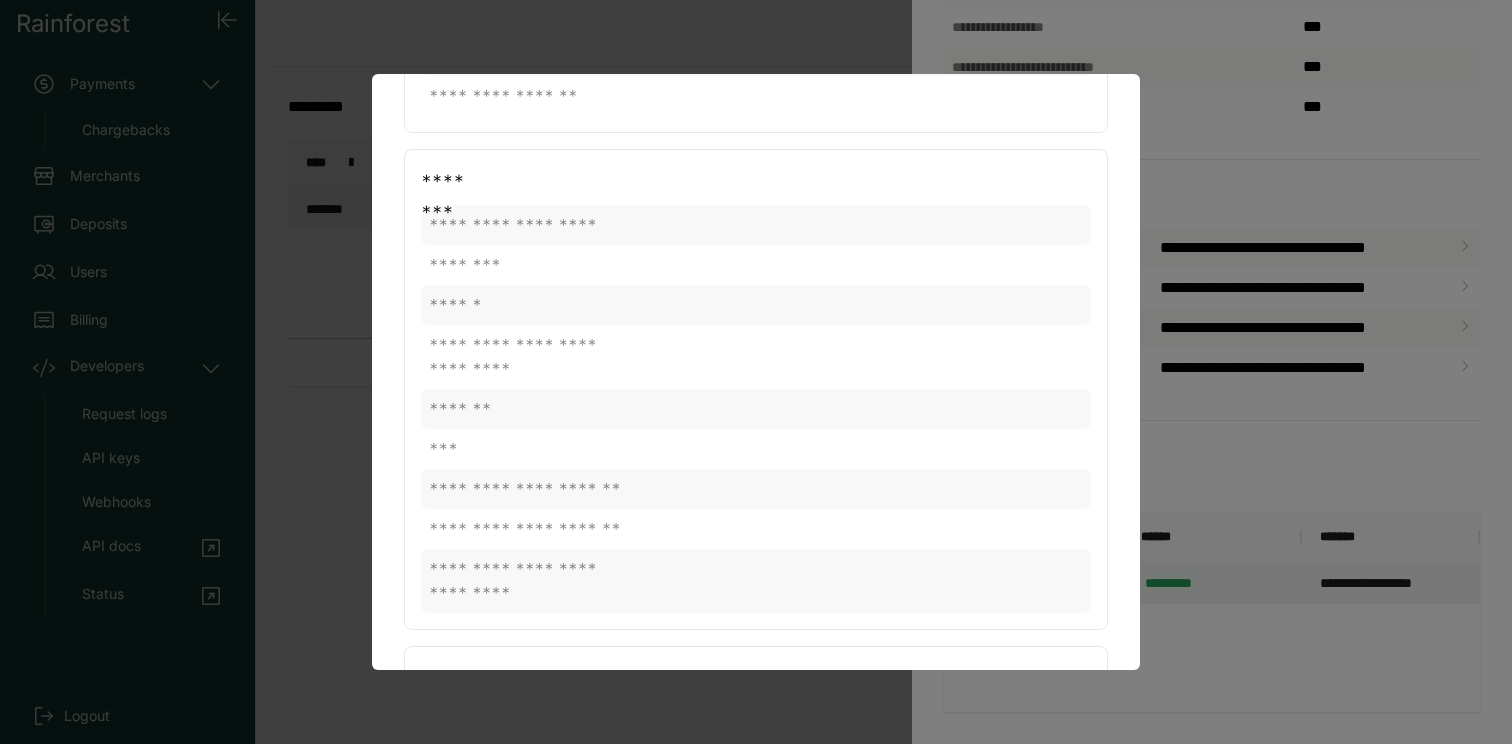 scroll, scrollTop: 0, scrollLeft: 0, axis: both 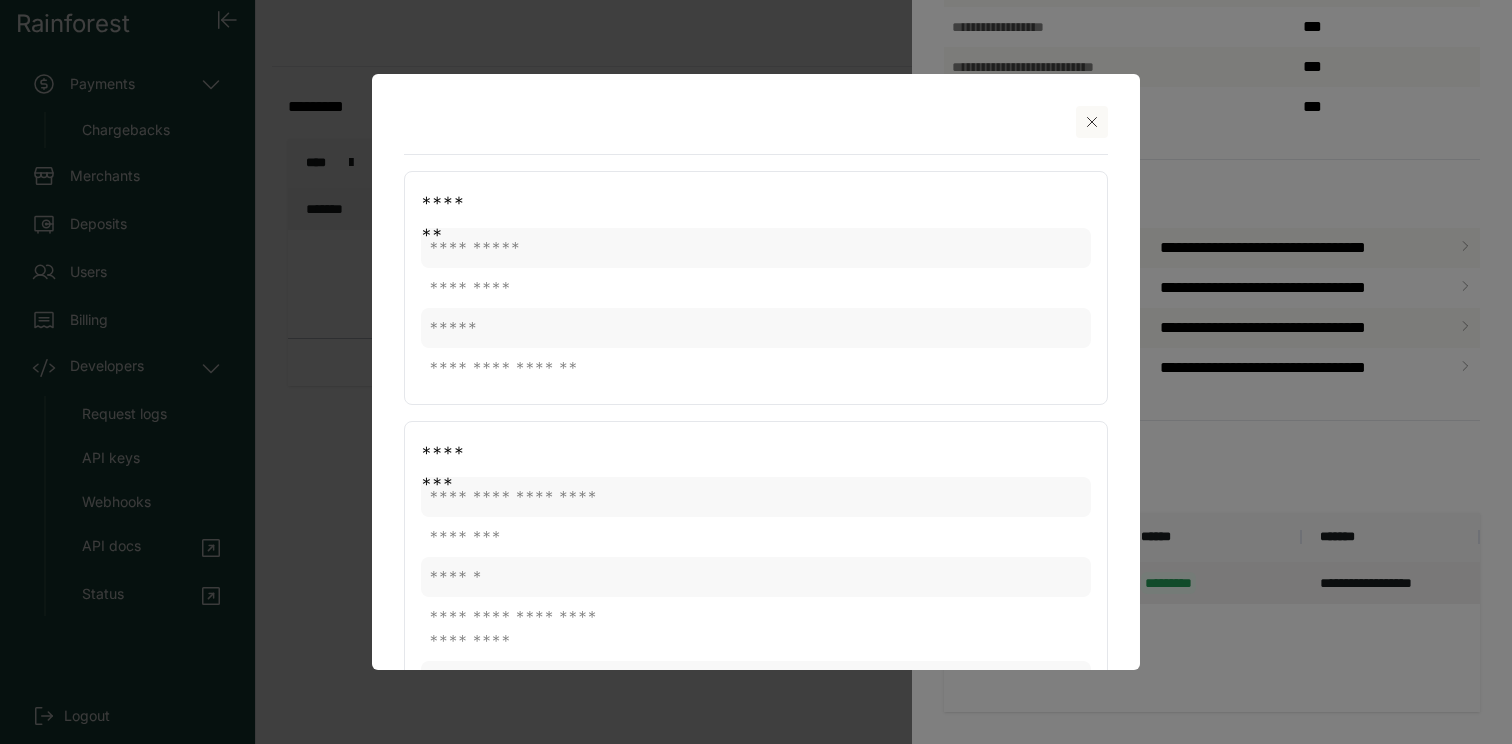 click 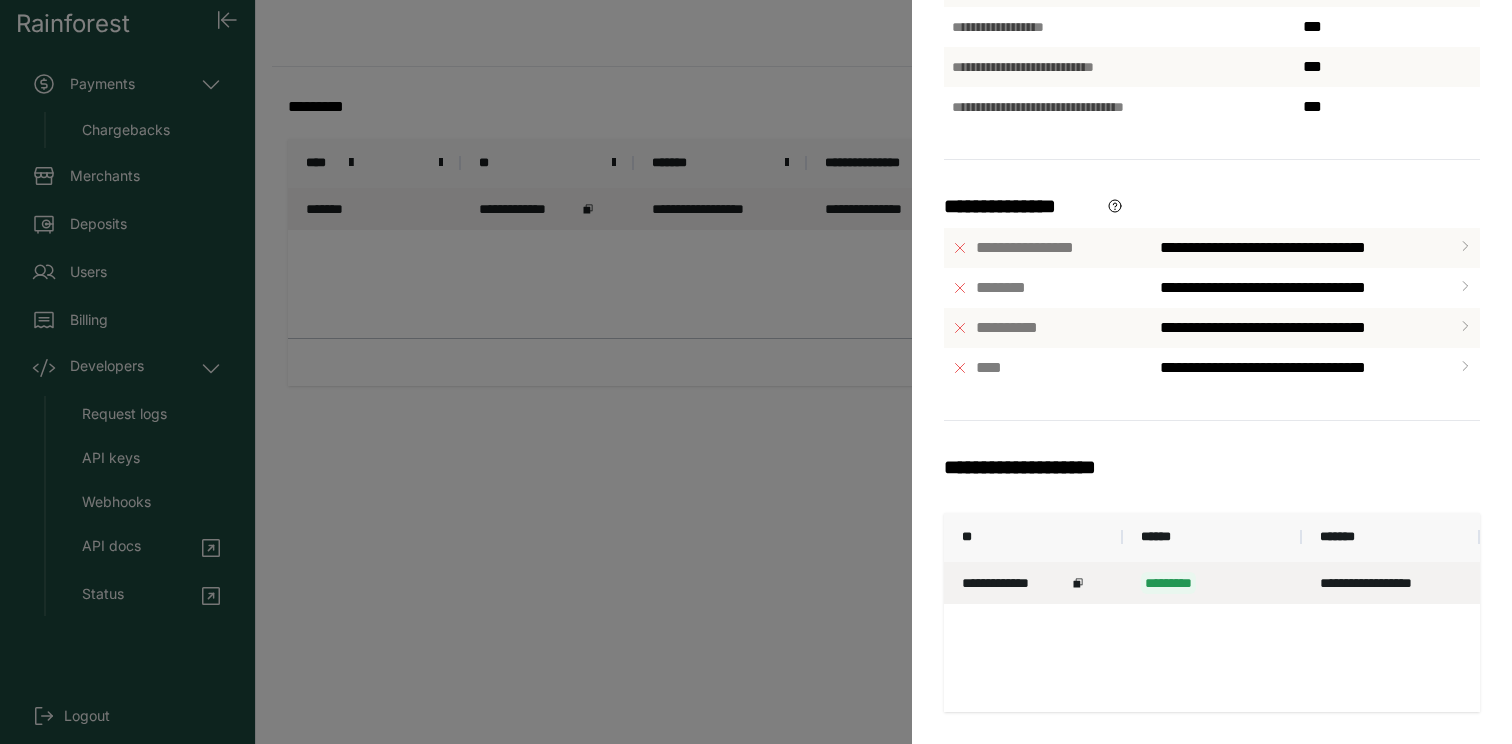 click on "**********" at bounding box center [756, 372] 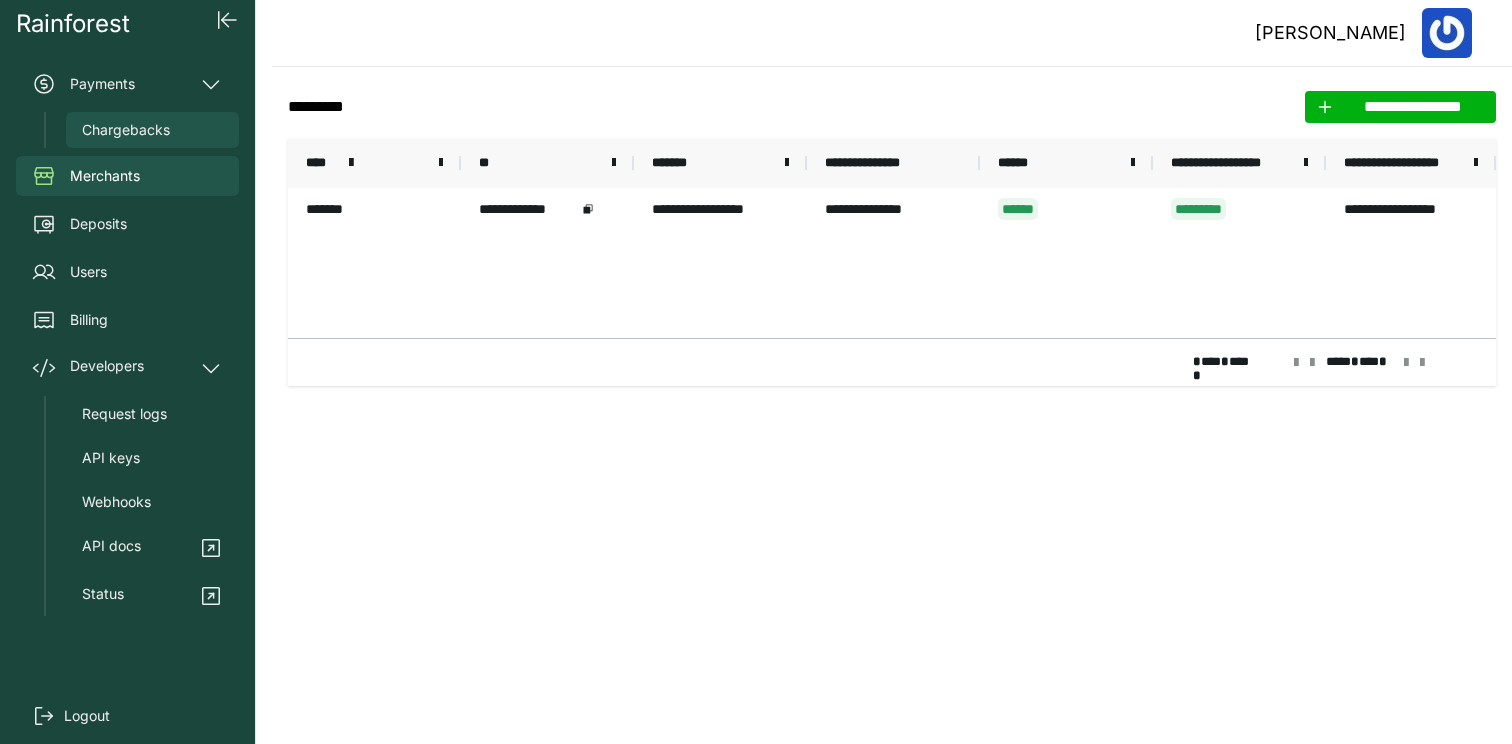 click on "Chargebacks" at bounding box center [126, 130] 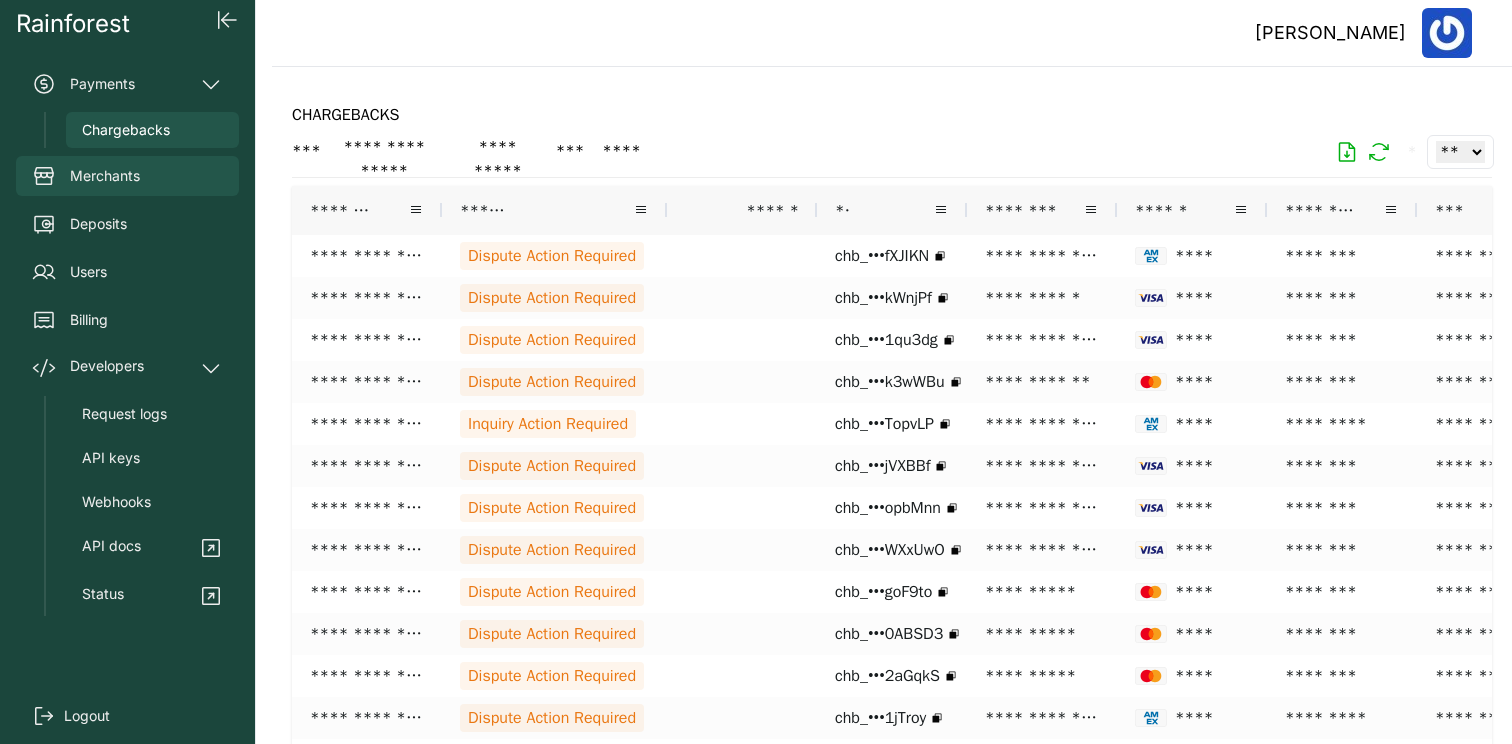click on "Merchants" at bounding box center [105, 176] 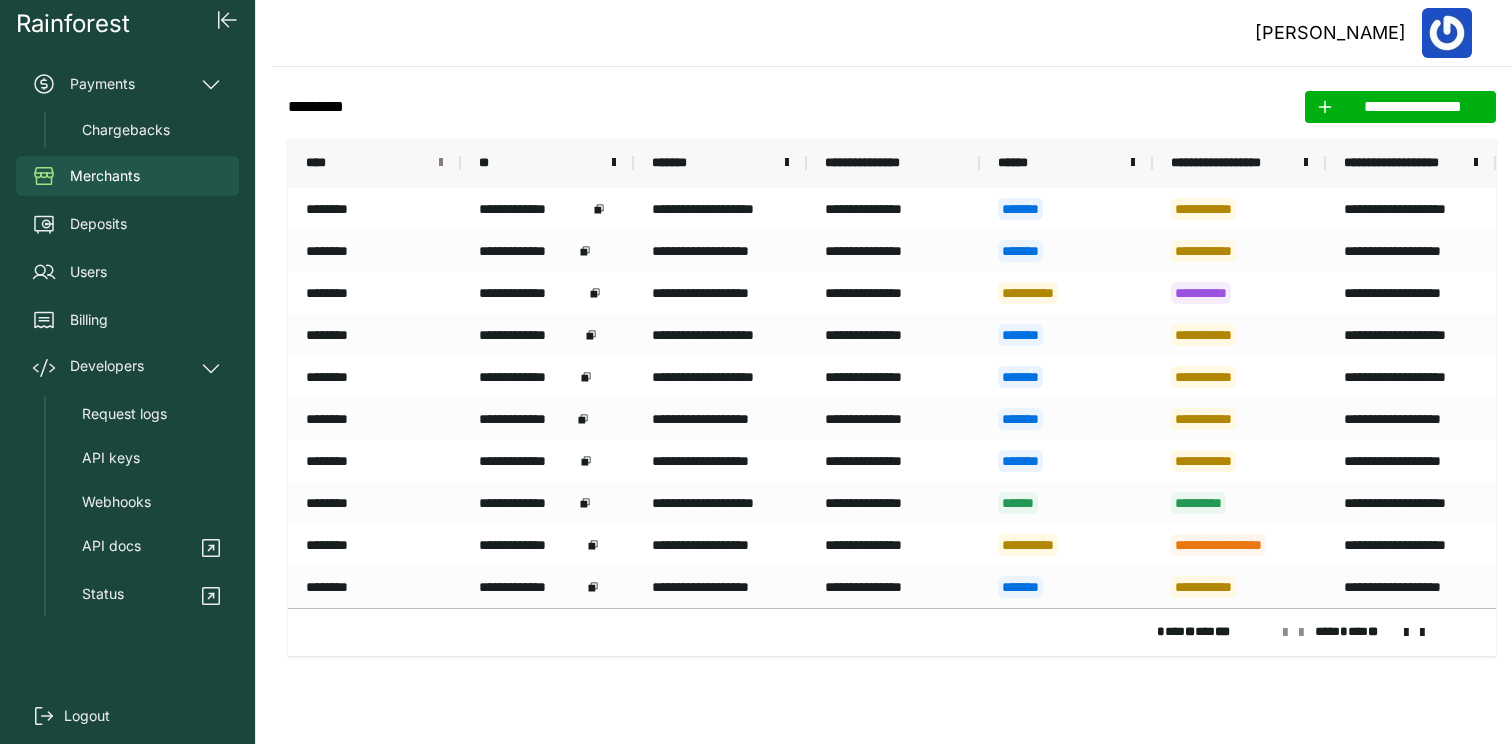 click at bounding box center (441, 163) 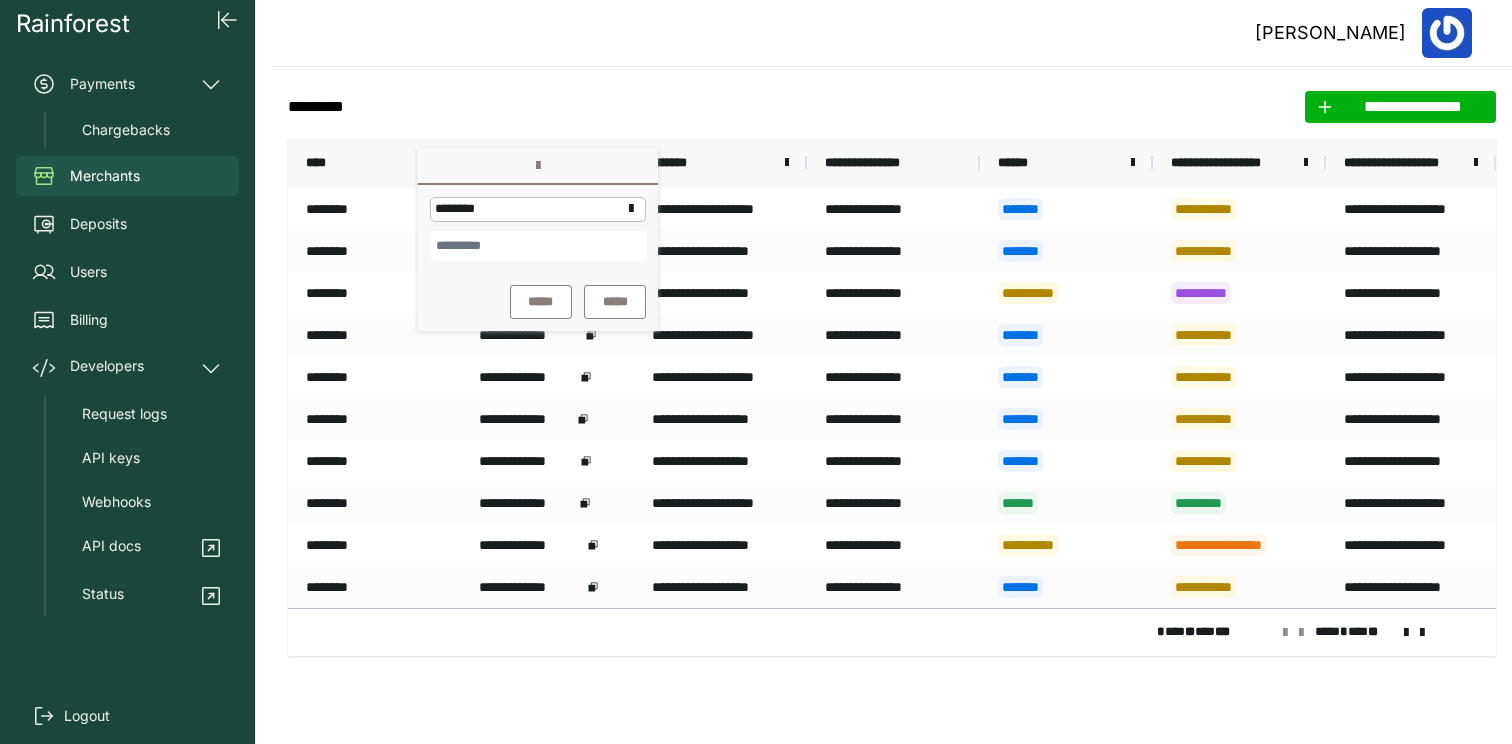 type on "*" 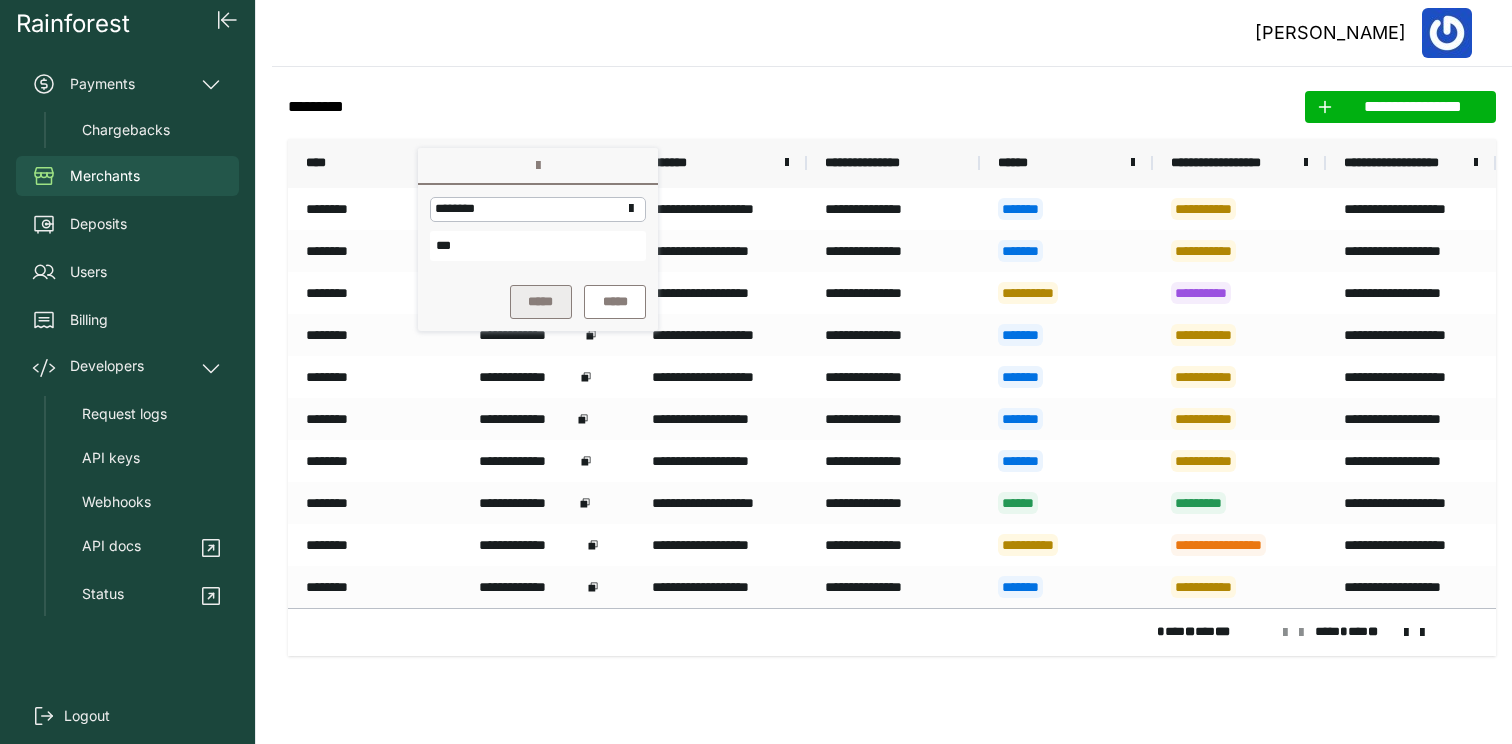 type on "***" 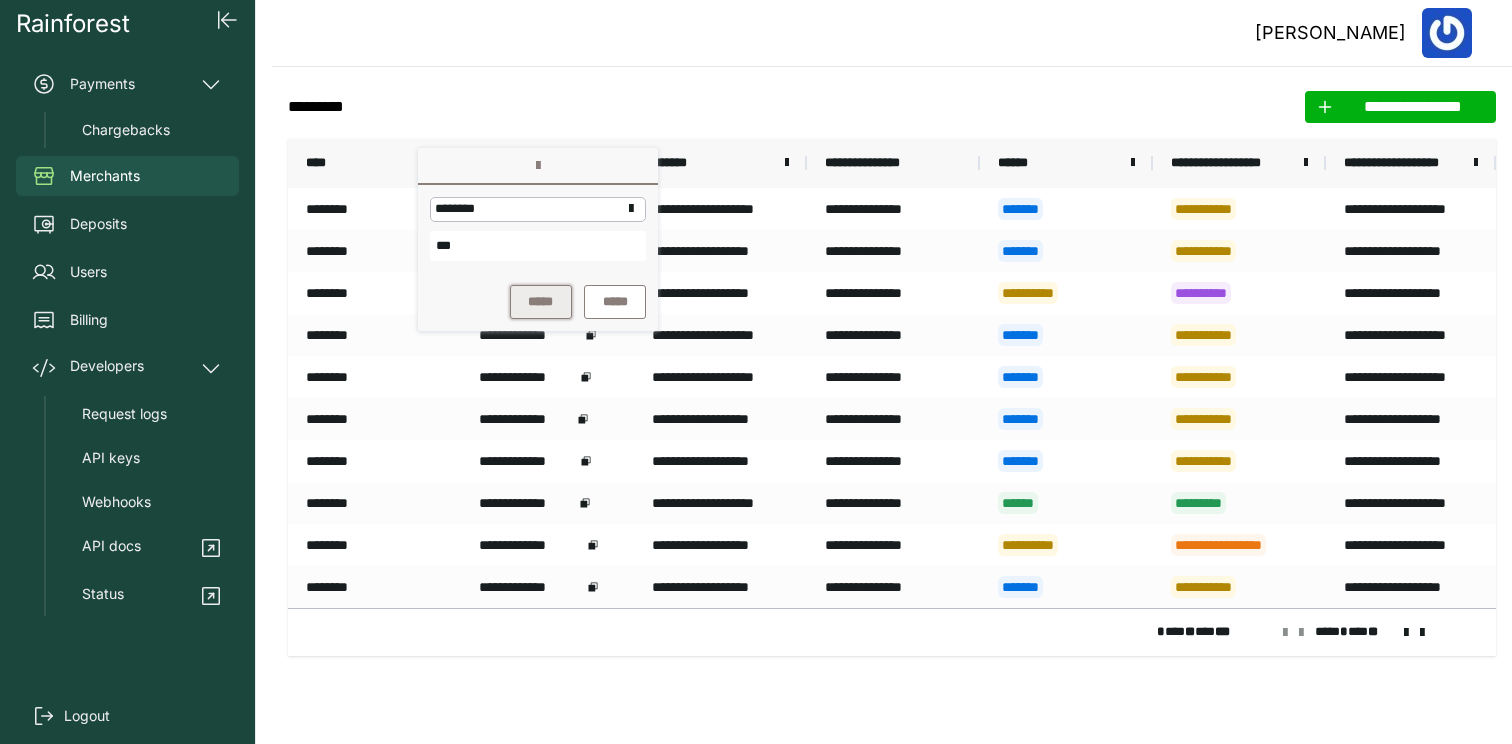 click on "*****" at bounding box center (541, 302) 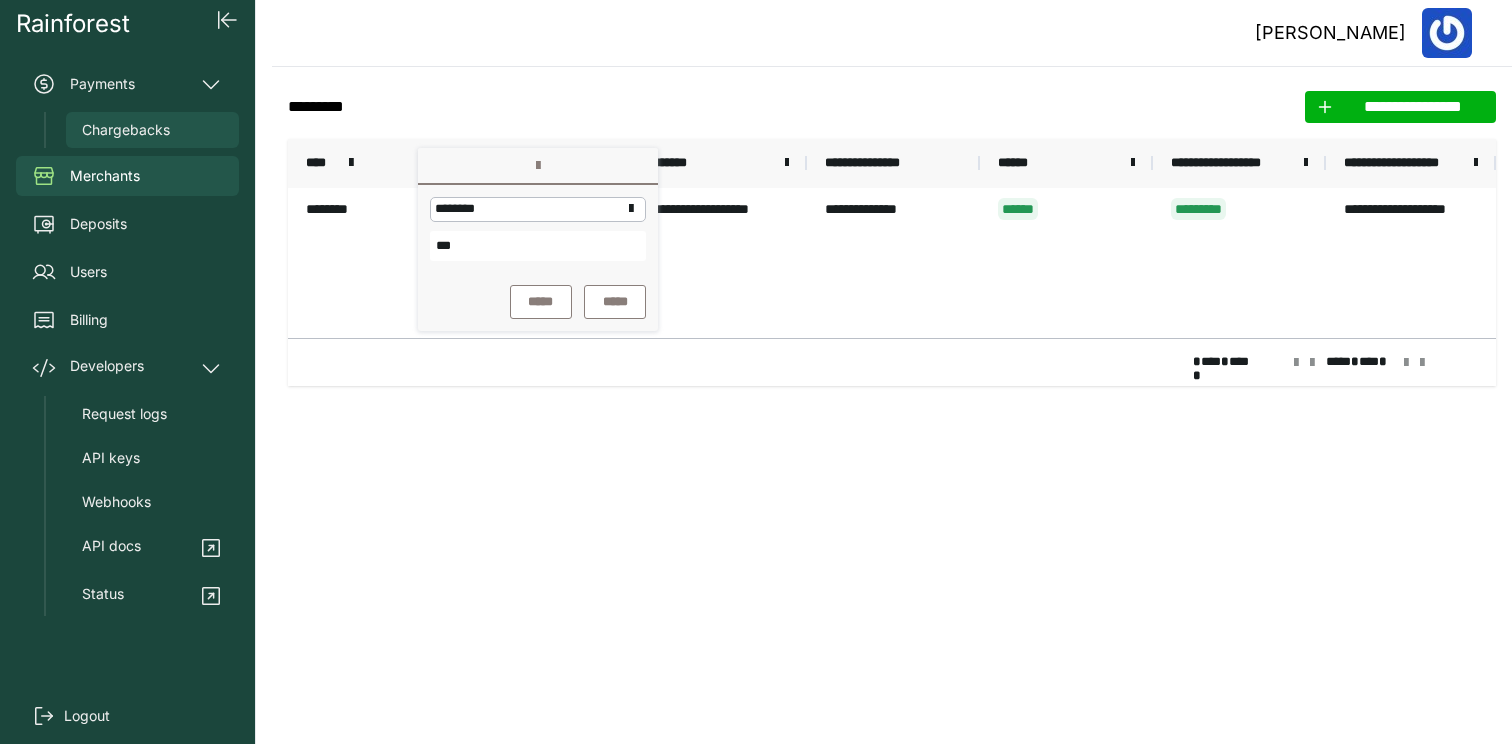 click on "Chargebacks" at bounding box center (126, 130) 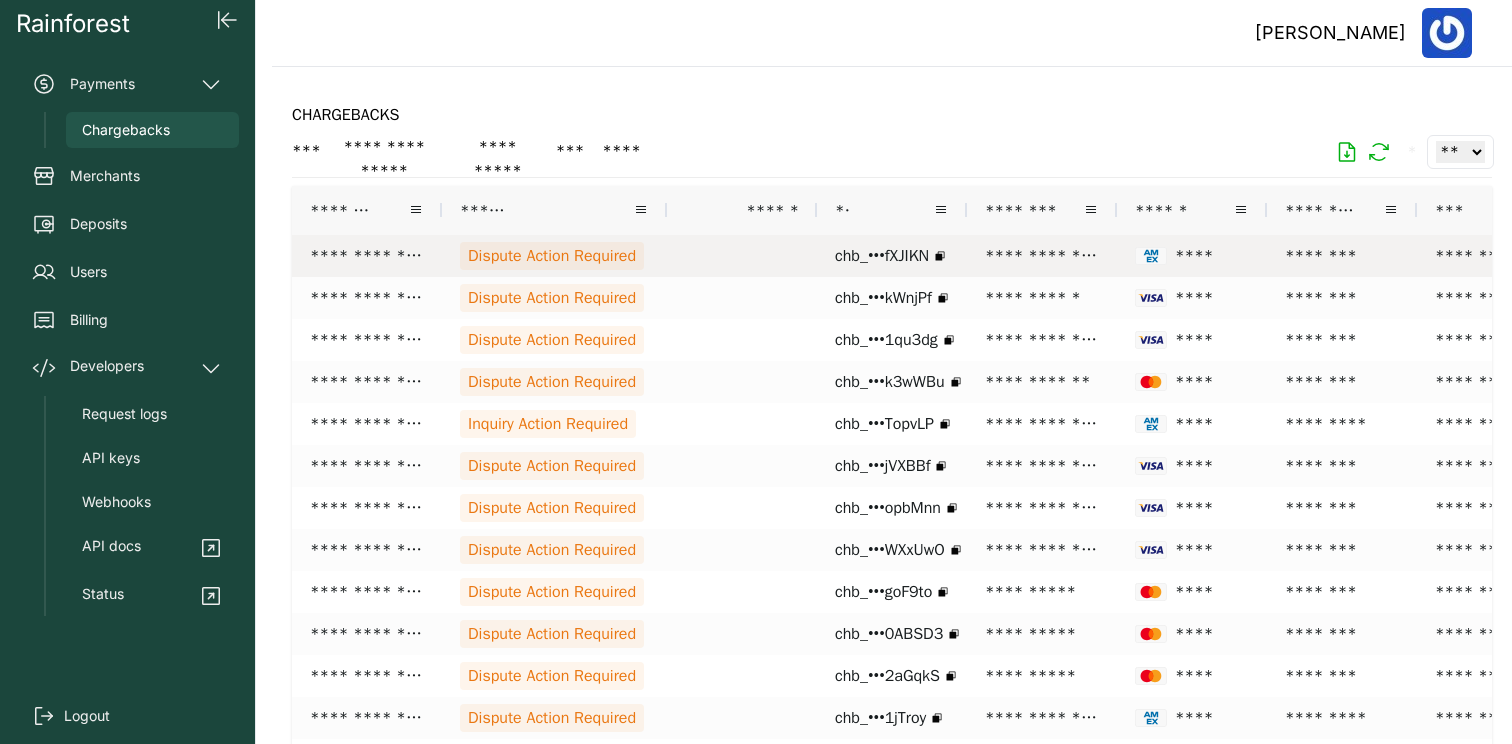 click on "**********" at bounding box center (1042, 256) 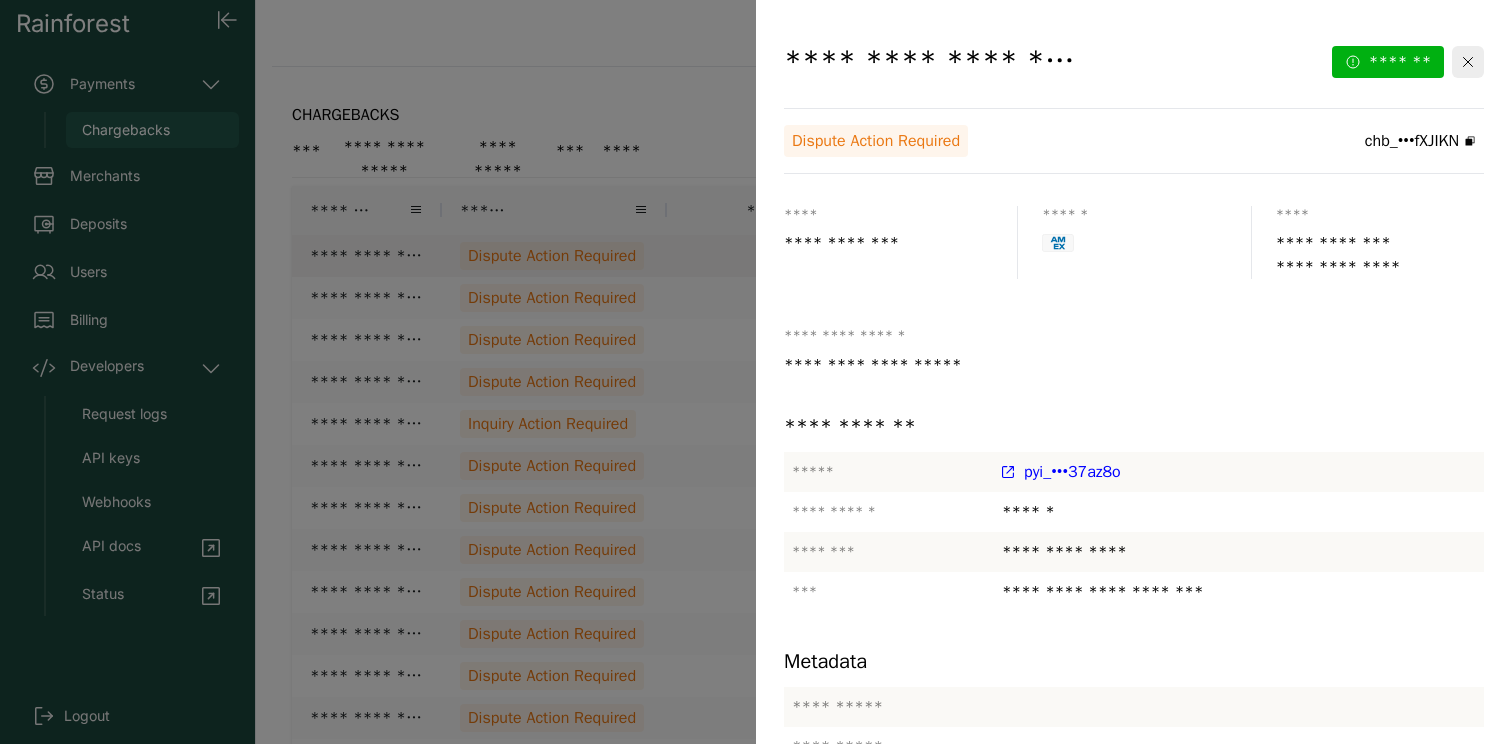 click on "pyi_•••37az8o" at bounding box center [1072, 472] 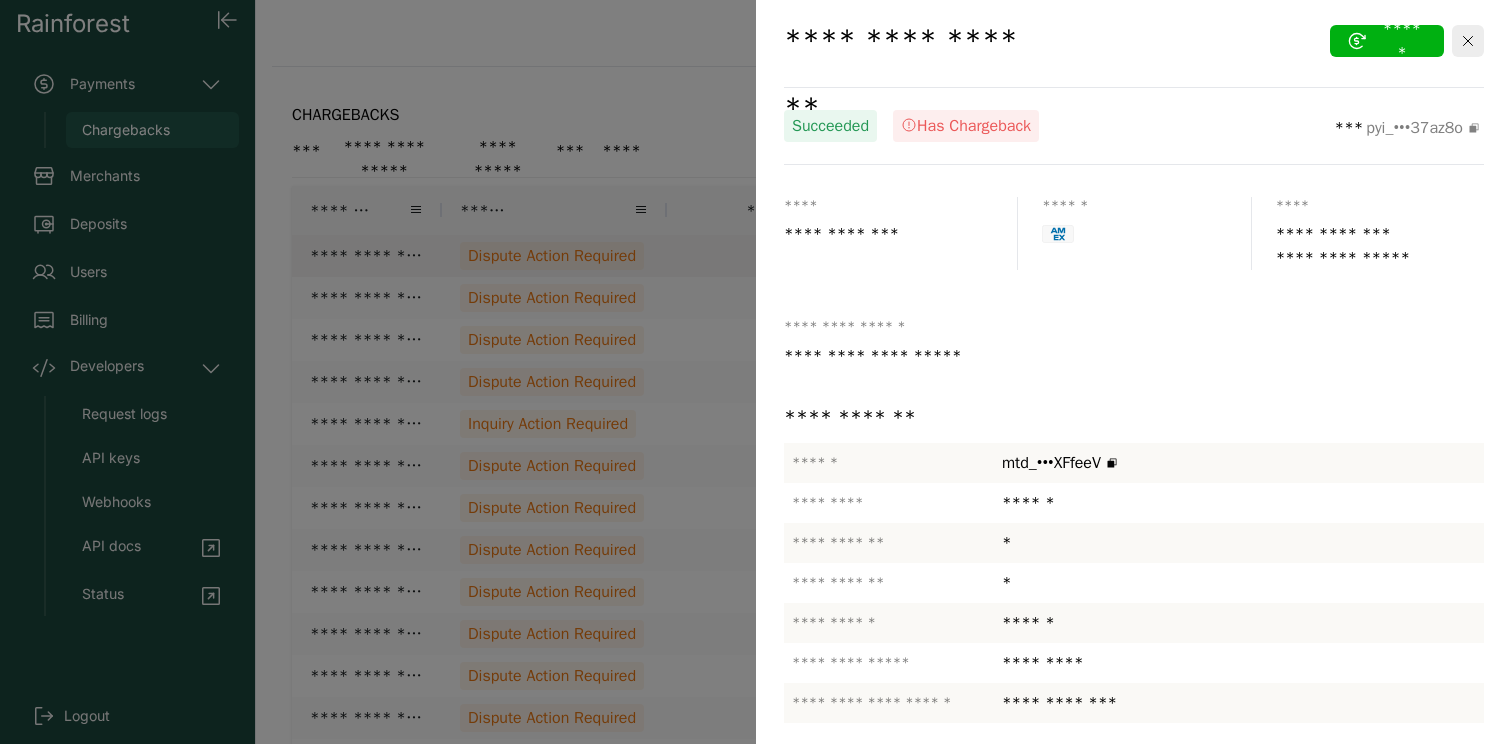 scroll, scrollTop: 23, scrollLeft: 0, axis: vertical 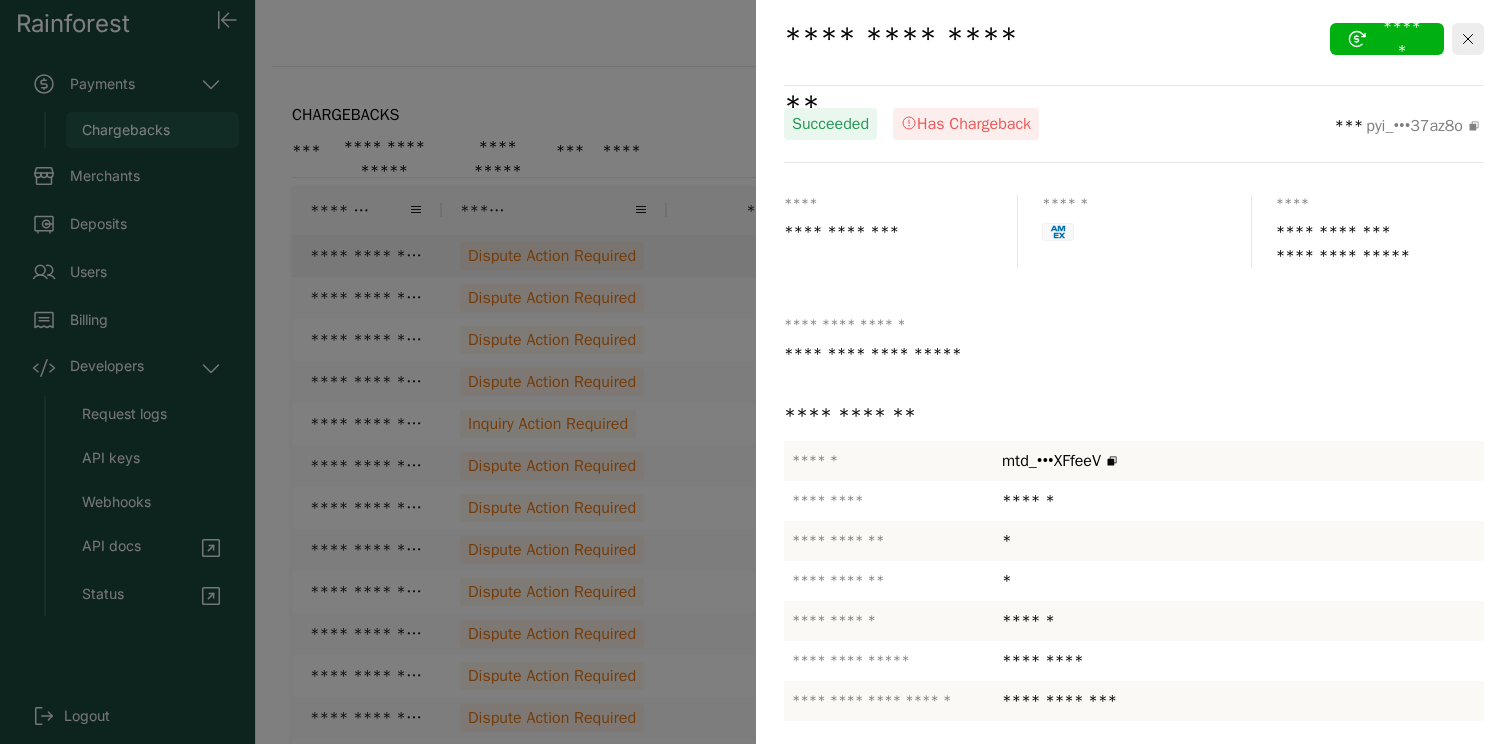 click at bounding box center (756, 372) 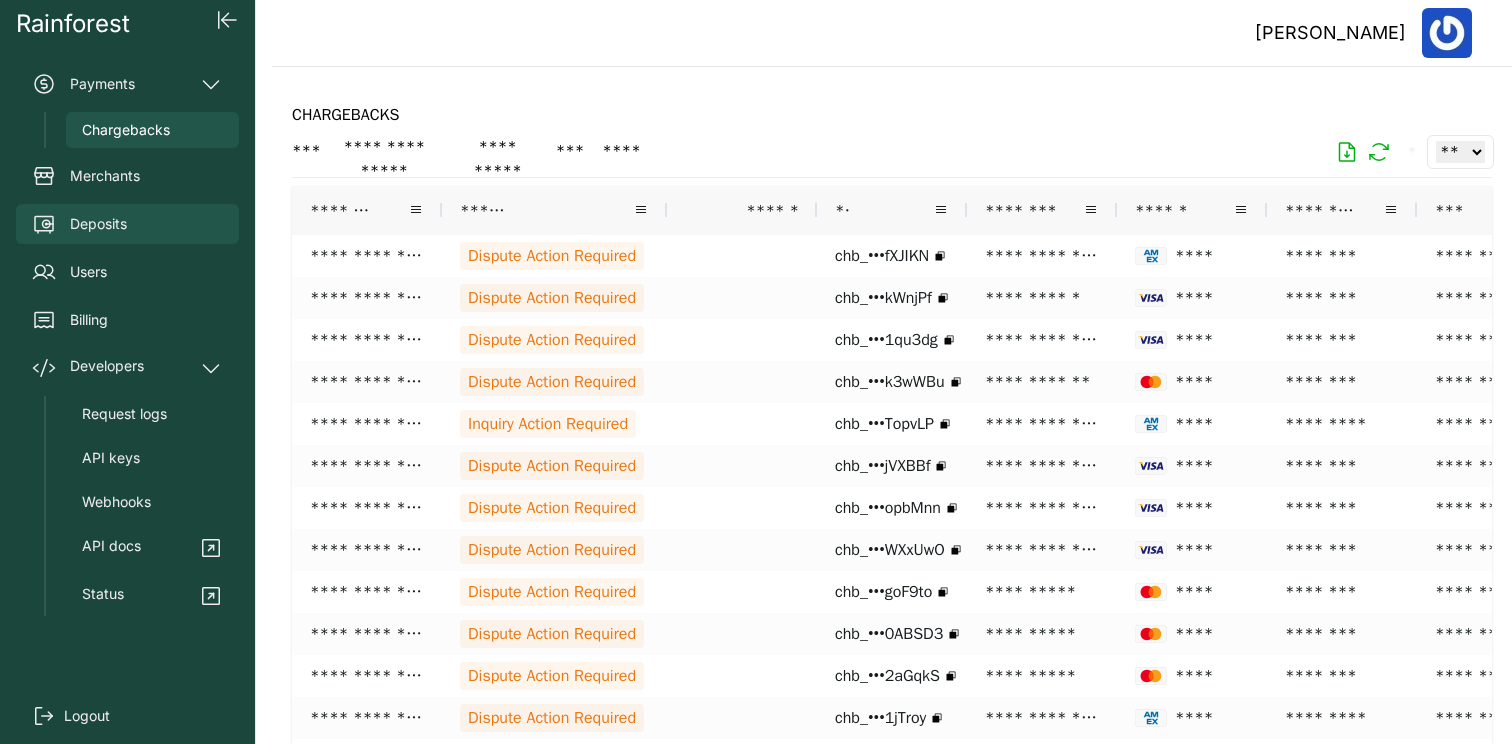 click on "Deposits" at bounding box center [98, 224] 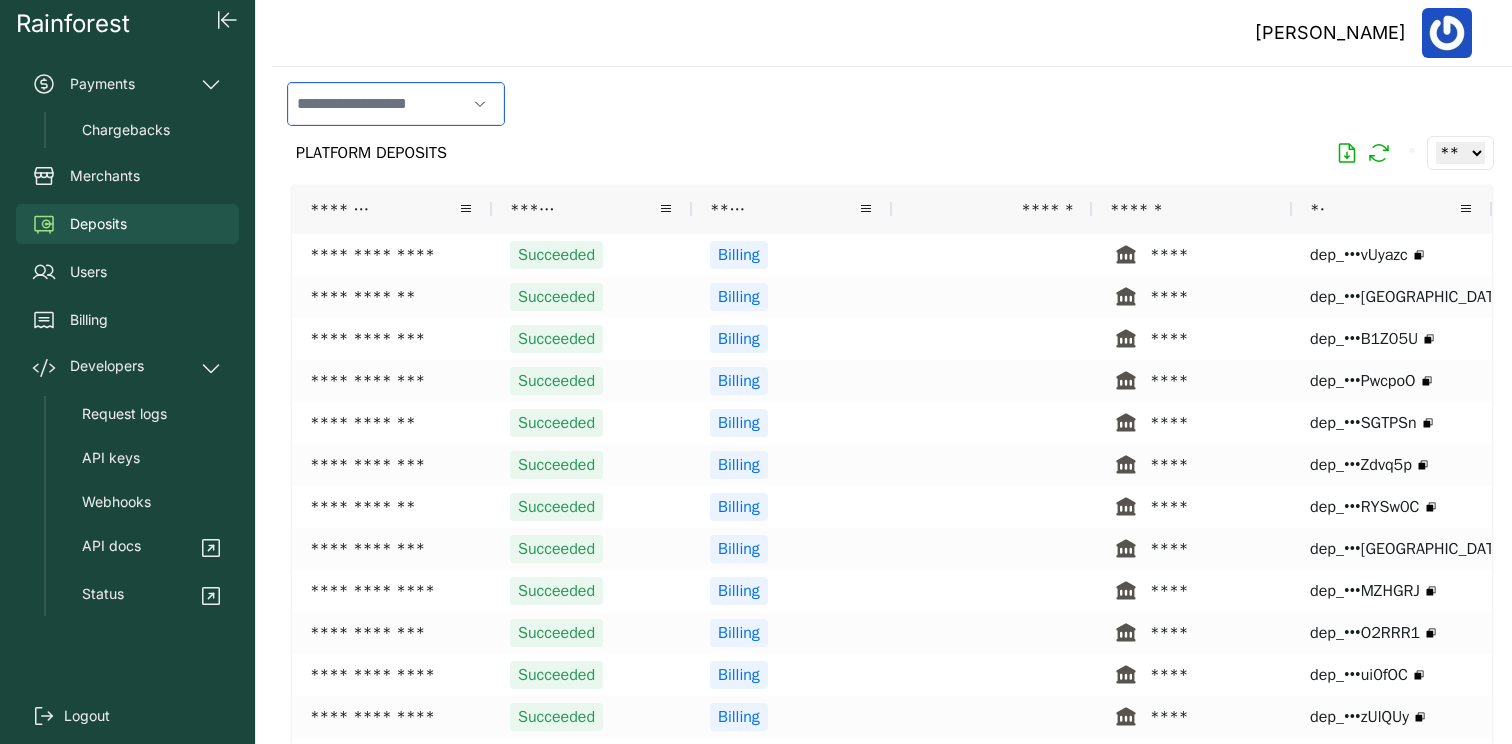click at bounding box center (377, 104) 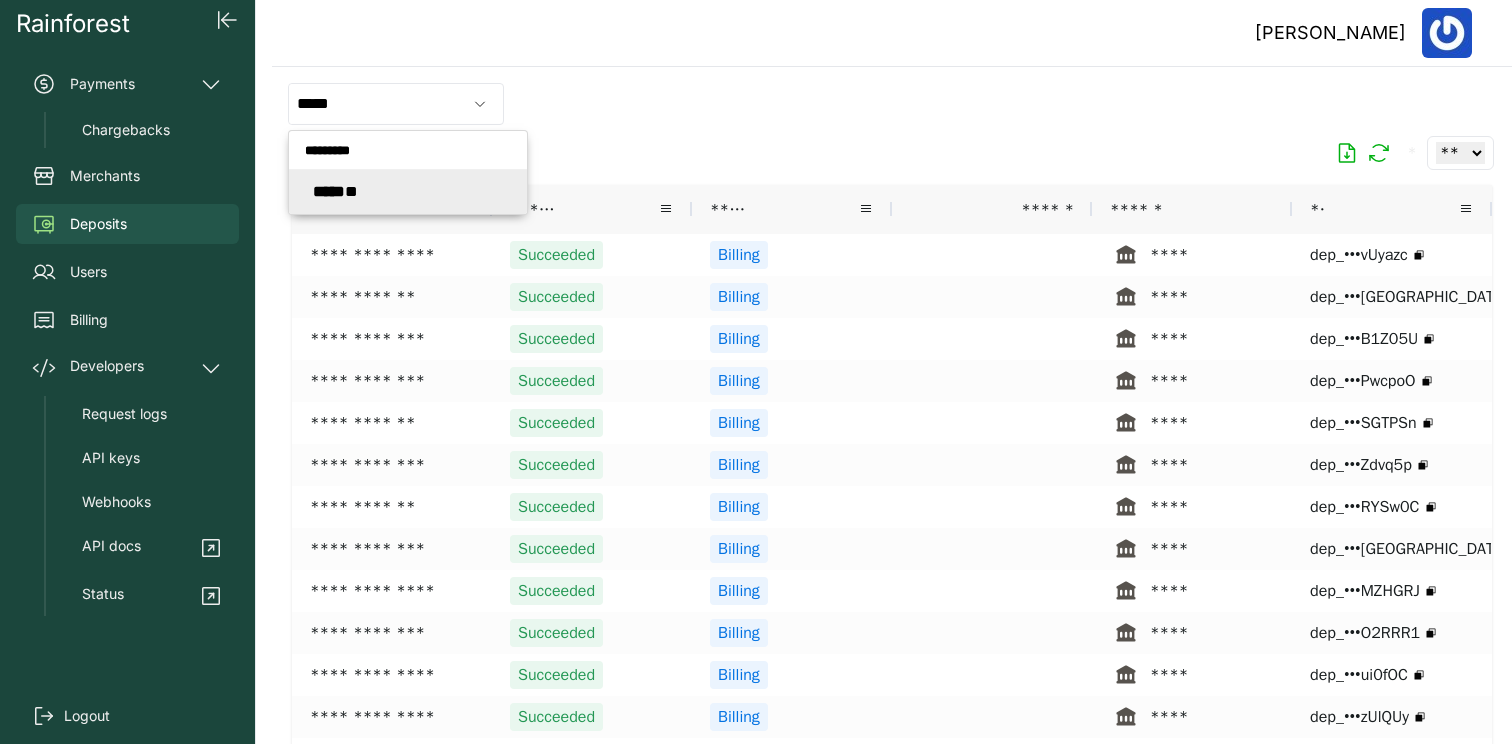 type on "*******" 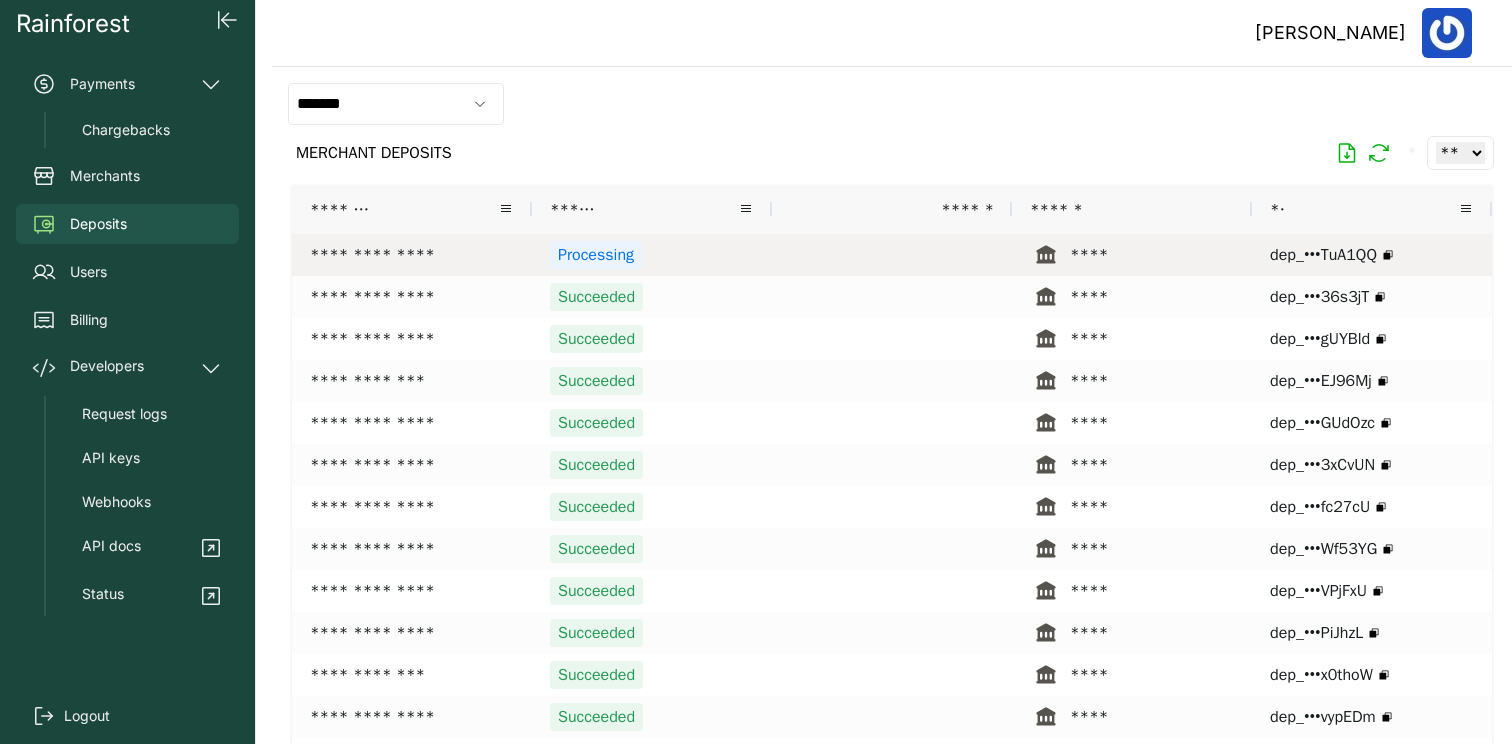 click on "Processing" at bounding box center [652, 255] 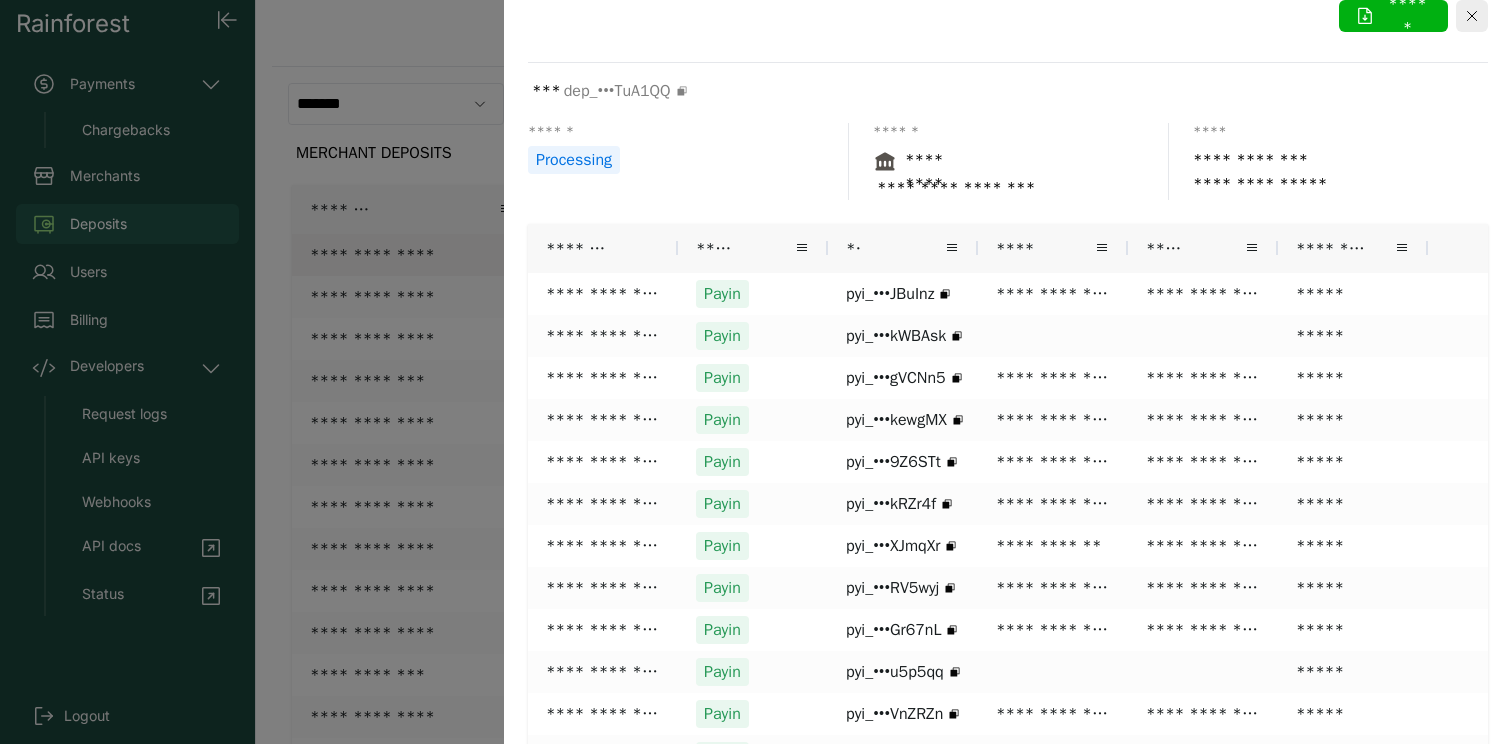 scroll, scrollTop: 0, scrollLeft: 0, axis: both 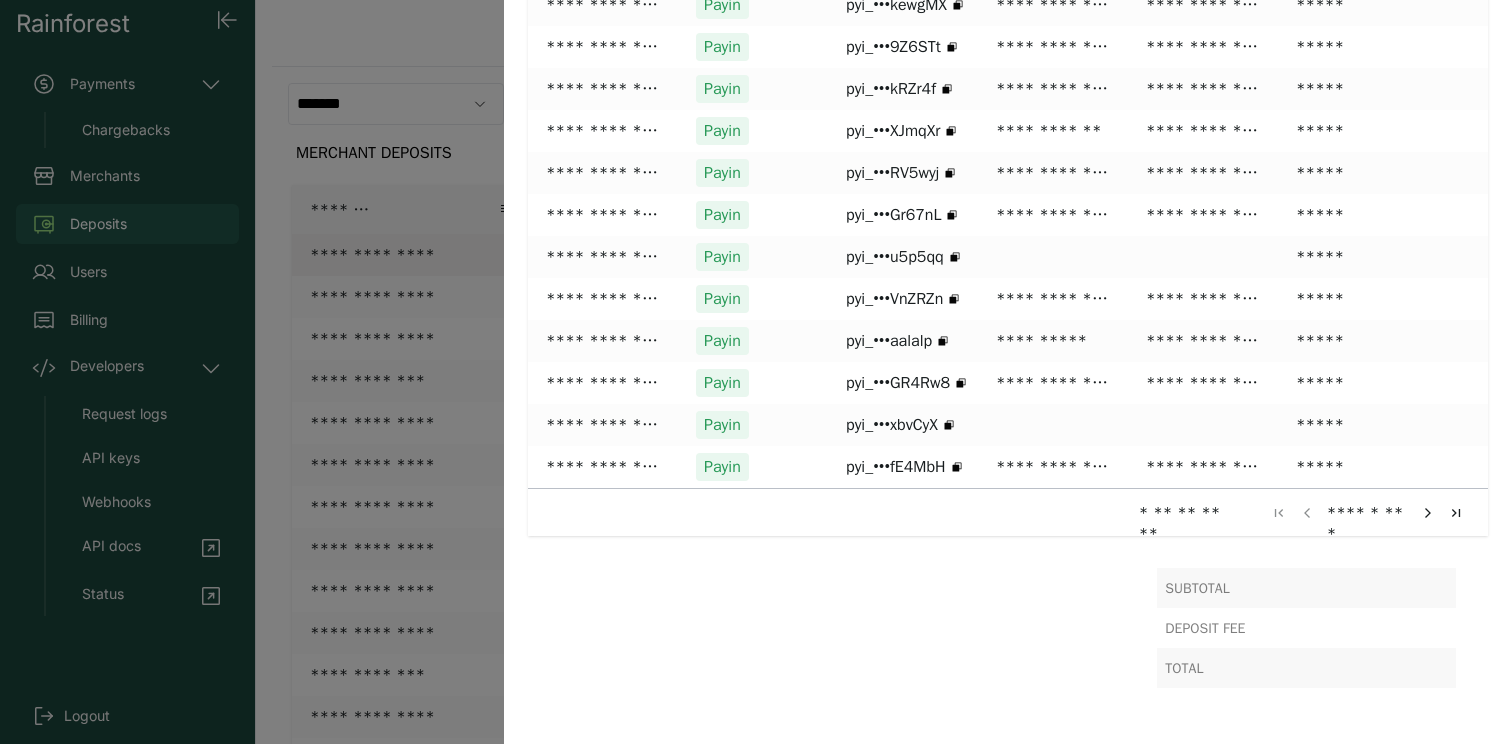 click at bounding box center (1428, 513) 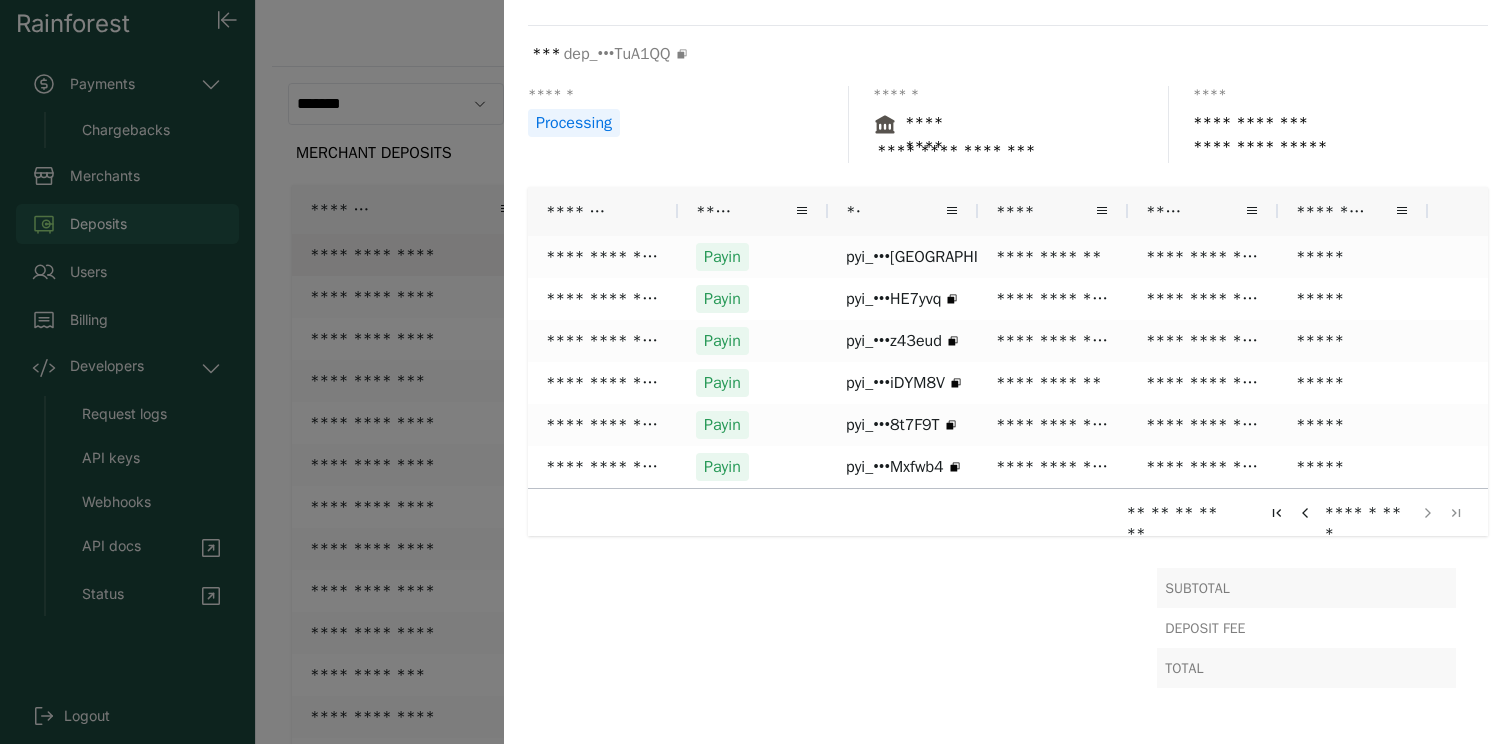 click at bounding box center [1428, 513] 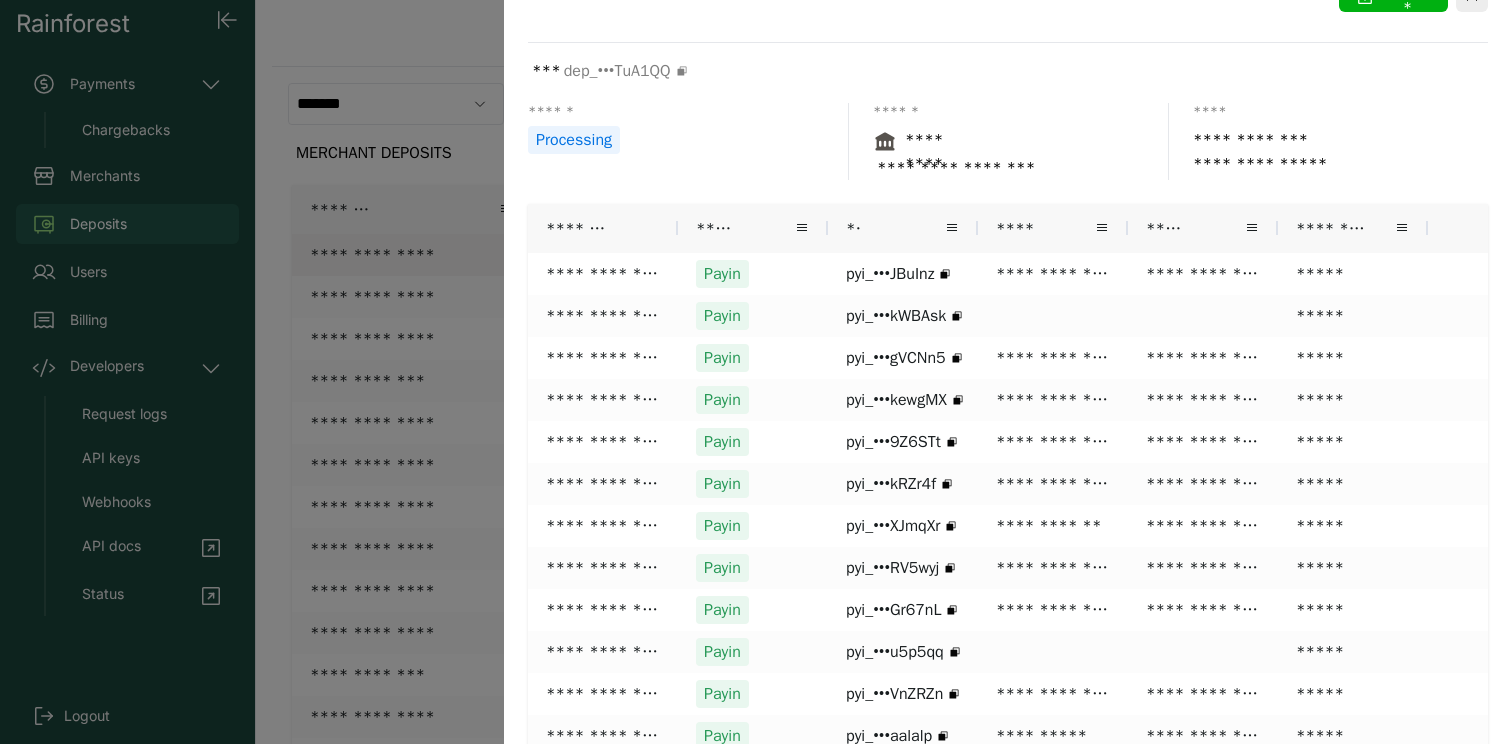 scroll, scrollTop: 0, scrollLeft: 0, axis: both 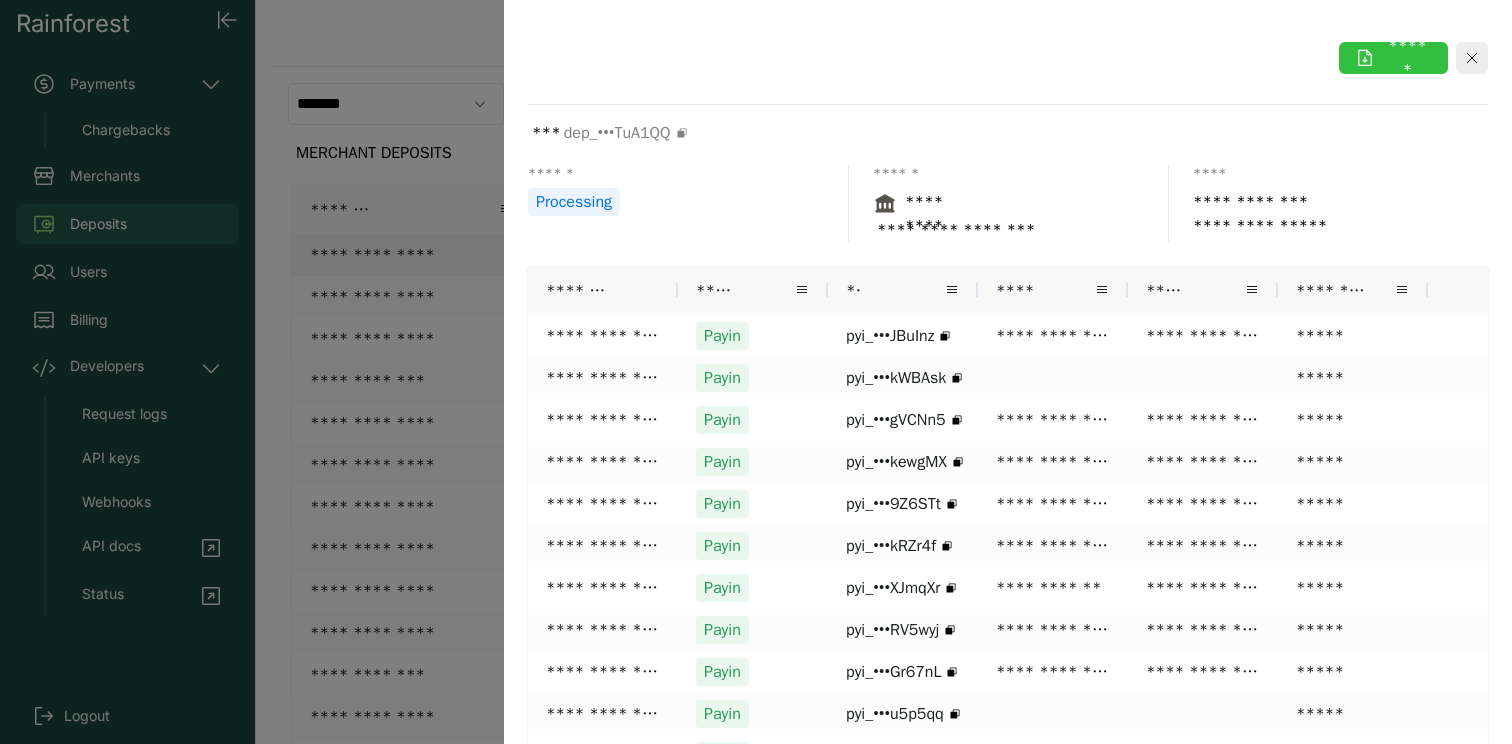 click on "******" at bounding box center (1393, 58) 